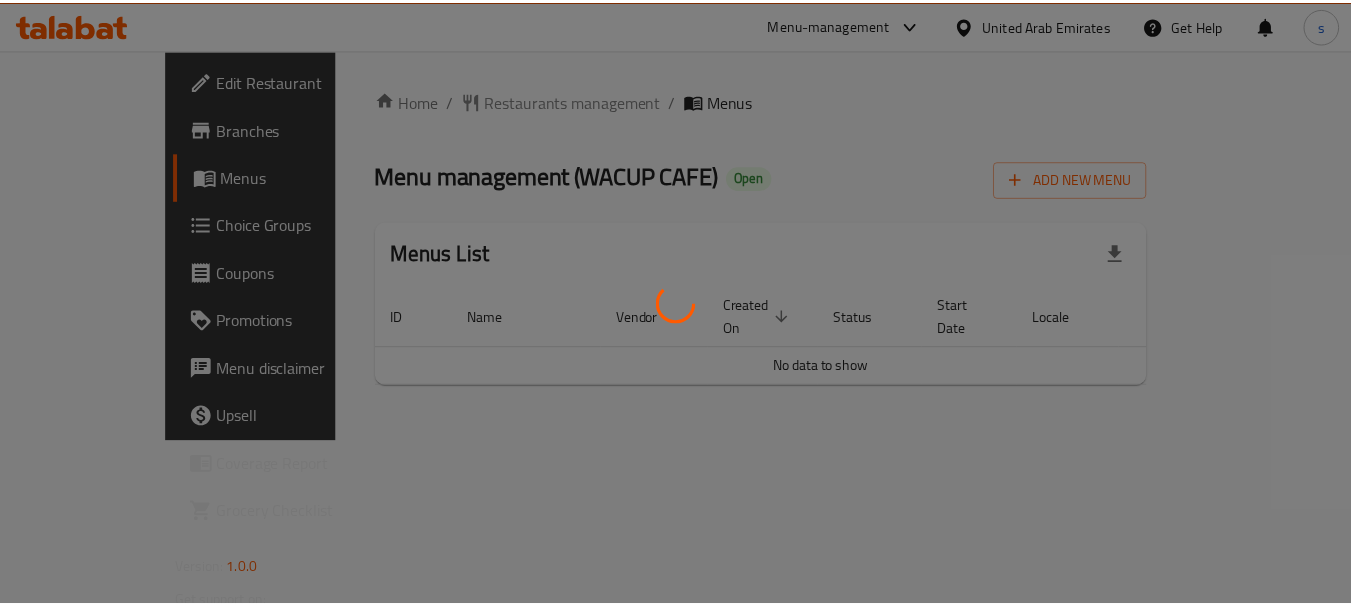 scroll, scrollTop: 0, scrollLeft: 0, axis: both 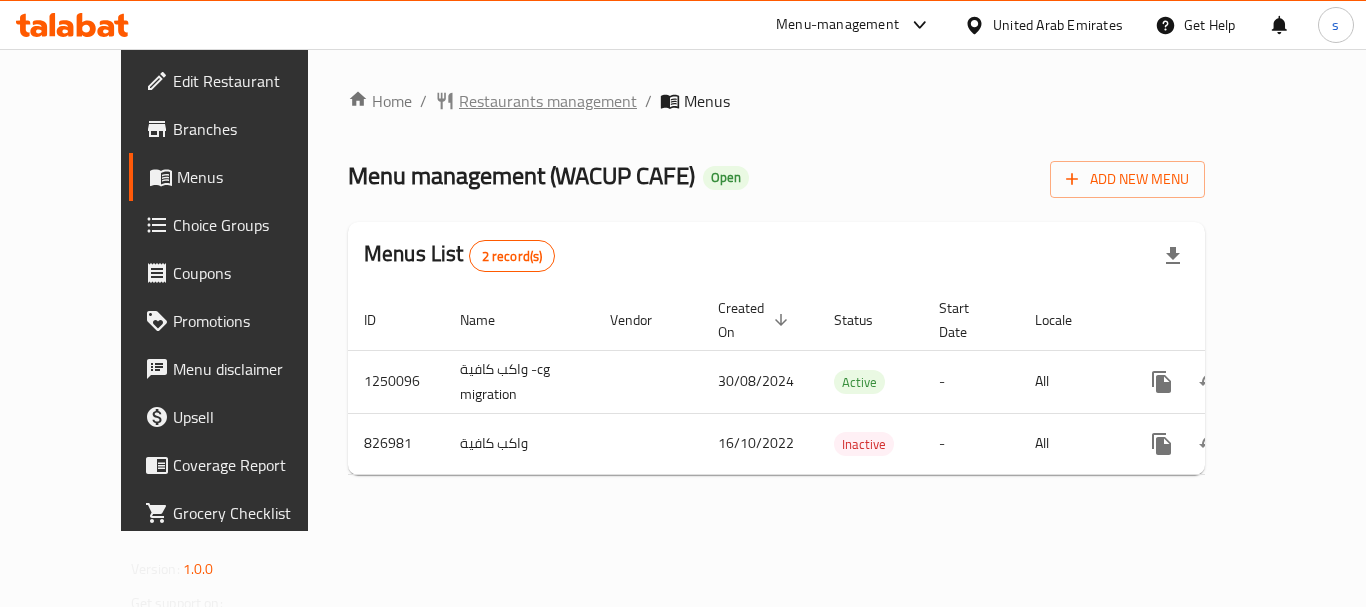 click on "Restaurants management" at bounding box center (548, 101) 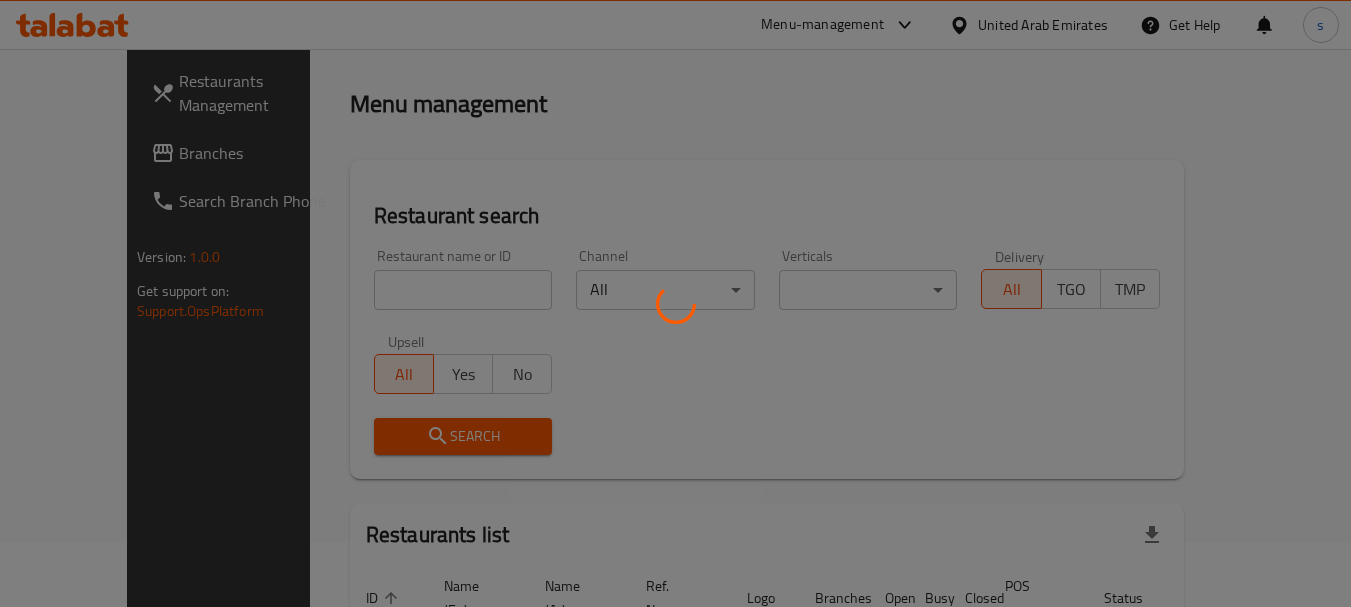 scroll, scrollTop: 100, scrollLeft: 0, axis: vertical 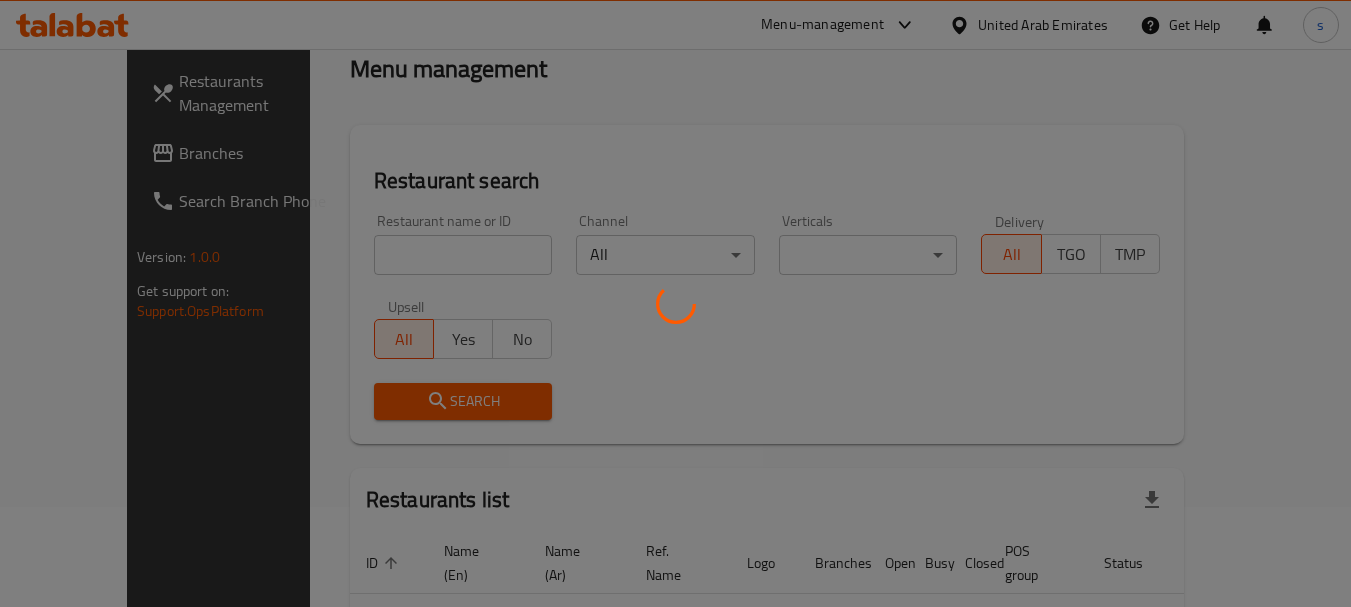 click at bounding box center (675, 303) 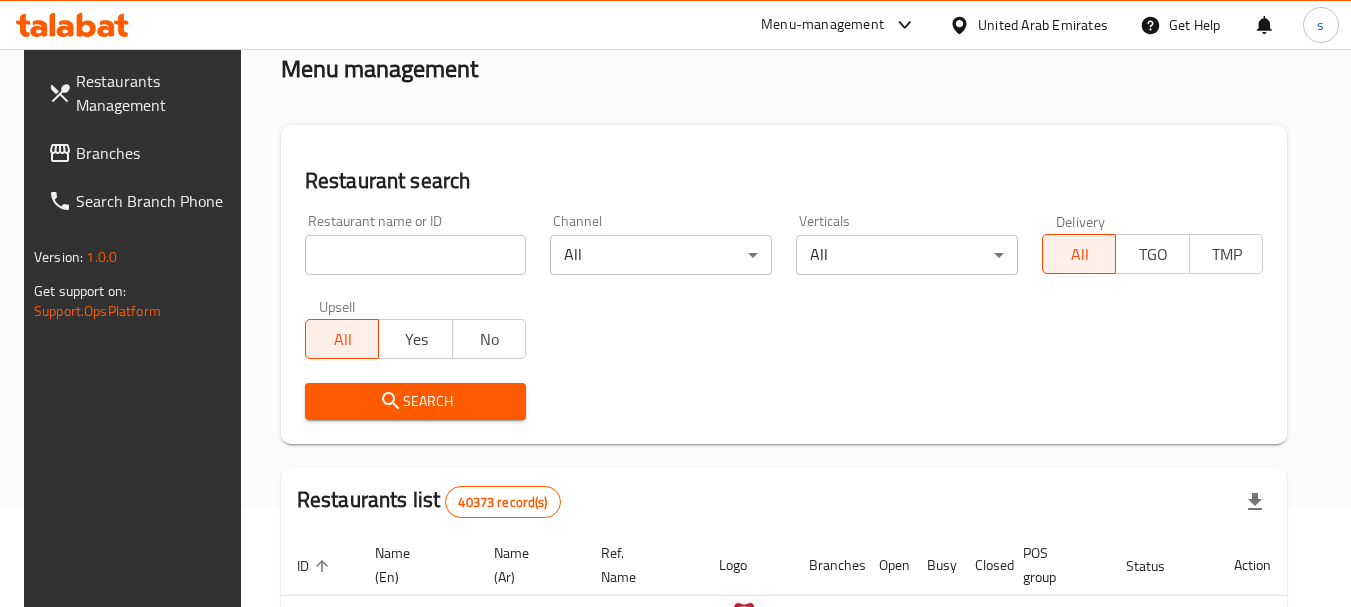 click on "Restaurants Management Branches Search Branch Phone Version: 1.0.0 Get support on: Support.OpsPlatform Home / Menu management Menu management Restaurant search Restaurant name or ID Restaurant name or ID Channel All Verticals All Delivery All TGO TMP Upsell All Yes No Search Restaurants list 40373 record(s) ID sorted ascending Name (En) Name (Ar) Ref. Name Logo Branches Open Busy Closed POS group Status Action 328 Johnny Rockets جوني روكيتس 37 0 1 0 OPEN 330 French Connection فرنش كونكشن 1 0 0 0 INACTIVE 339 Arz Lebanon أرز لبنان Al Karama,Al Barsha & Mirdif 9 1 0 2 OPEN 340 Mega Wraps ميجا رابس 3 0 0 0 INACTIVE 342 Sandella's Flatbread Cafe سانديلاز فلات براد 7 0 0 0 INACTIVE 343 Dragon Hut كوخ التنين 1 0 0 0 INACTIVE 348 Thai Kitchen المطبخ التايلندى 1 0 0 0 INACTIVE 349 Mughal موغل 1 0 0 0 HIDDEN 350 HOT N COOL (Old) هوت و كول 1 0 0 0 INACTIVE 355 Al Habasha الحبشة 11 1 0 0 HIDDEN 10" at bounding box center (676, 625) 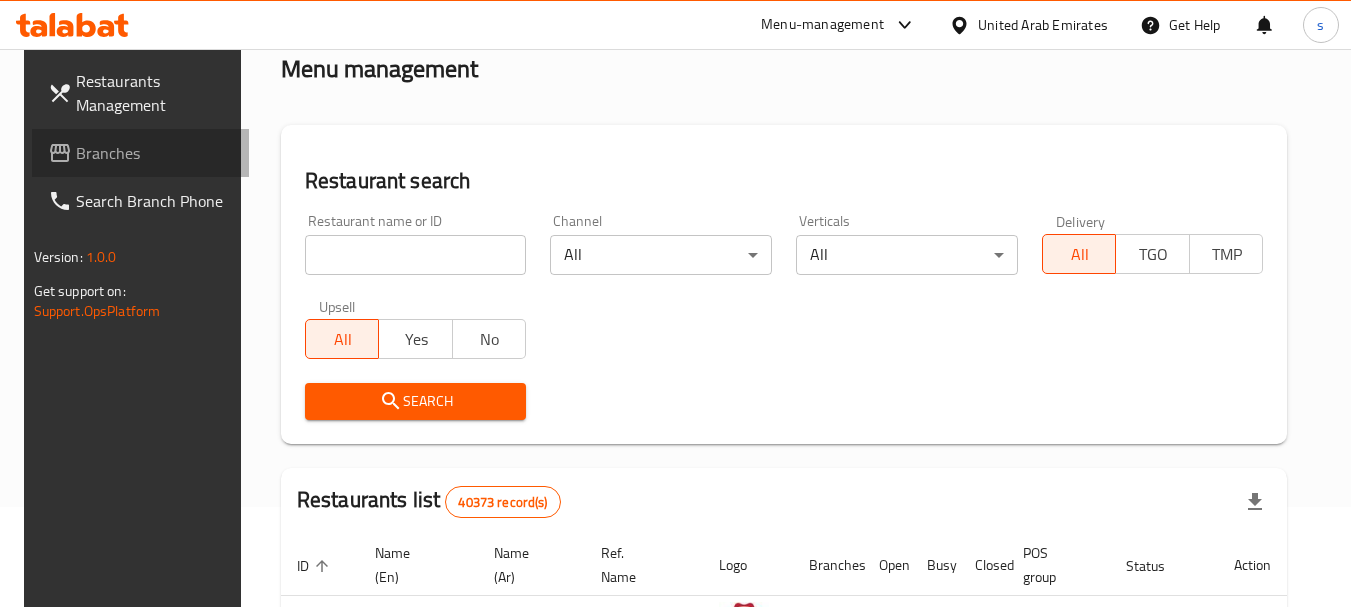 click on "Branches" at bounding box center [155, 153] 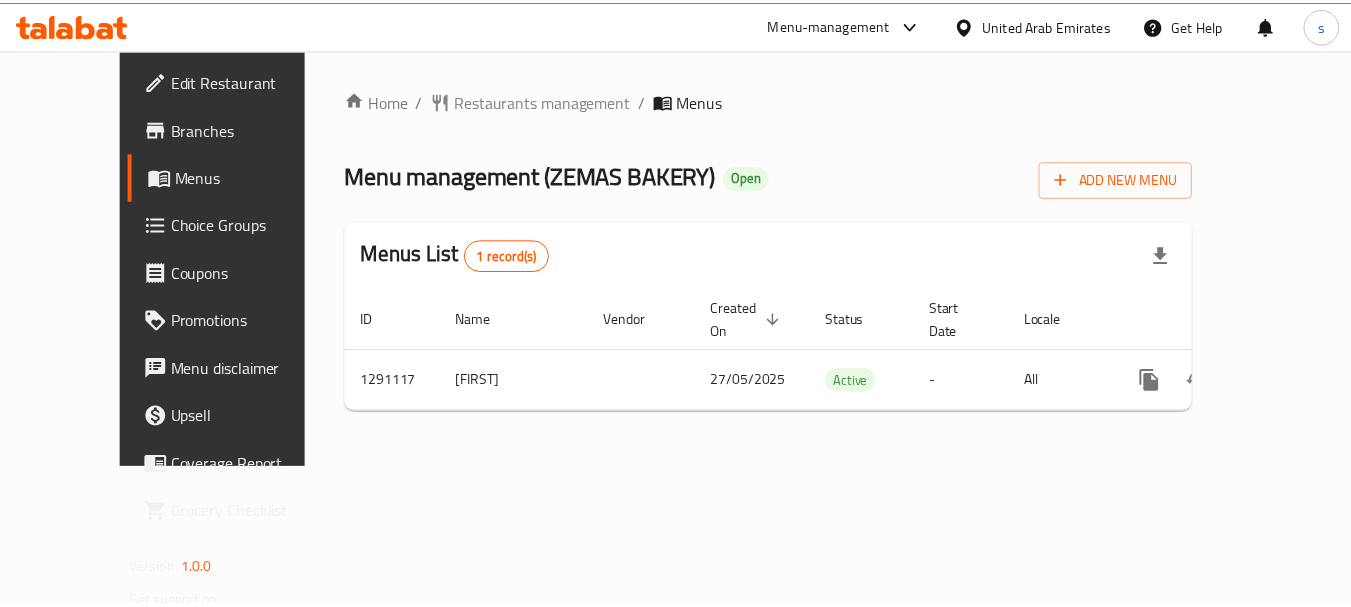 scroll, scrollTop: 0, scrollLeft: 0, axis: both 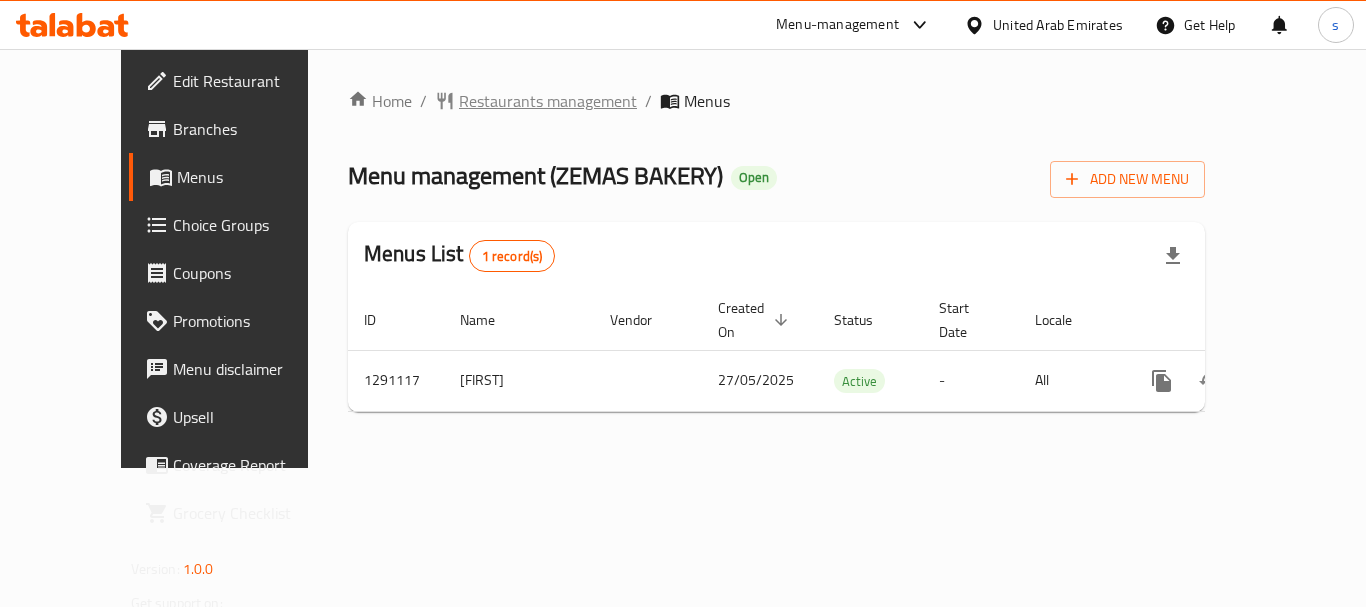 click on "Restaurants management" at bounding box center (548, 101) 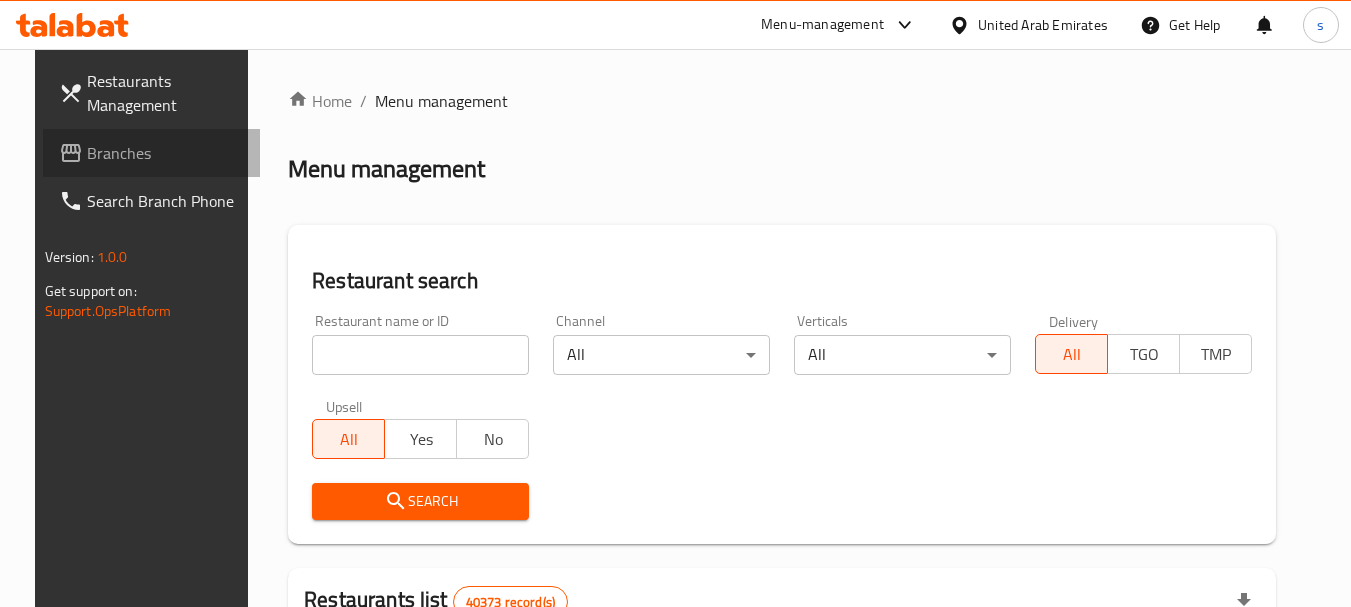 click on "Branches" at bounding box center [152, 153] 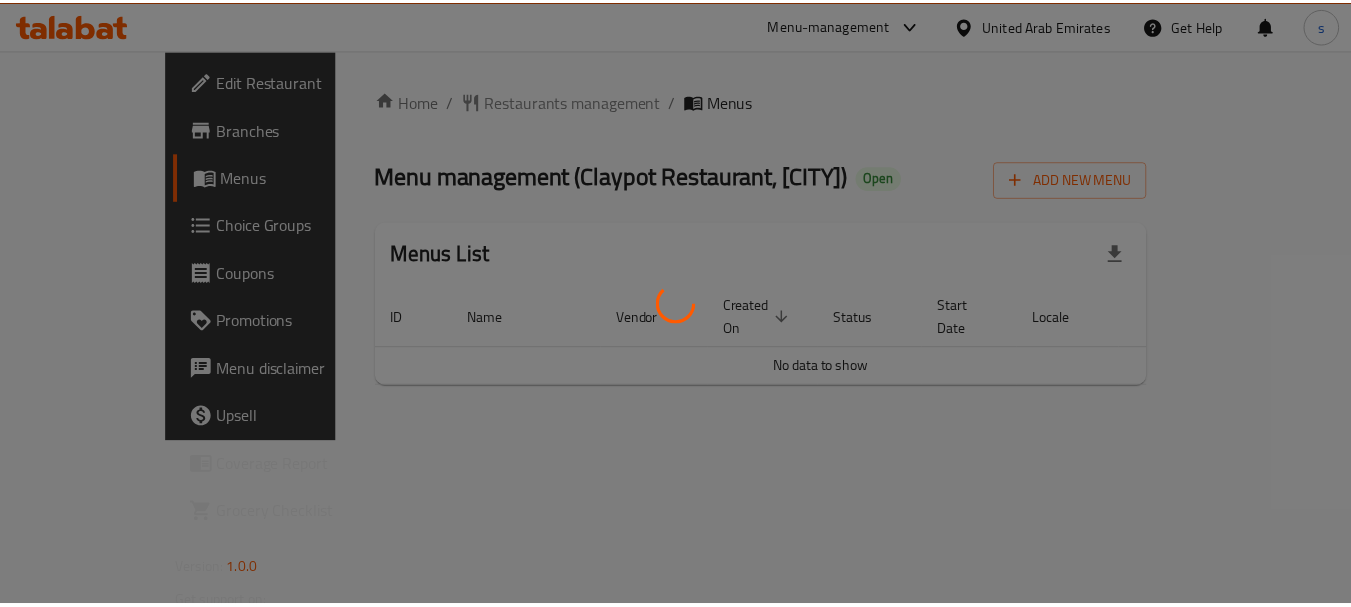 scroll, scrollTop: 0, scrollLeft: 0, axis: both 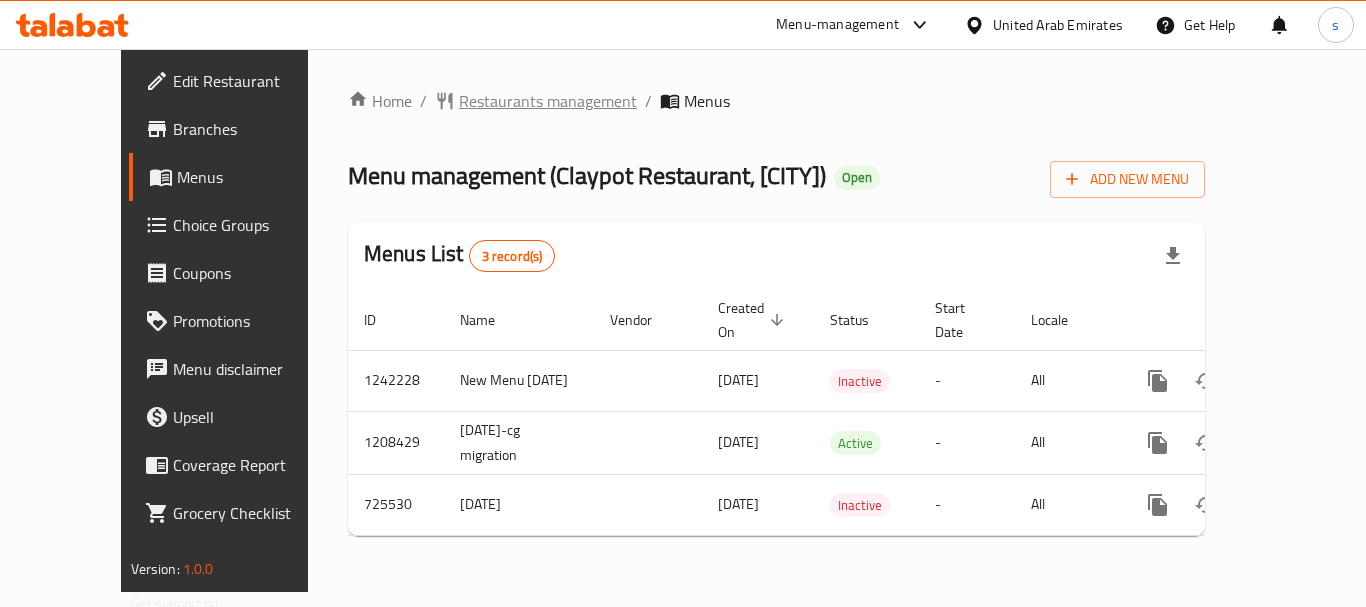 click on "Restaurants management" at bounding box center (548, 101) 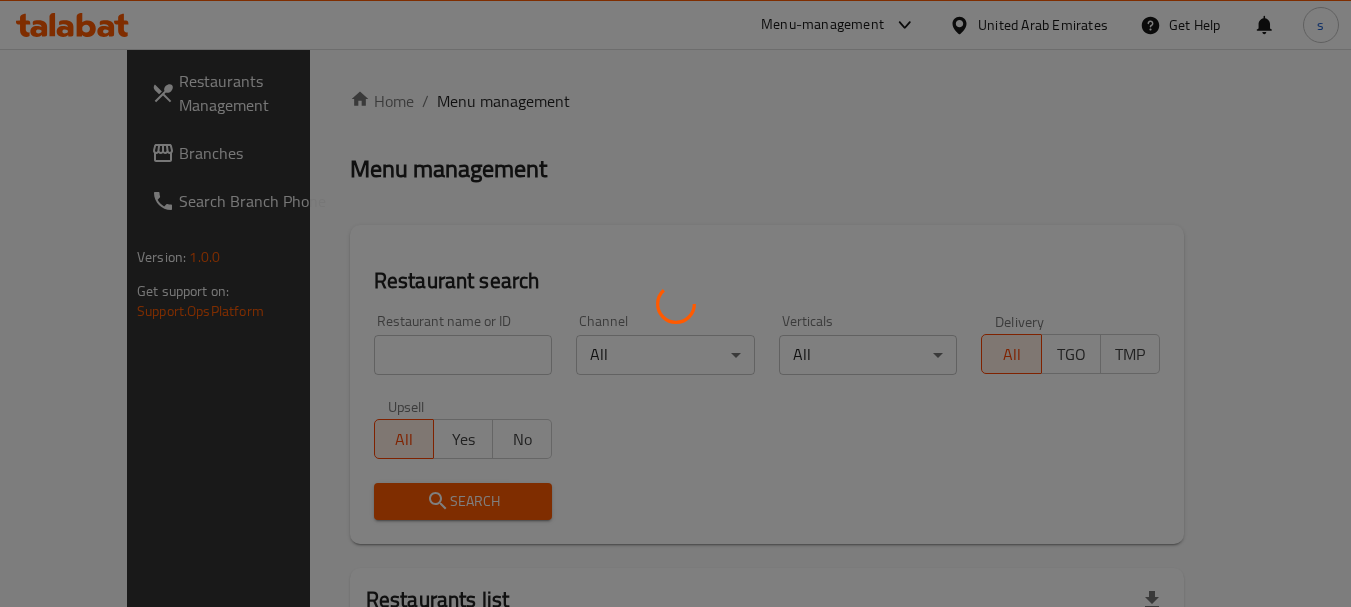 click at bounding box center (675, 303) 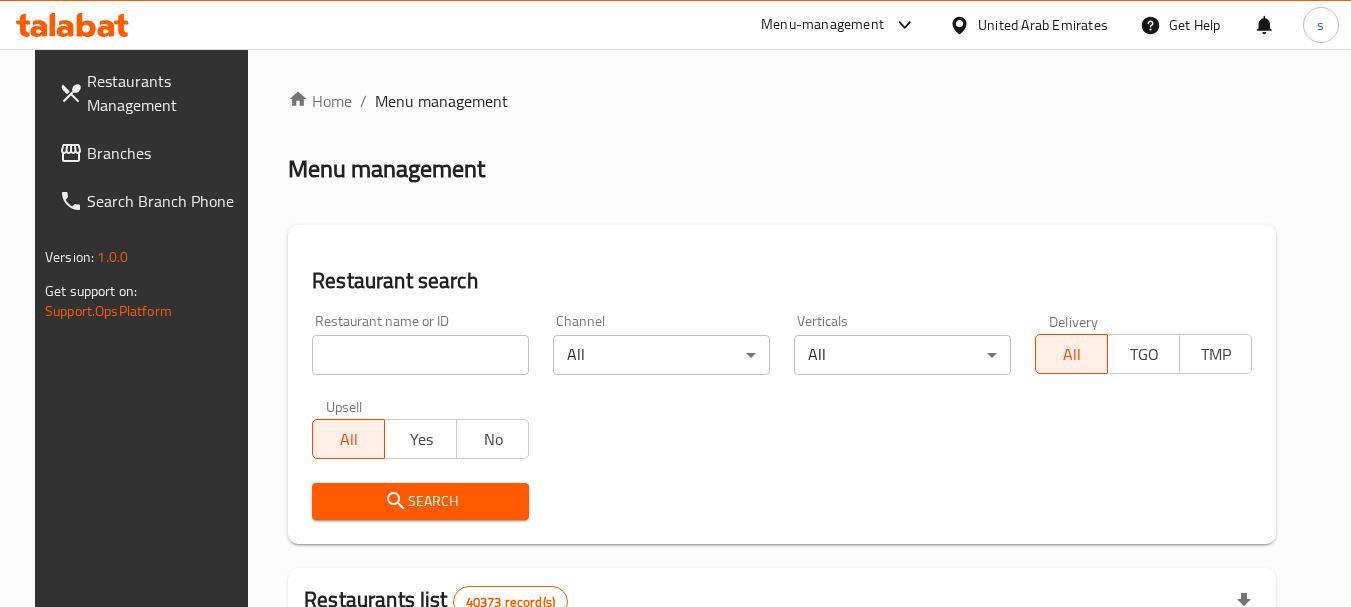 click on "Restaurants Management   Branches   Search Branch Phone  Version:    1.0.0  Get support on:    Support.OpsPlatform Home / Menu management Menu management Restaurant search Restaurant name or ID Restaurant name or ID Channel All ​ Verticals All ​ Delivery All TGO TMP Upsell All Yes No   Search Restaurants list   40373 record(s) ID sorted ascending Name (En) Name (Ar) Ref. Name Logo Branches Open Busy Closed POS group Status Action 328 Johnny Rockets جوني روكيتس 37 0 1 0 OPEN 330 French Connection فرنش كونكشن 1 0 0 0 INACTIVE 339 Arz Lebanon أرز لبنان Al Karama,Al Barsha & Mirdif 9 1 0 2 OPEN 340 Mega Wraps ميجا رابس 3 0 0 0 INACTIVE 342 Sandella's Flatbread Cafe سانديلاز فلات براد 7 0 0 0 INACTIVE 343 Dragon Hut كوخ التنين 1 0 0 0 INACTIVE 348 Thai Kitchen المطبخ التايلندى 1 0 0 0 INACTIVE 349 Mughal  موغل 1 0 0 0 HIDDEN 350 HOT N COOL (Old) هوت و كول 1 0 0 0 INACTIVE 355 Al Habasha  الحبشة 11 1 0 0 HIDDEN 10" at bounding box center (676, 717) 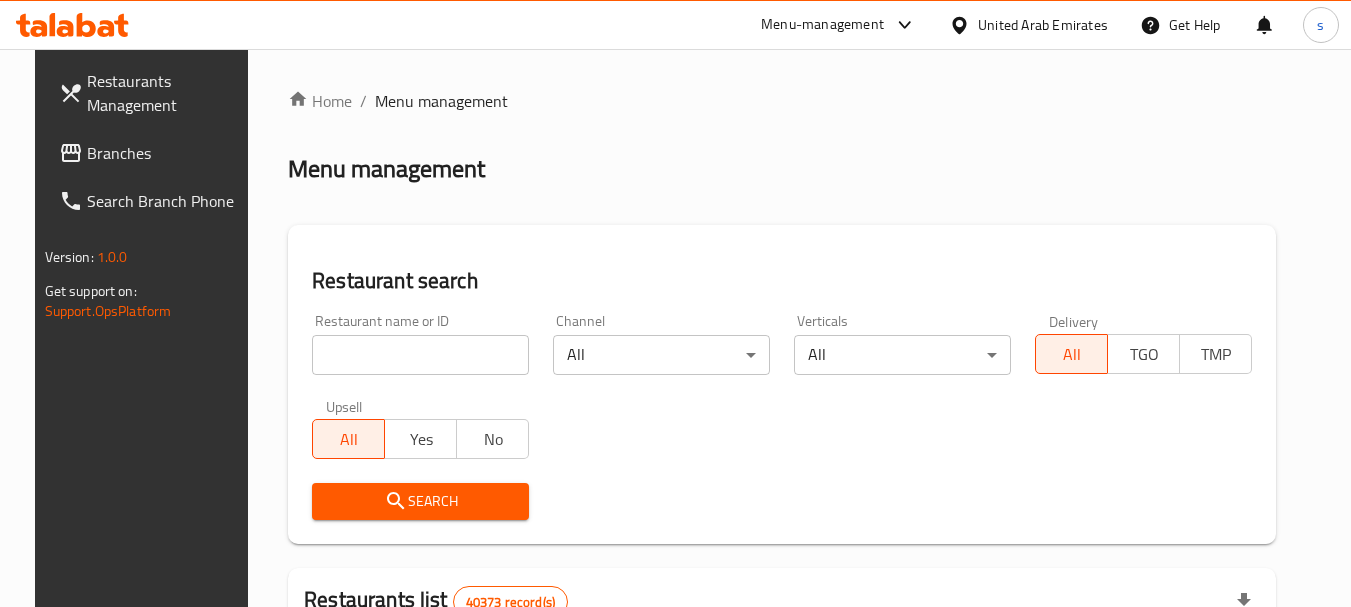 click on "Branches" at bounding box center [166, 153] 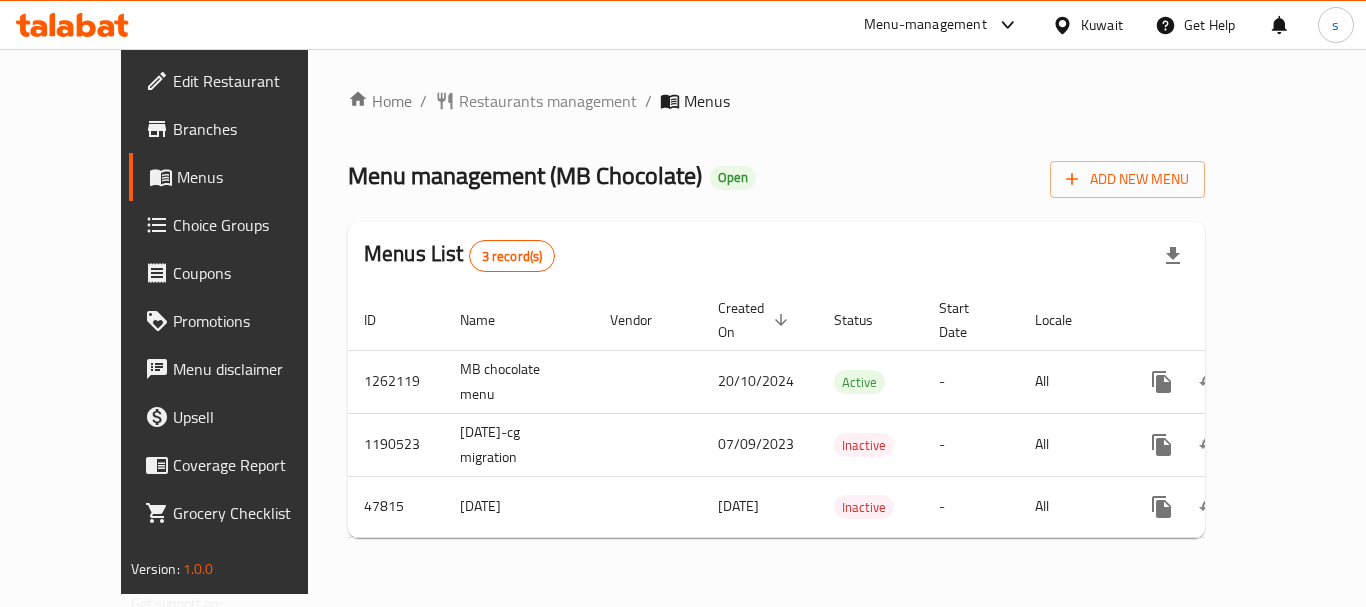 scroll, scrollTop: 0, scrollLeft: 0, axis: both 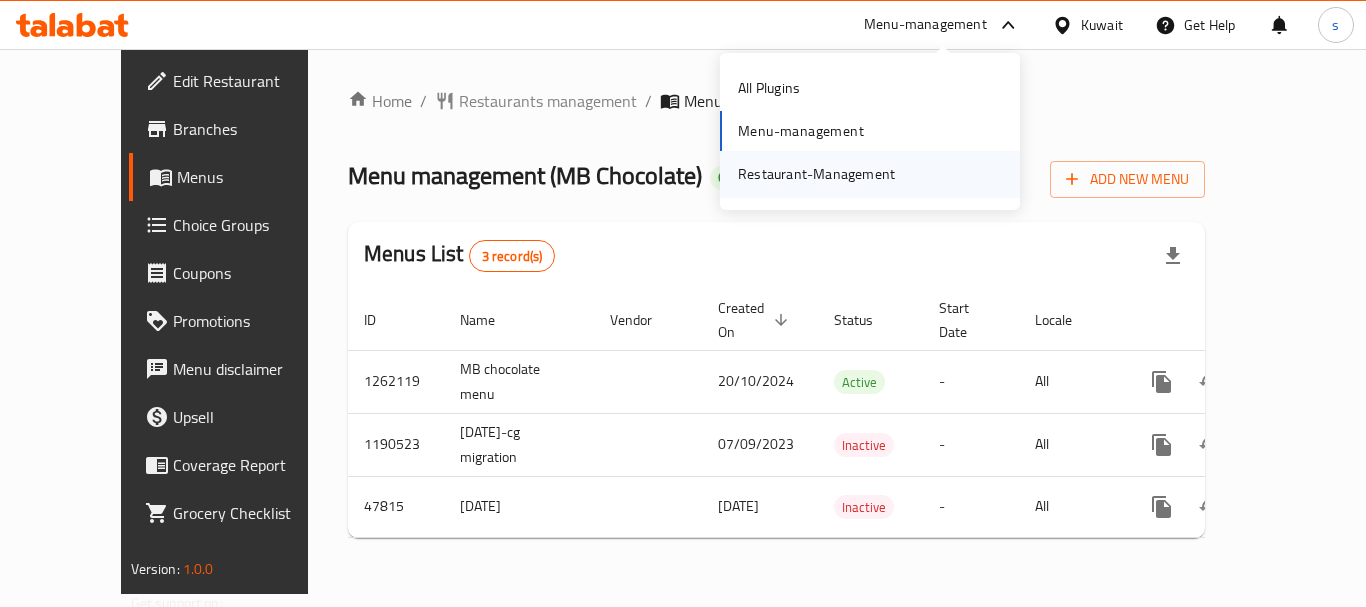 click on "Restaurant-Management" at bounding box center [816, 174] 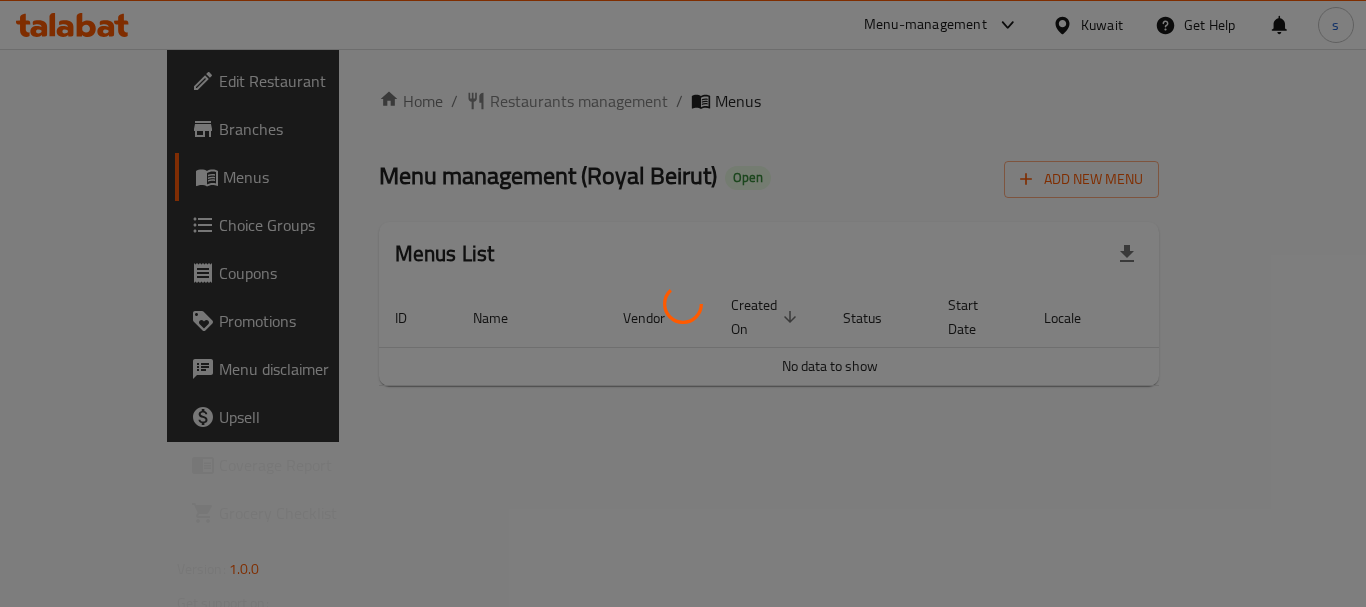 scroll, scrollTop: 0, scrollLeft: 0, axis: both 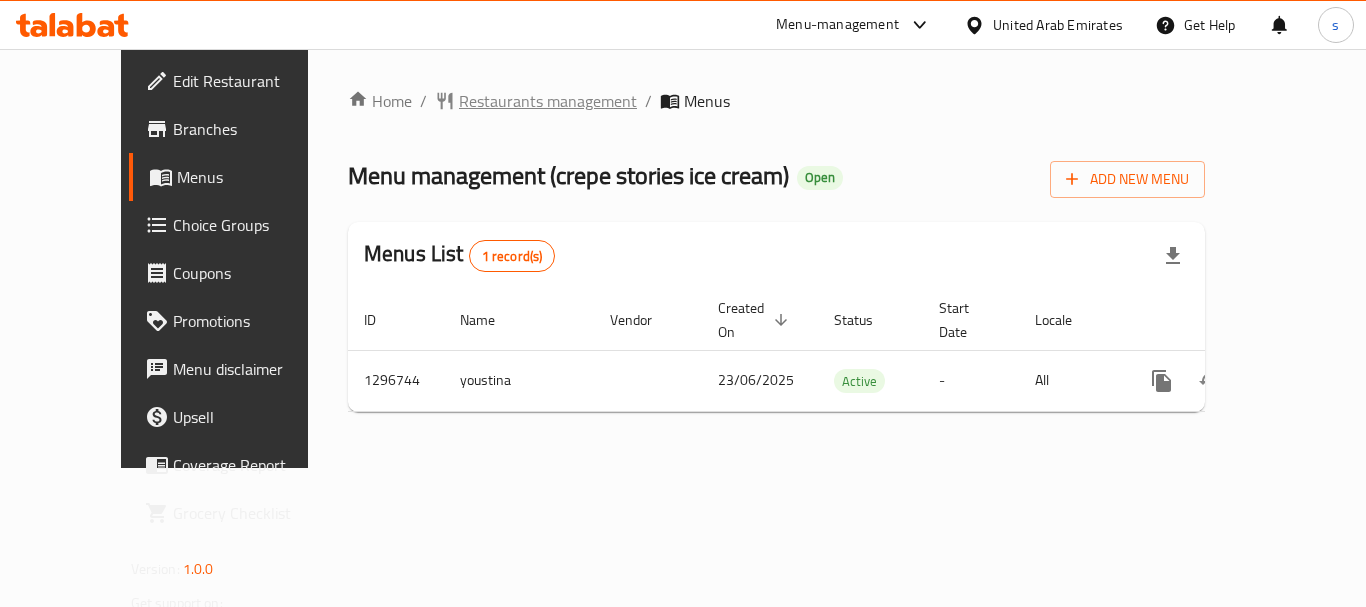 click on "Restaurants management" at bounding box center [548, 101] 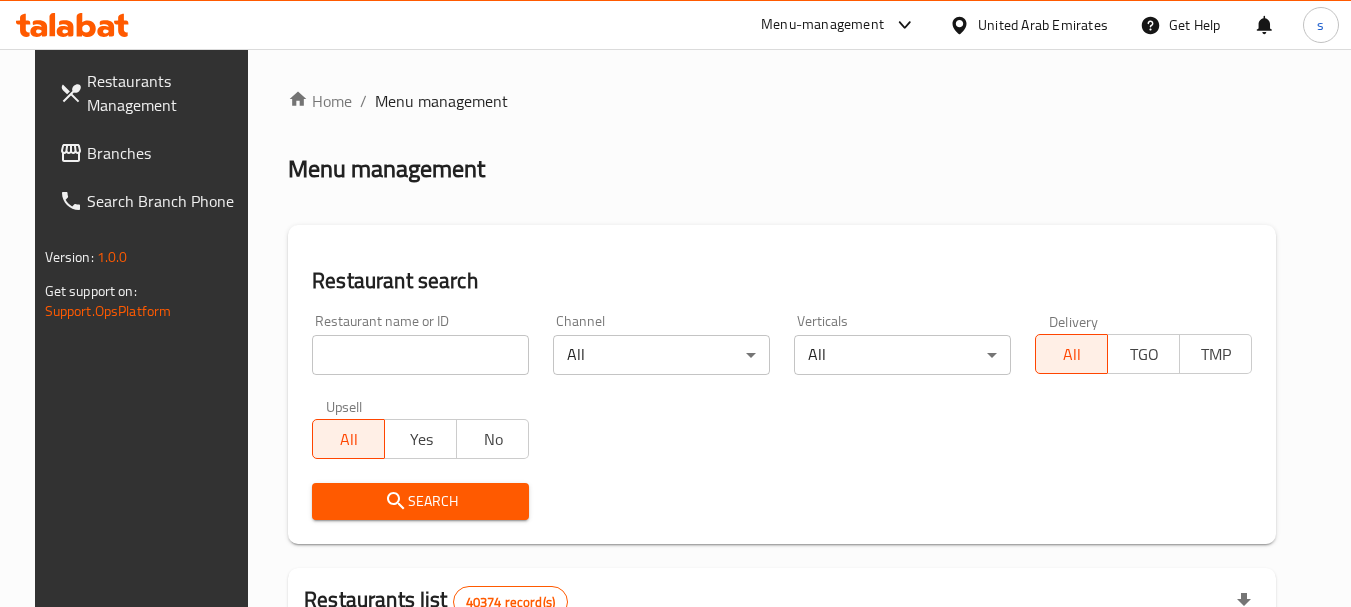 click on "Search Branch Phone" at bounding box center [152, 201] 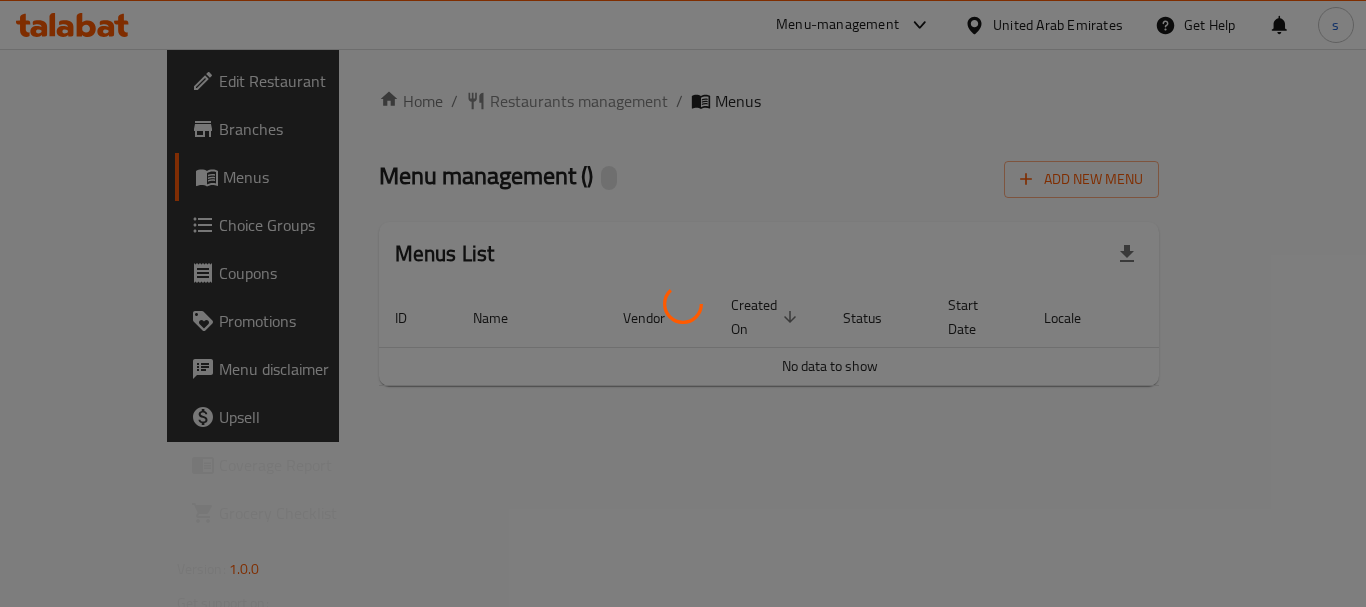 scroll, scrollTop: 0, scrollLeft: 0, axis: both 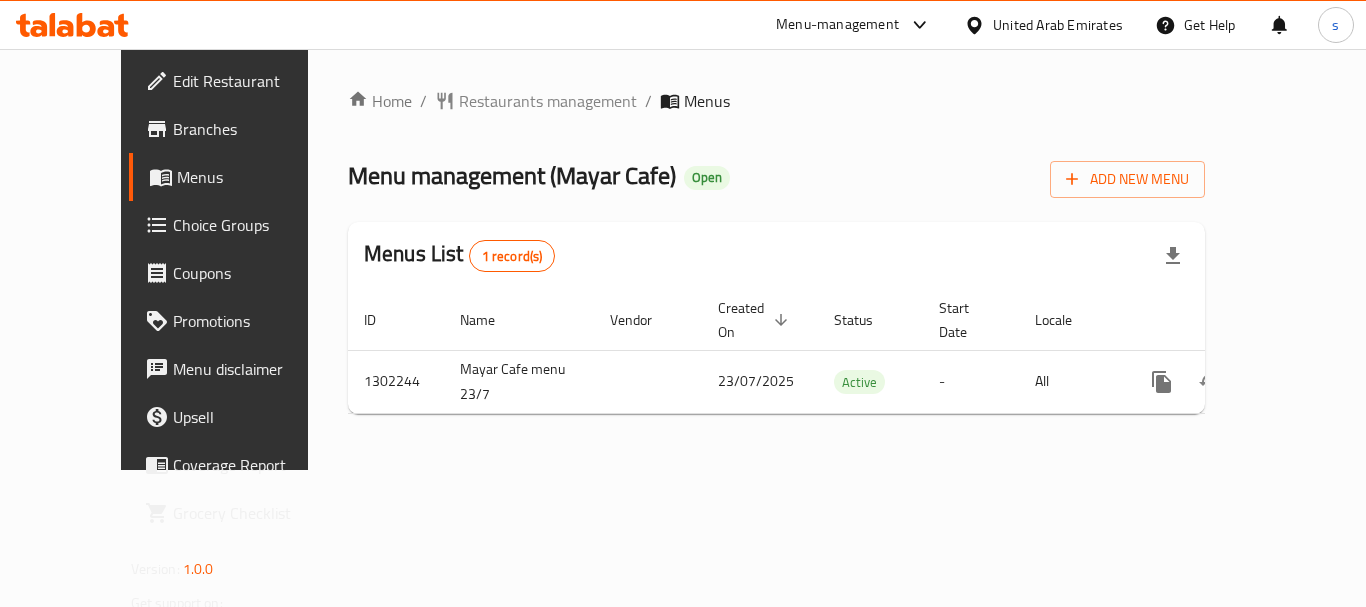 click 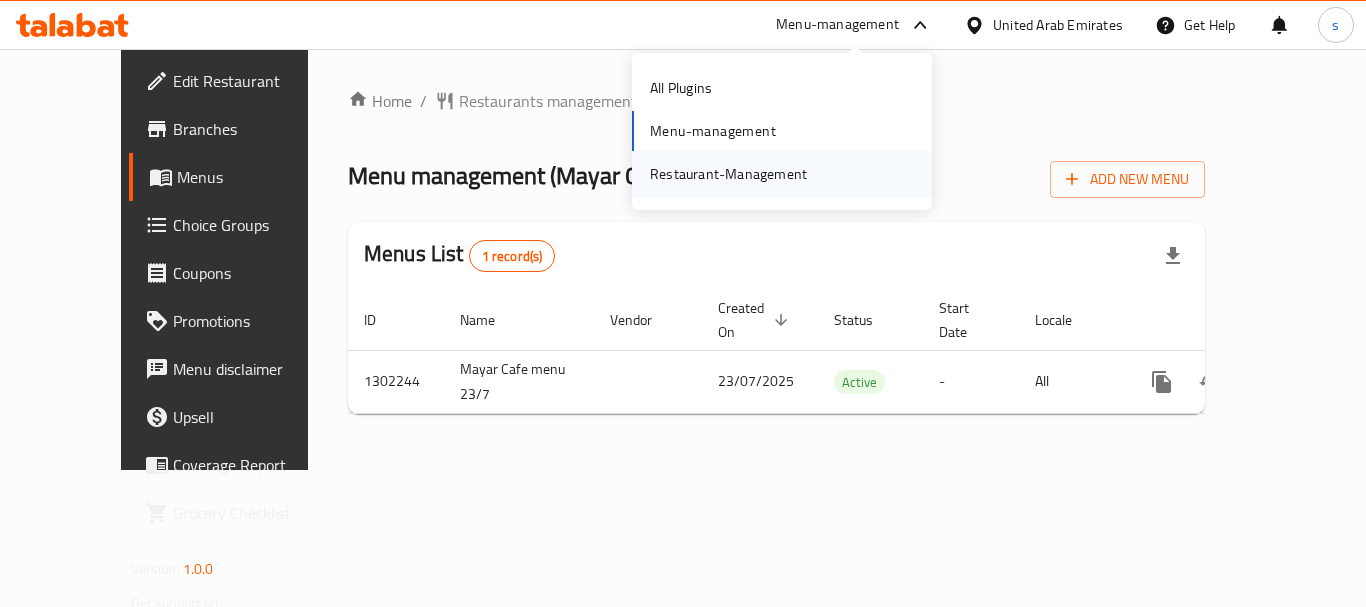 click on "Restaurant-Management" at bounding box center (728, 174) 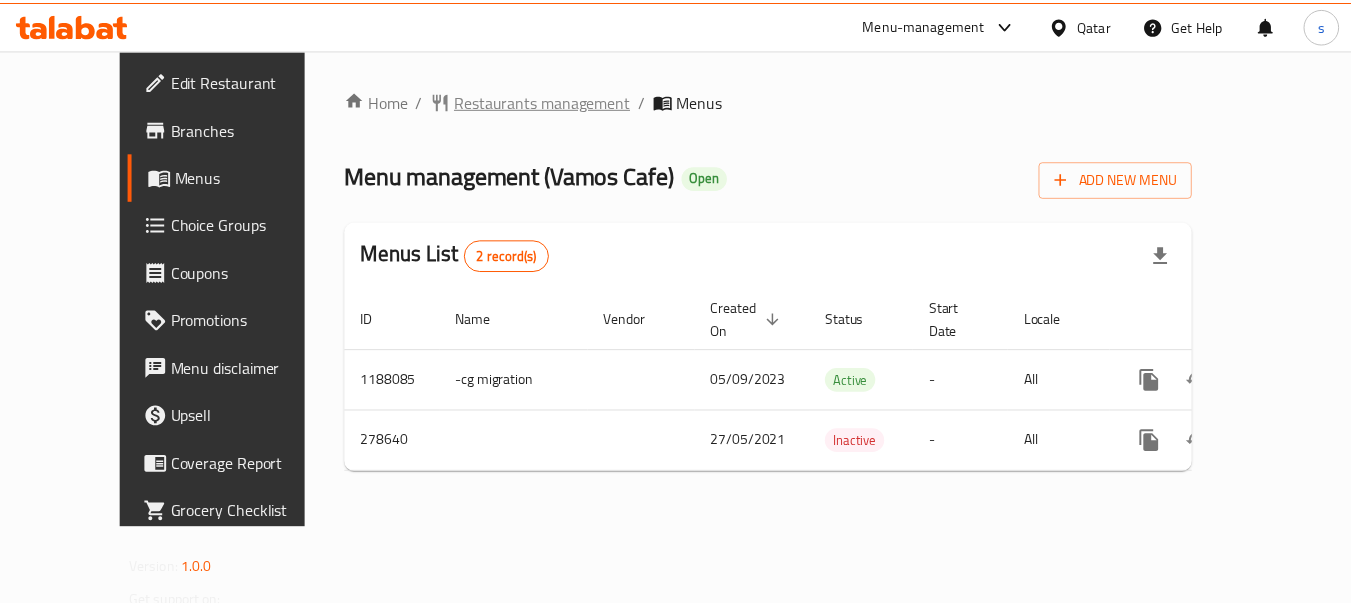 scroll, scrollTop: 0, scrollLeft: 0, axis: both 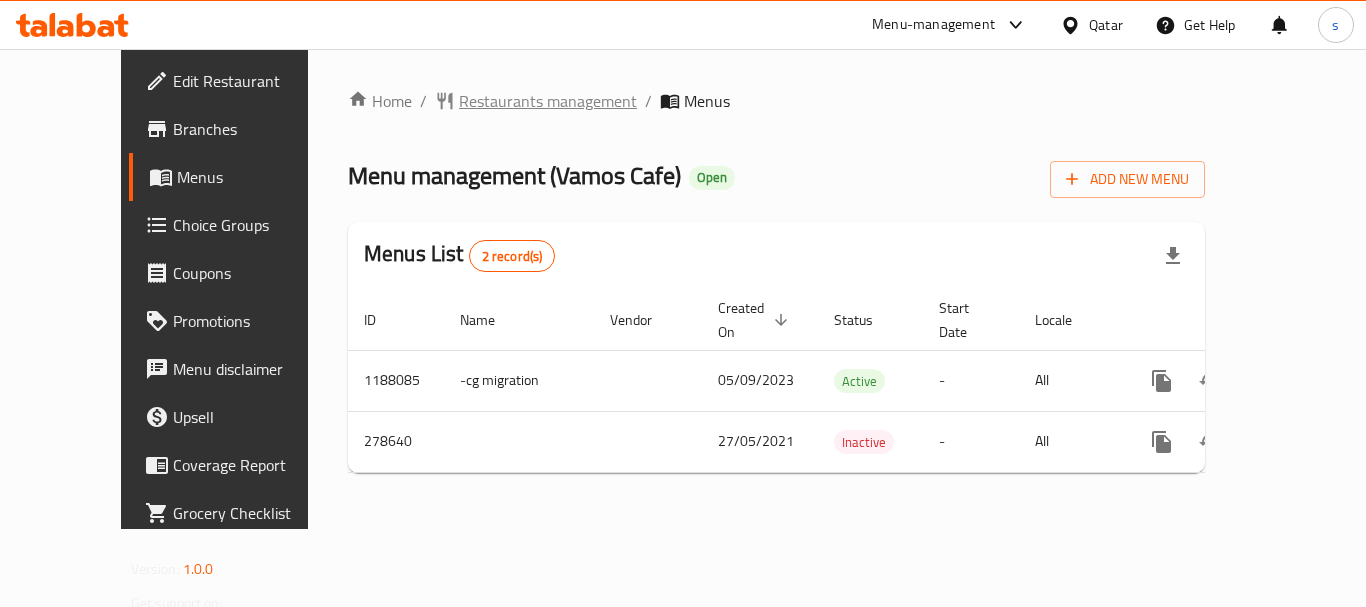 click on "Restaurants management" at bounding box center [548, 101] 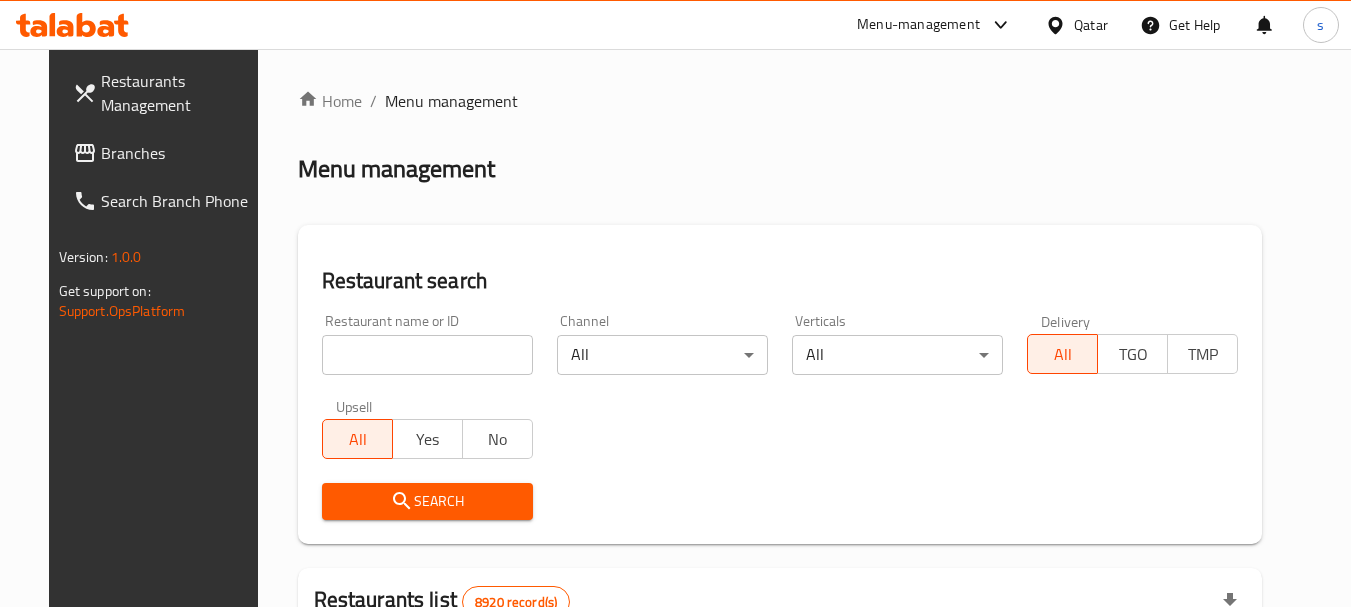 click on "Branches" at bounding box center (180, 153) 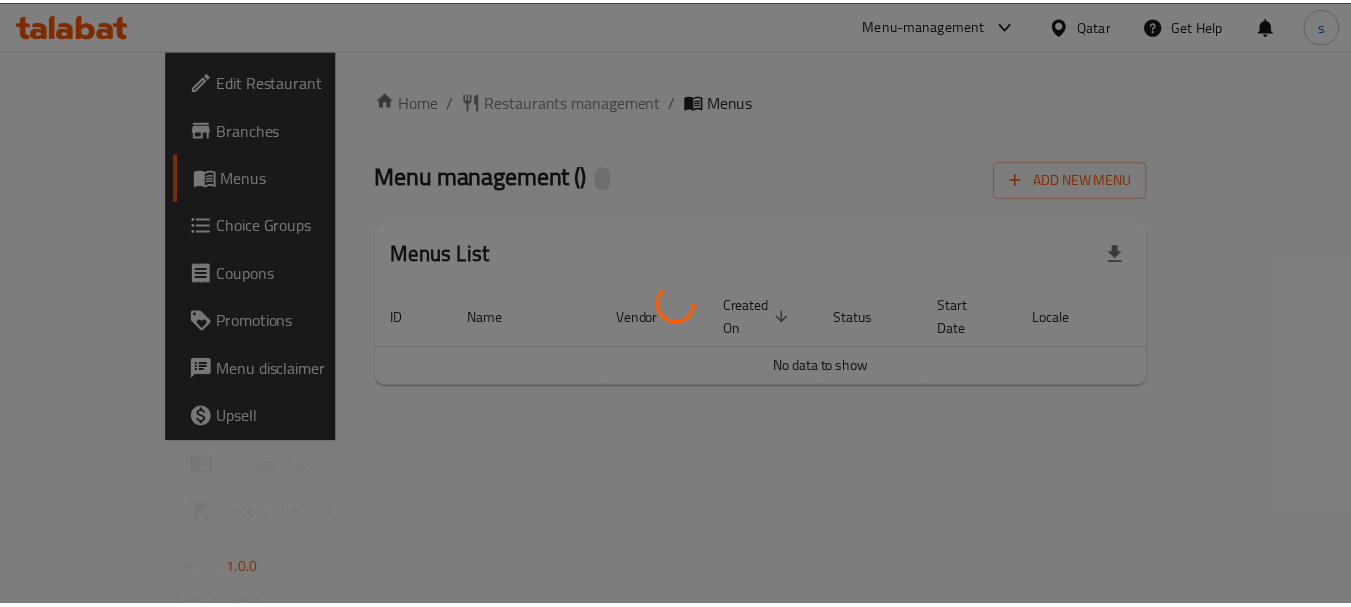 scroll, scrollTop: 0, scrollLeft: 0, axis: both 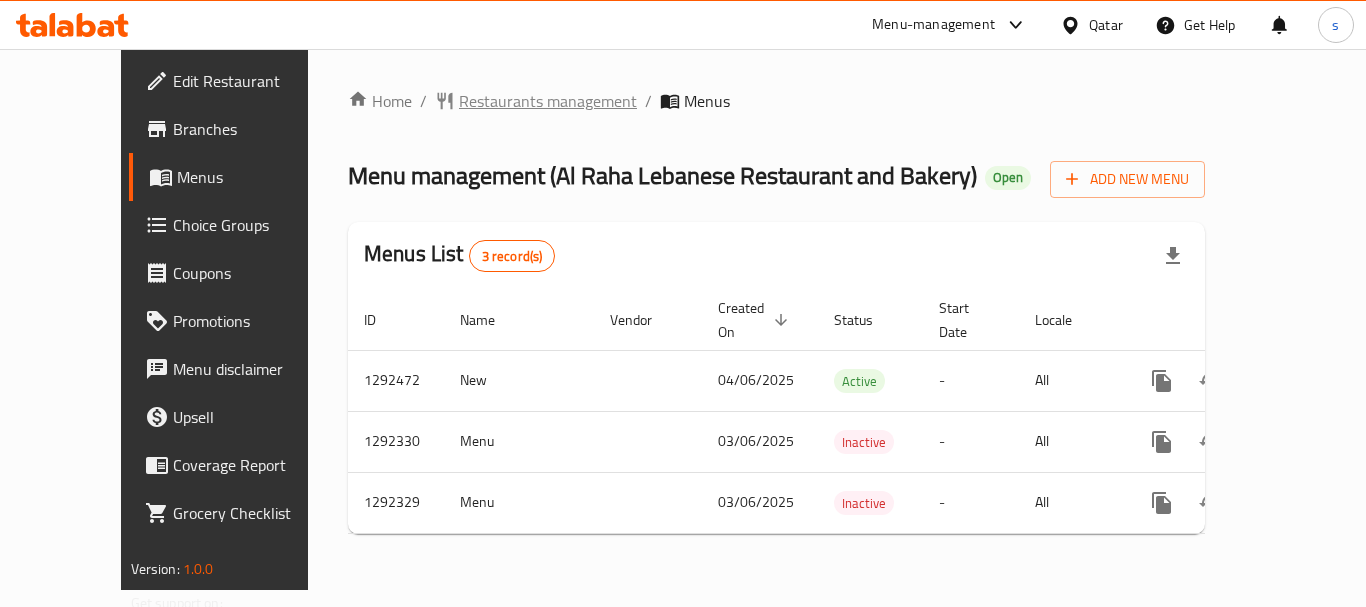 click on "Restaurants management" at bounding box center (548, 101) 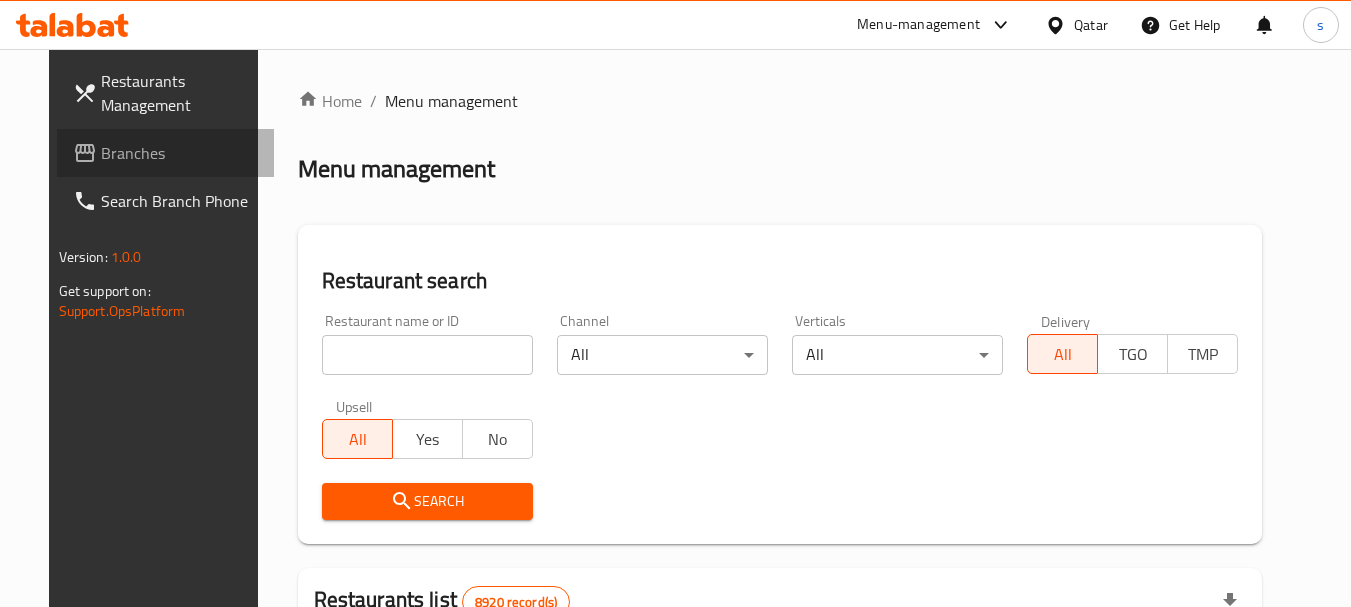 click on "Branches" at bounding box center [180, 153] 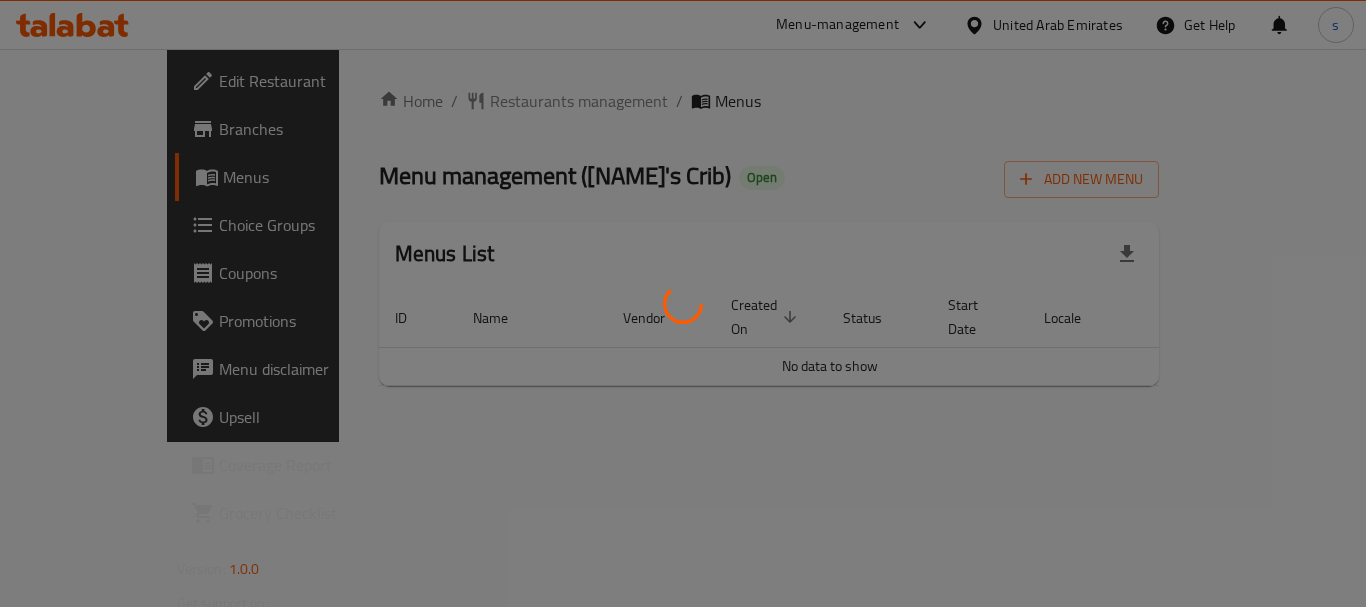 scroll, scrollTop: 0, scrollLeft: 0, axis: both 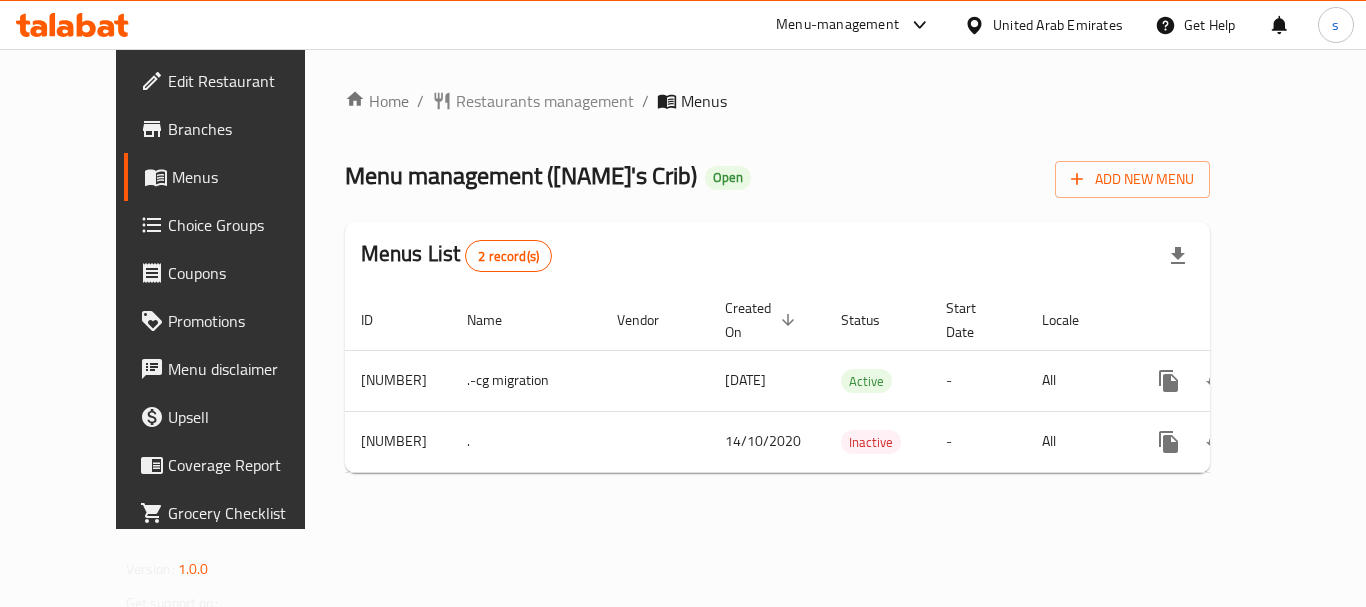 click on "Menu-management" at bounding box center (837, 25) 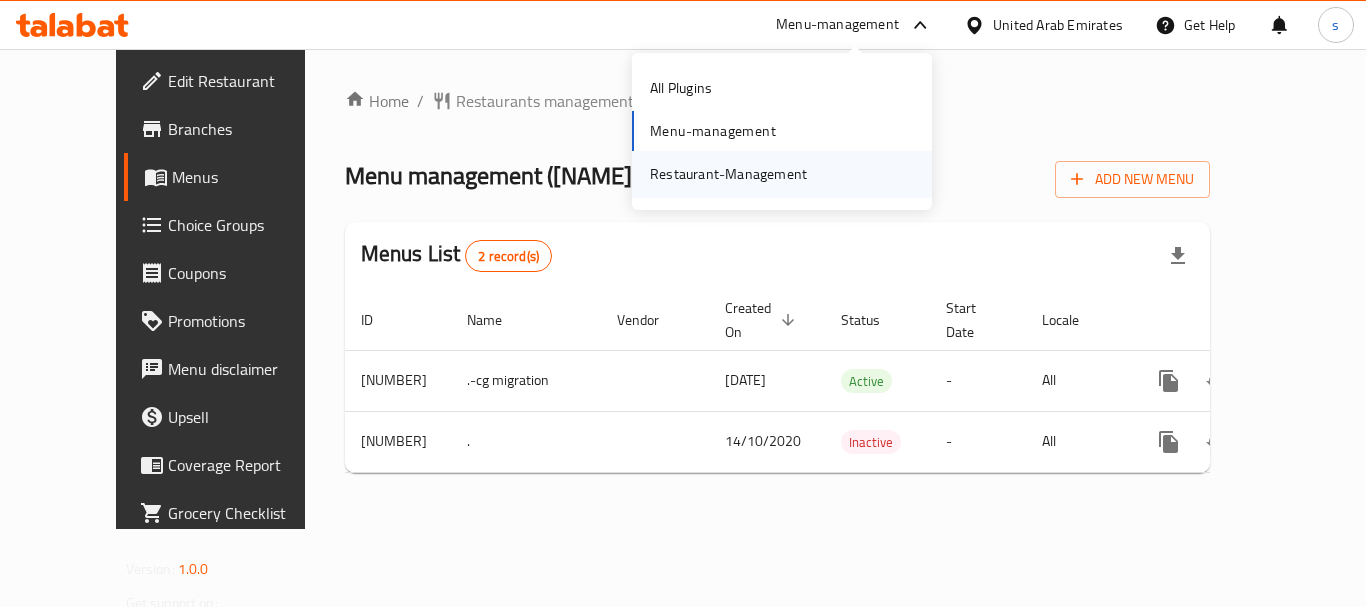 click on "Restaurant-Management" at bounding box center (728, 174) 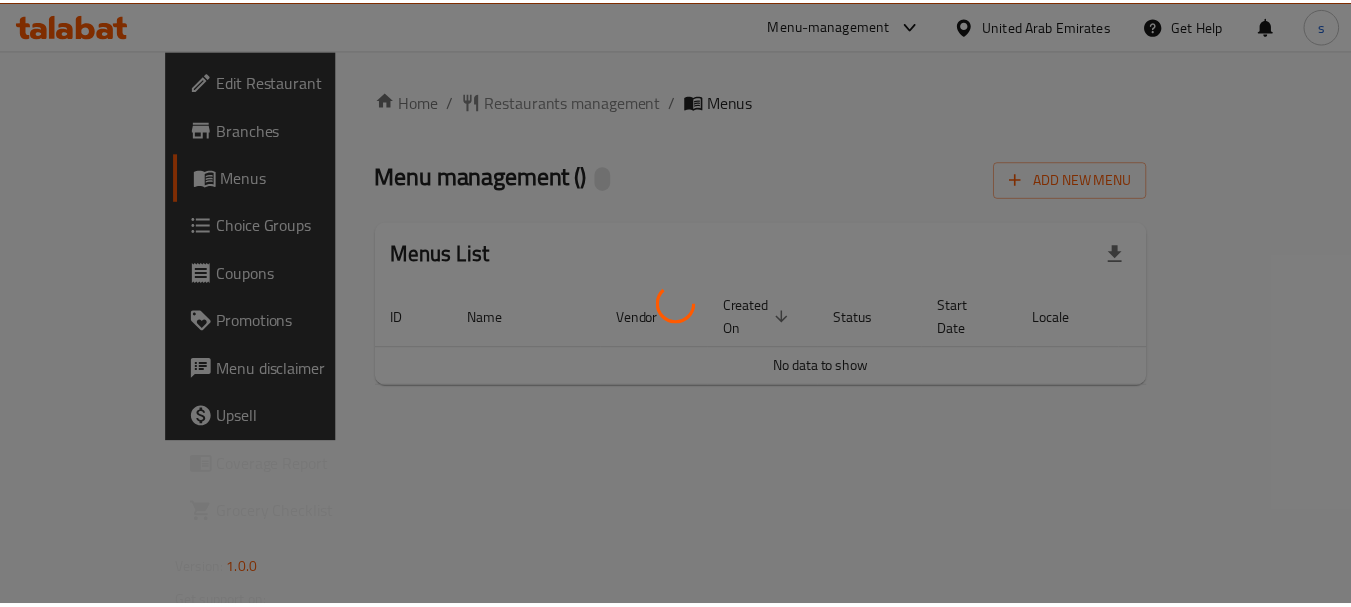 scroll, scrollTop: 0, scrollLeft: 0, axis: both 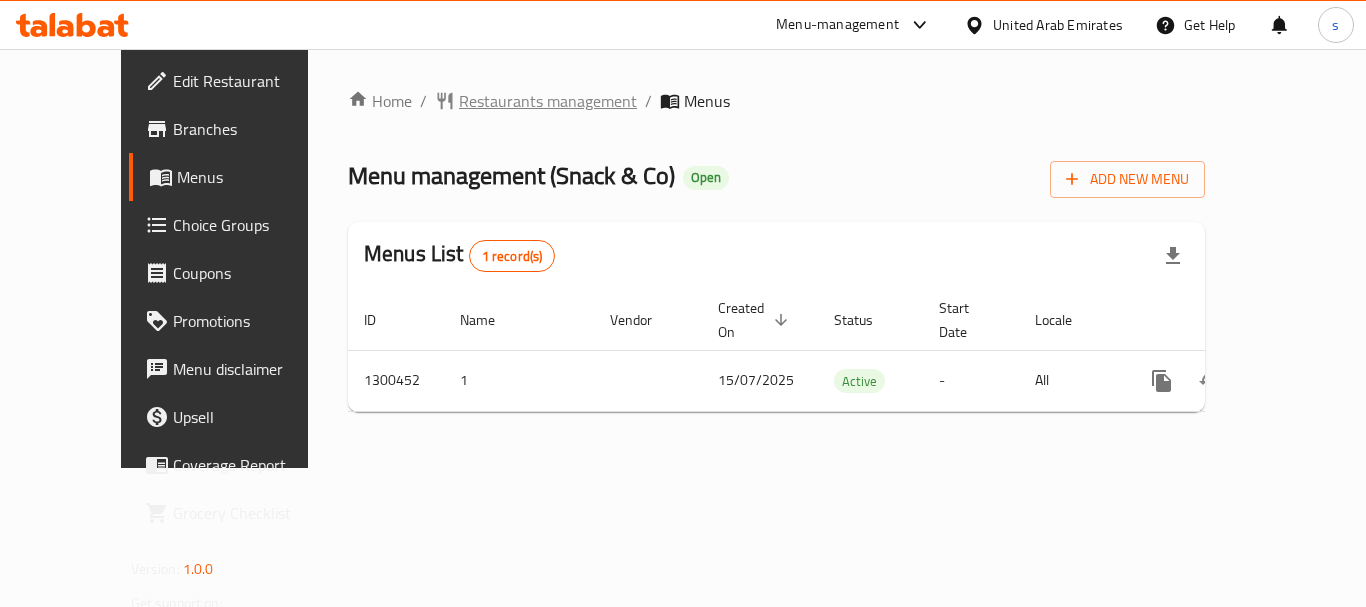 click on "Restaurants management" at bounding box center (548, 101) 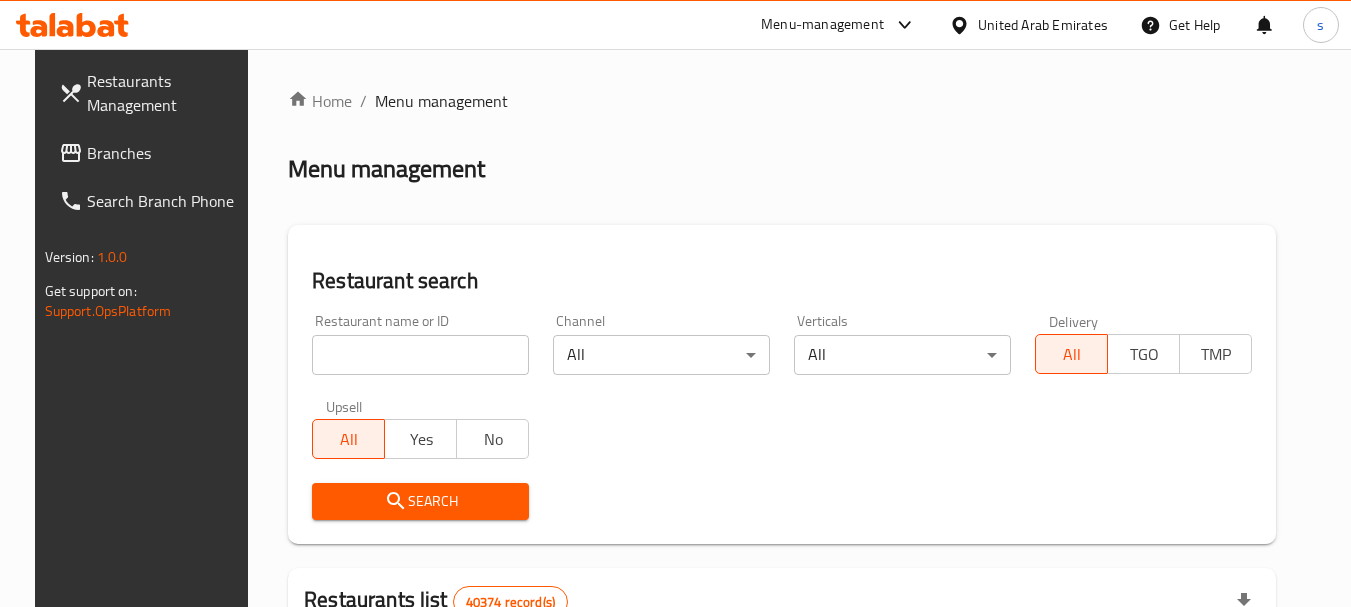 click on "Restaurants Management   Branches   Search Branch Phone  Version:    1.0.0  Get support on:    Support.OpsPlatform Home / Menu management Menu management Restaurant search Restaurant name or ID Restaurant name or ID Channel All ​ Verticals All ​ Delivery All TGO TMP Upsell All Yes No   Search Restaurants list   40374 record(s) ID sorted ascending Name (En) Name (Ar) Ref. Name Logo Branches Open Busy Closed POS group Status Action 328 Johnny Rockets جوني روكيتس 37 0 1 0 OPEN 330 French Connection فرنش كونكشن 1 0 0 0 INACTIVE 339 Arz Lebanon أرز لبنان Al Karama,Al Barsha ​ 9 1 0 2 OPEN 340 Mega Wraps ميجا رابس 3 0 0 0 INACTIVE 342 Sandella's Flatbread Cafe سانديلاز فلات براد 7 0 0 0 INACTIVE 343 Dragon Hut كوخ التنين 1 0 0 0 INACTIVE 348 Thai Kitchen المطبخ التايلندى 1 0 0 0 INACTIVE 349 Mughal  موغل 1 0 0 0 HIDDEN 350 HOT N COOL (Old) هوت و كول 1 0 0 0 INACTIVE 355 Al Habasha  الحبشة 11 1 0 0 HIDDEN 10" at bounding box center [676, 717] 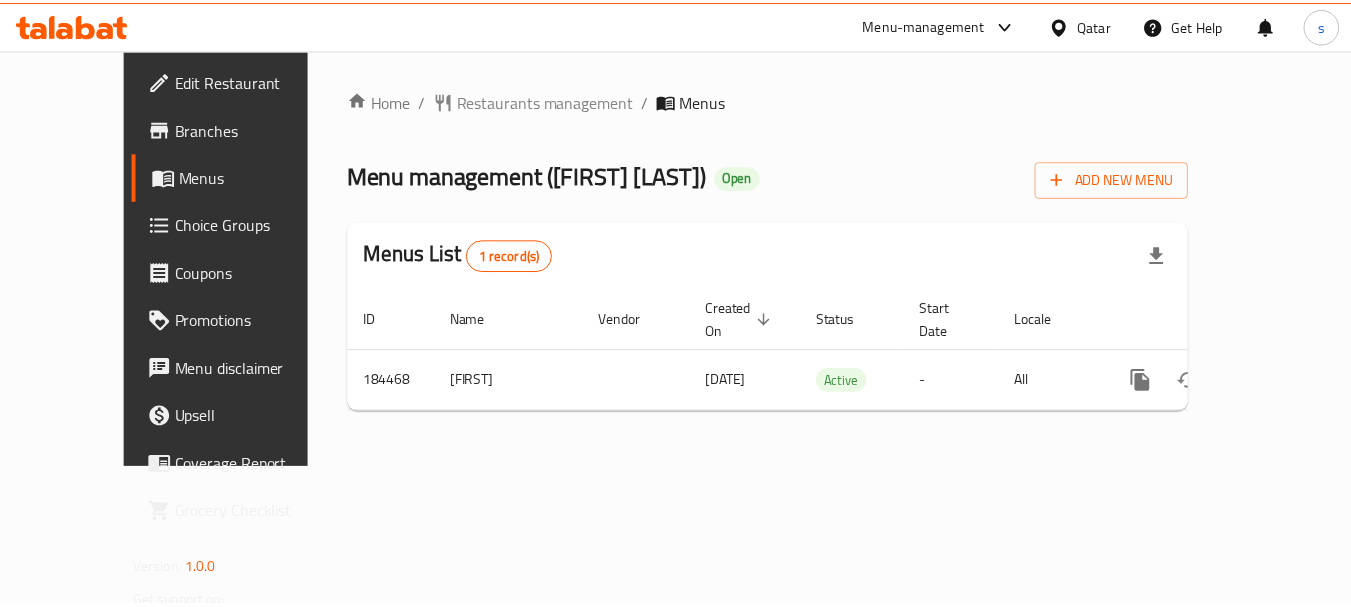 scroll, scrollTop: 0, scrollLeft: 0, axis: both 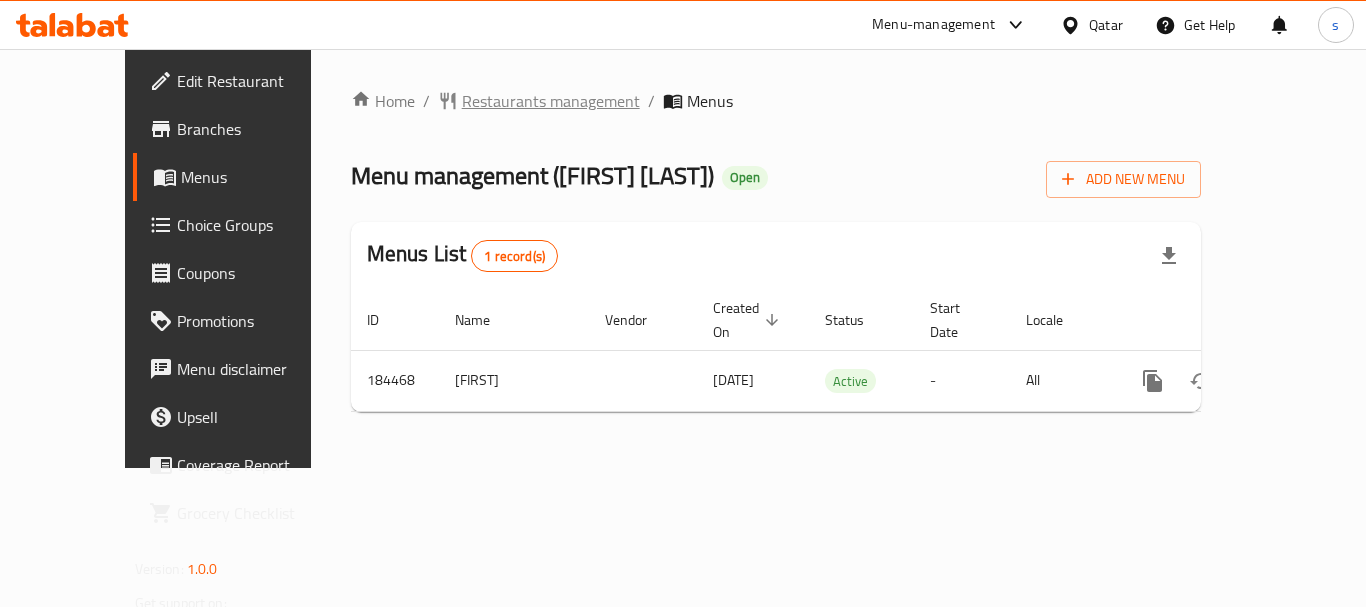 click on "Restaurants management" at bounding box center [551, 101] 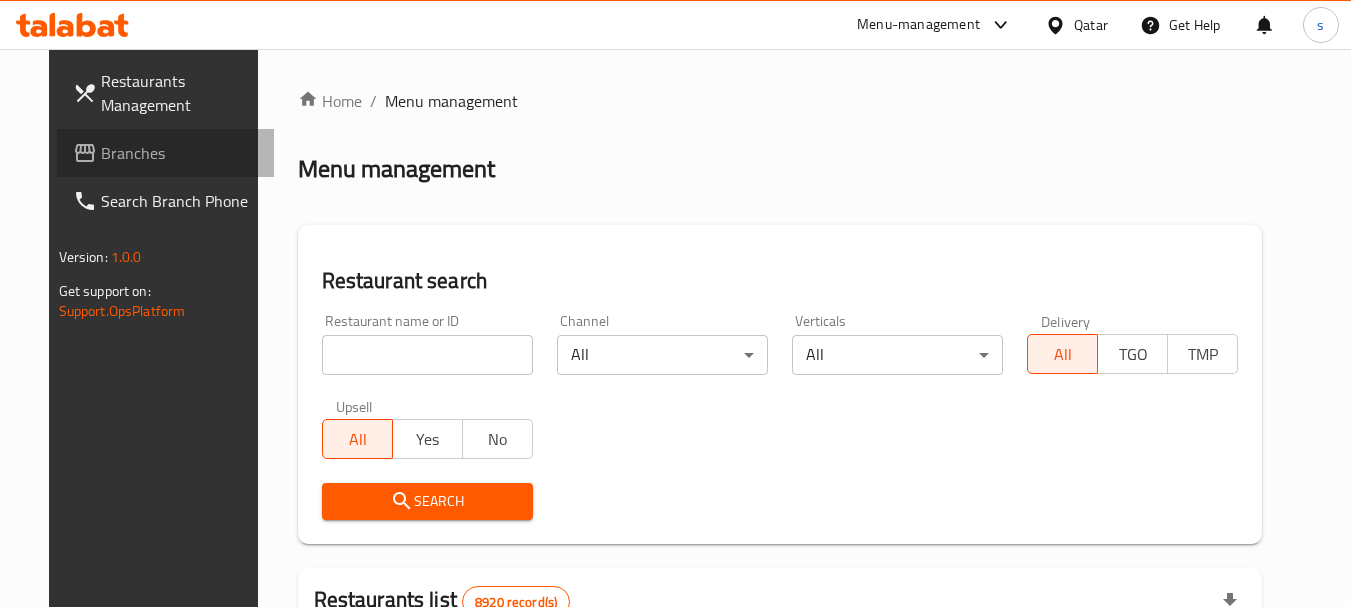 click on "Branches" at bounding box center [180, 153] 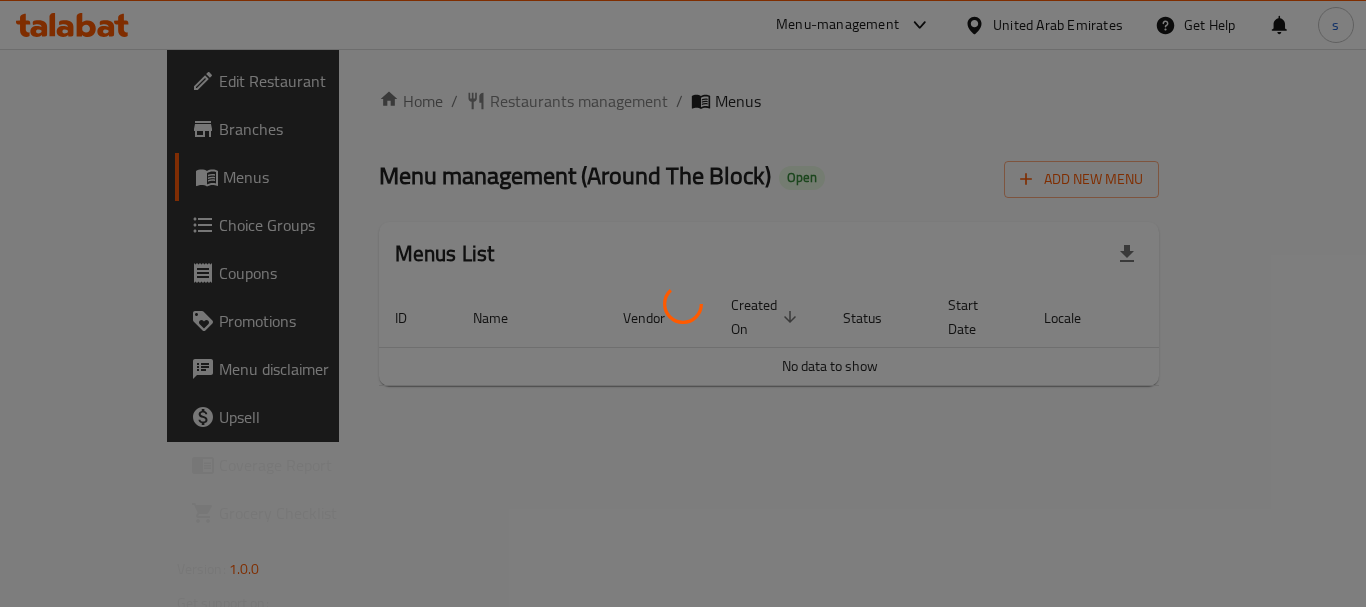scroll, scrollTop: 0, scrollLeft: 0, axis: both 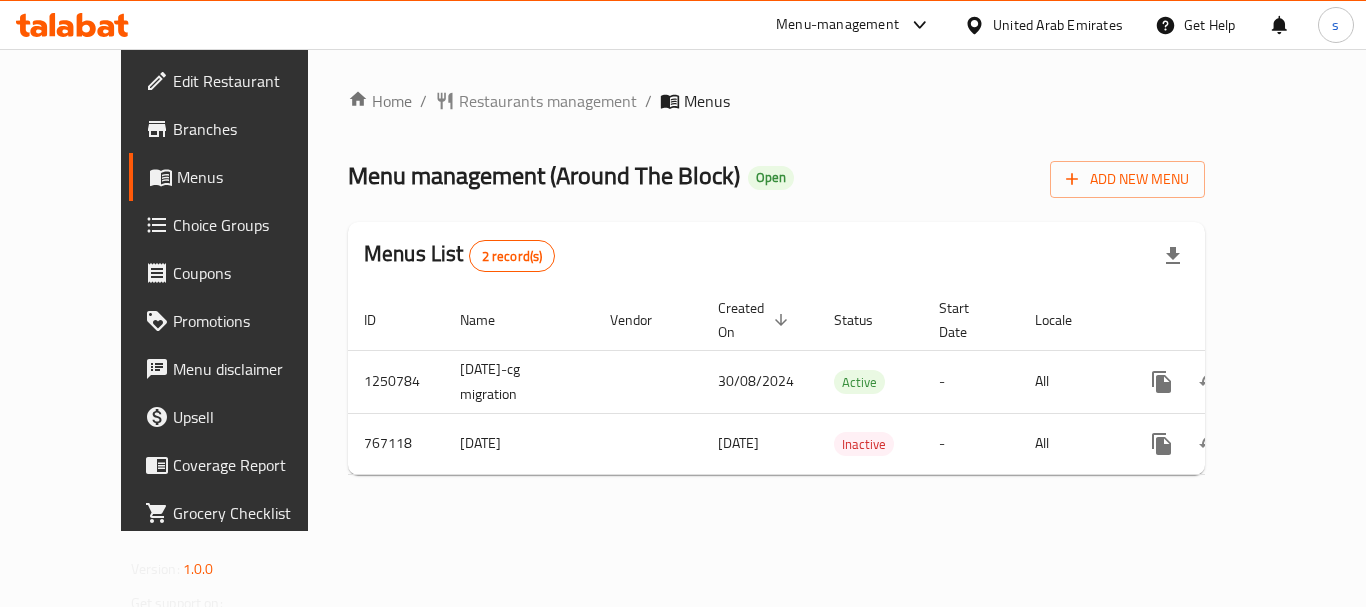 click on "Menu-management" at bounding box center [837, 25] 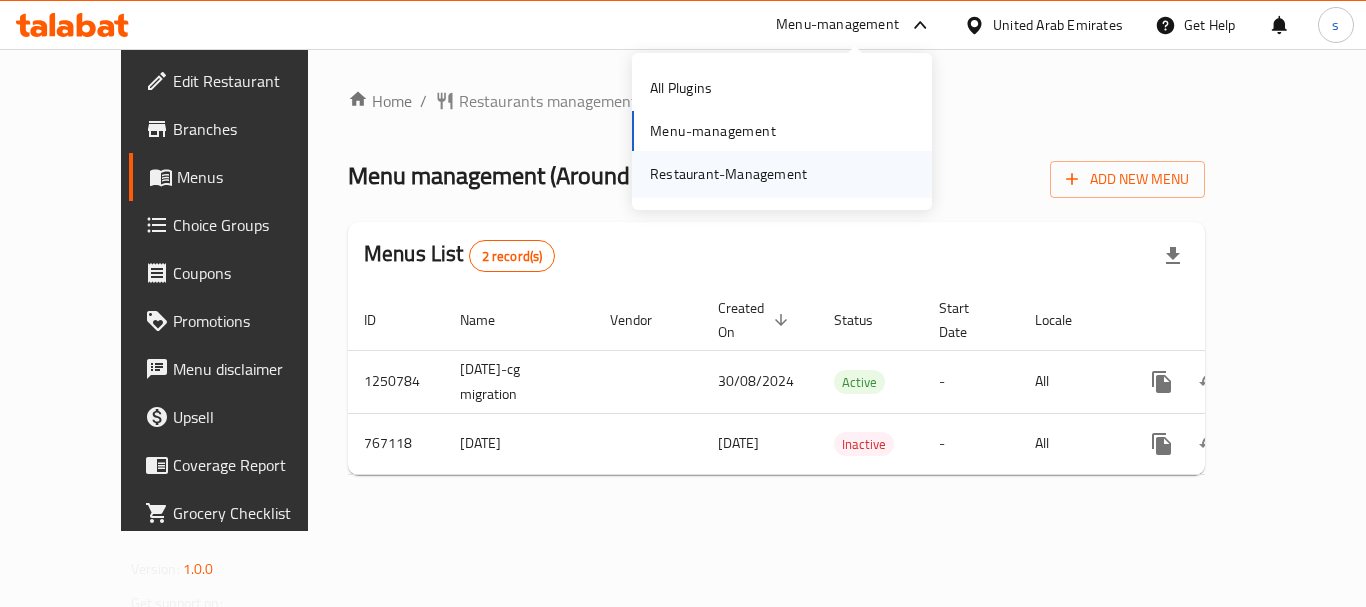 click on "Restaurant-Management" at bounding box center [728, 174] 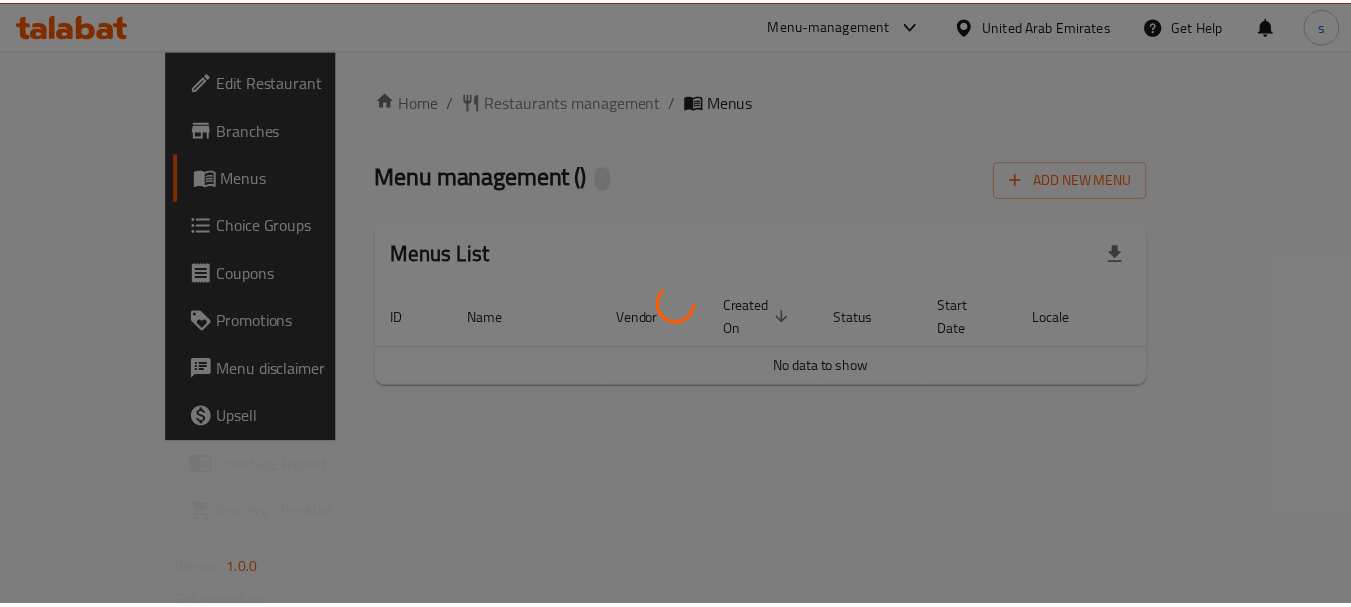 scroll, scrollTop: 0, scrollLeft: 0, axis: both 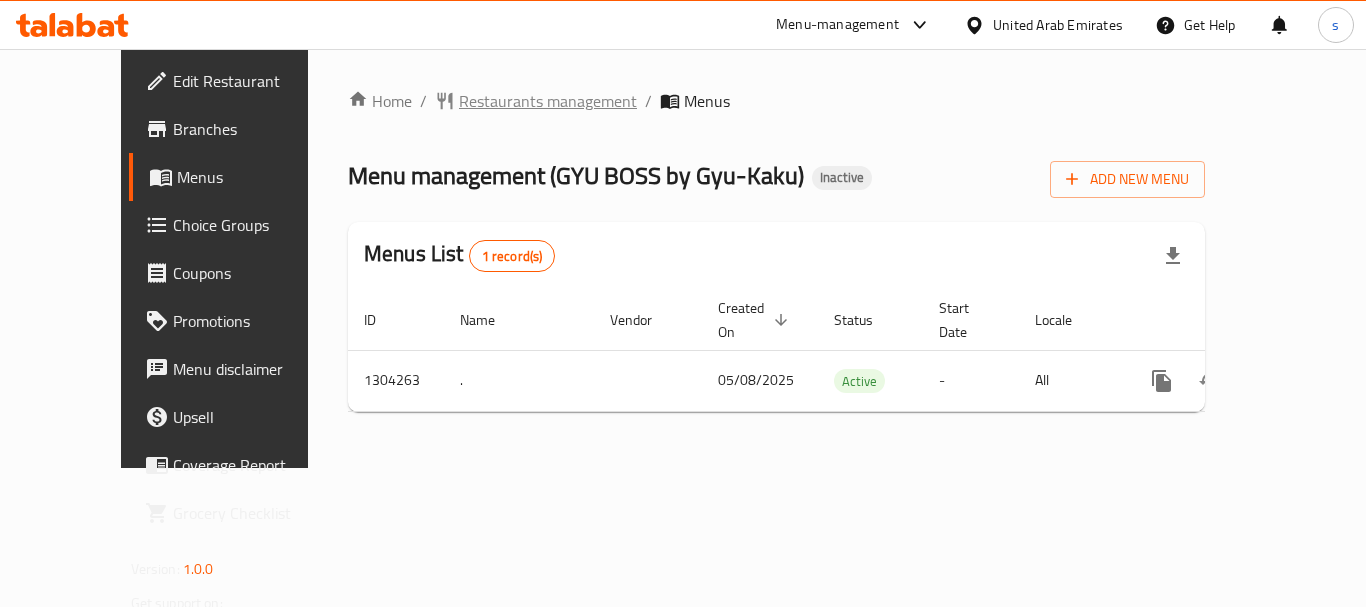 click on "Restaurants management" at bounding box center (548, 101) 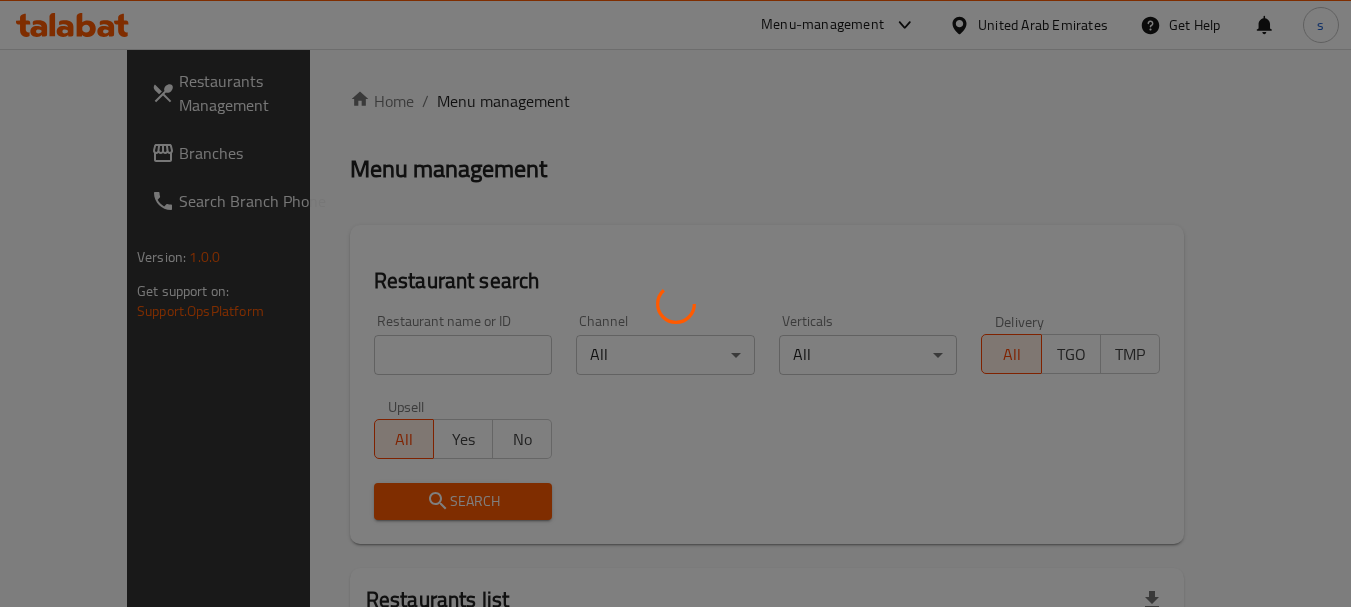 click at bounding box center (675, 303) 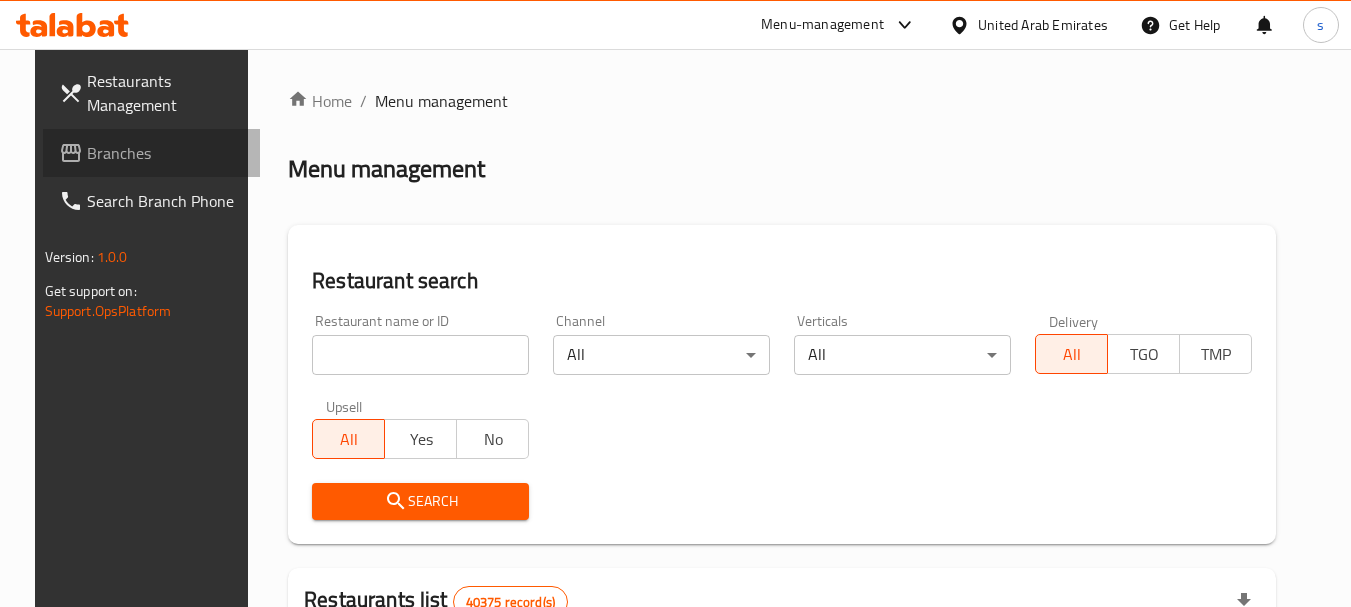 click on "Branches" at bounding box center [152, 153] 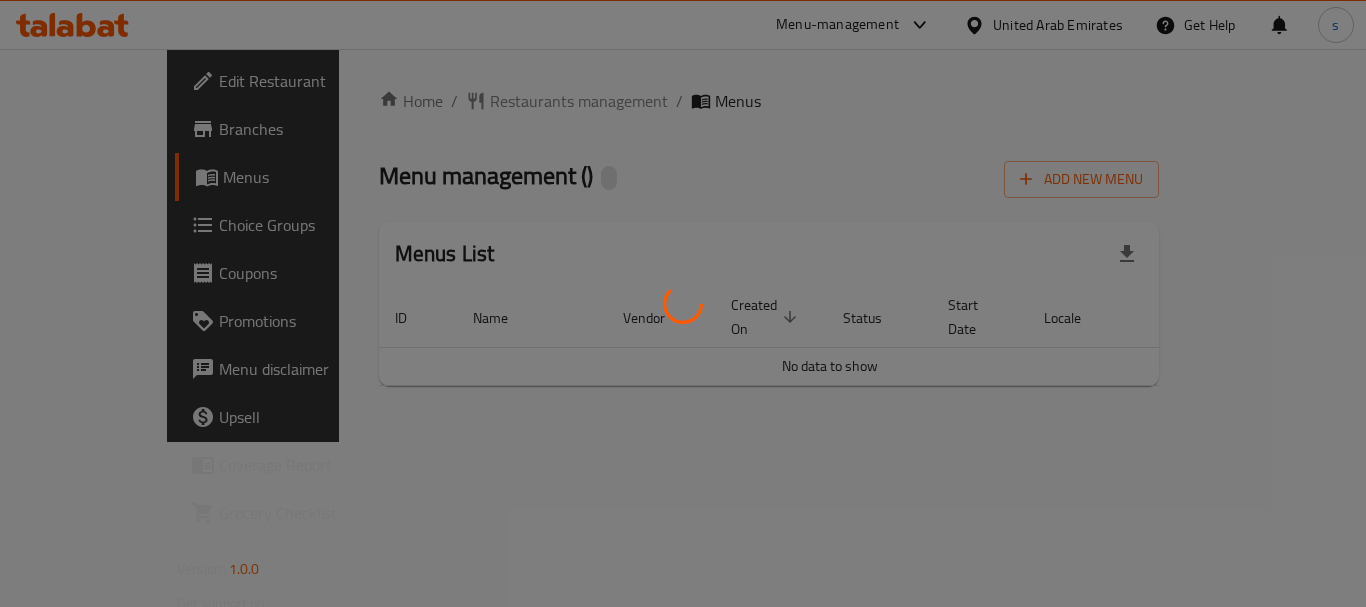 scroll, scrollTop: 0, scrollLeft: 0, axis: both 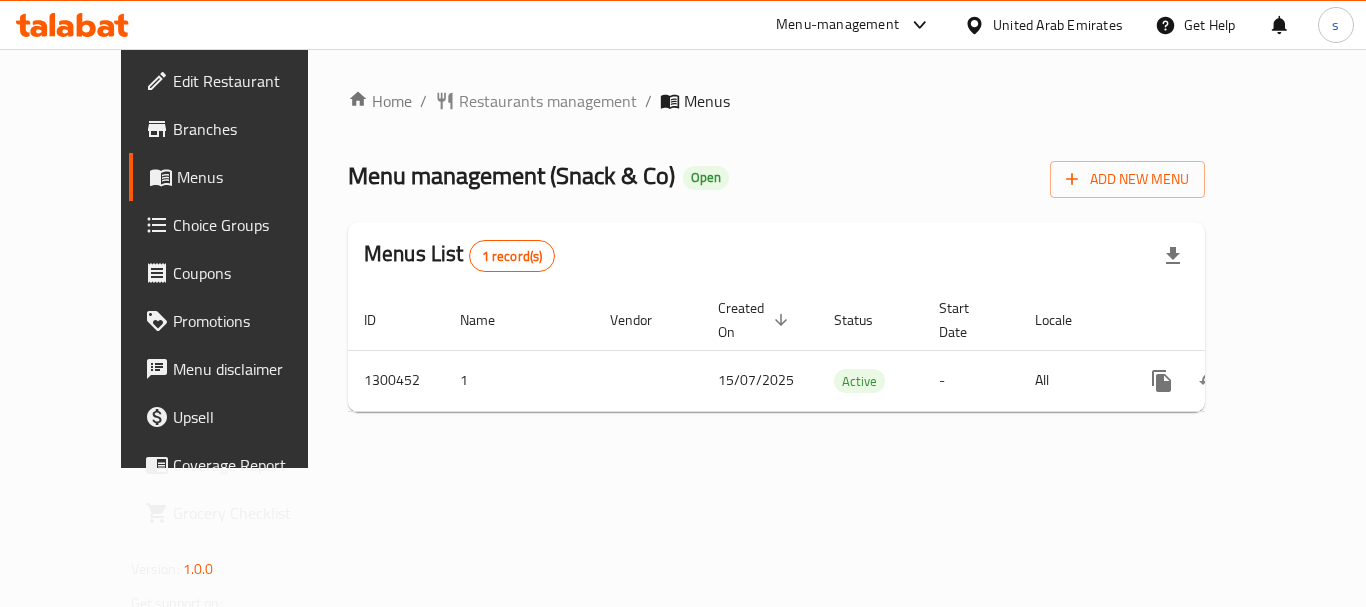 click on "Menu-management" at bounding box center [837, 25] 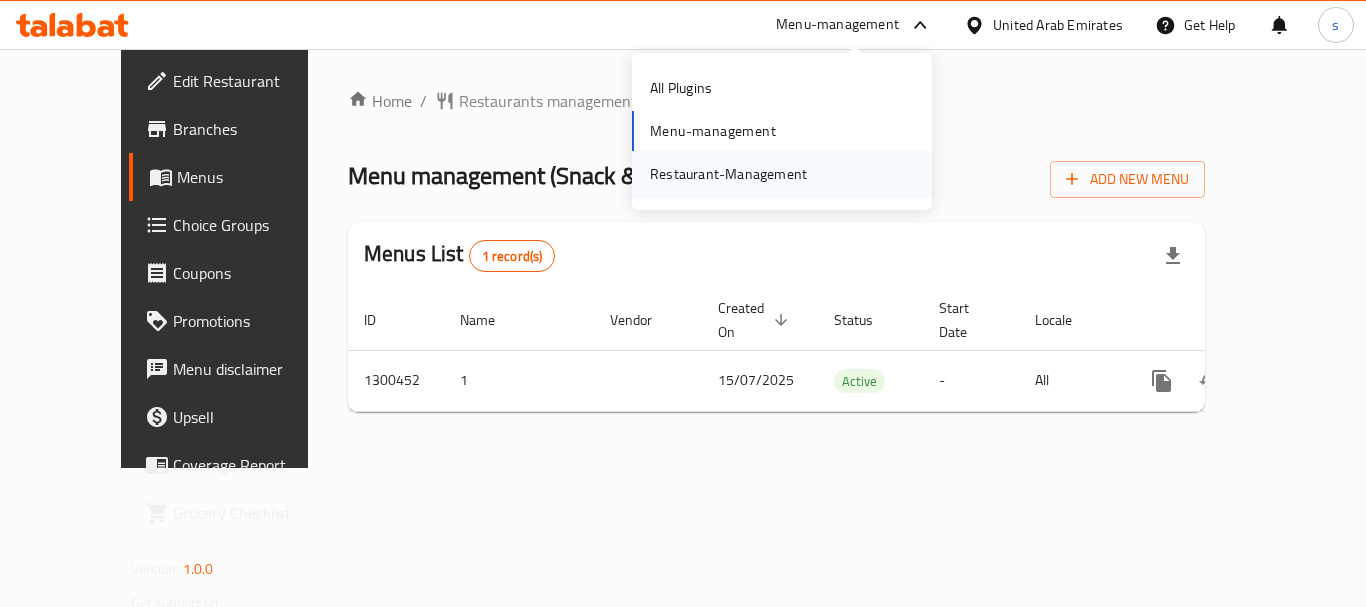 click on "Restaurant-Management" at bounding box center (728, 174) 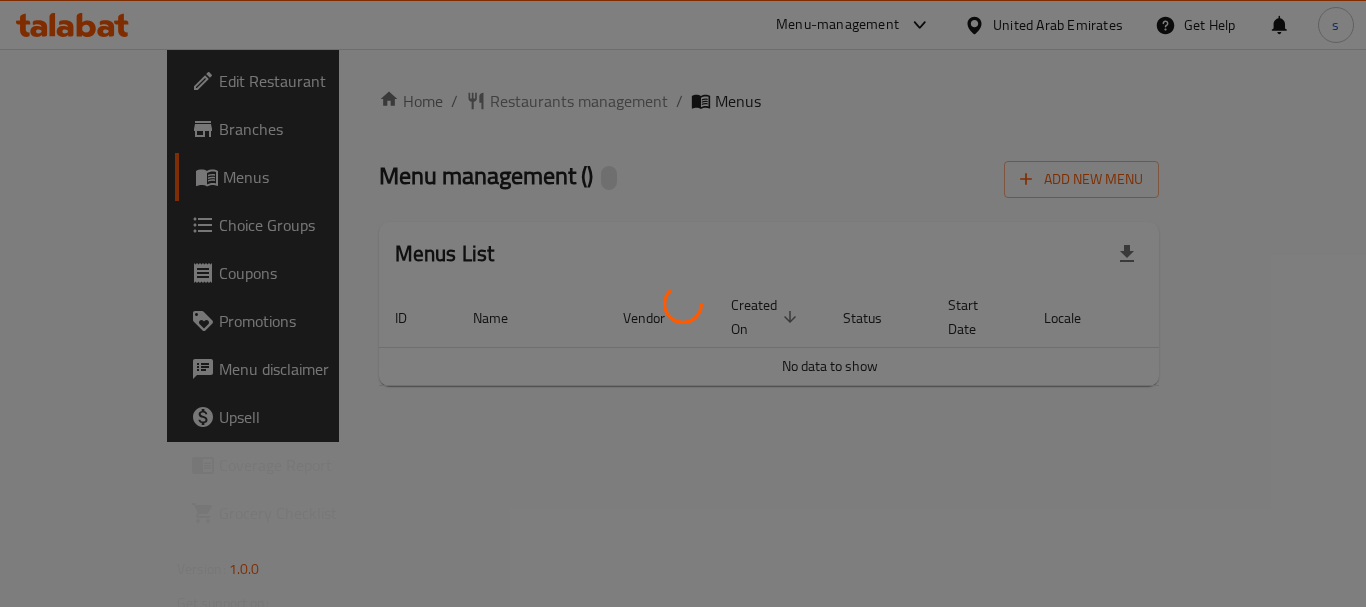 scroll, scrollTop: 0, scrollLeft: 0, axis: both 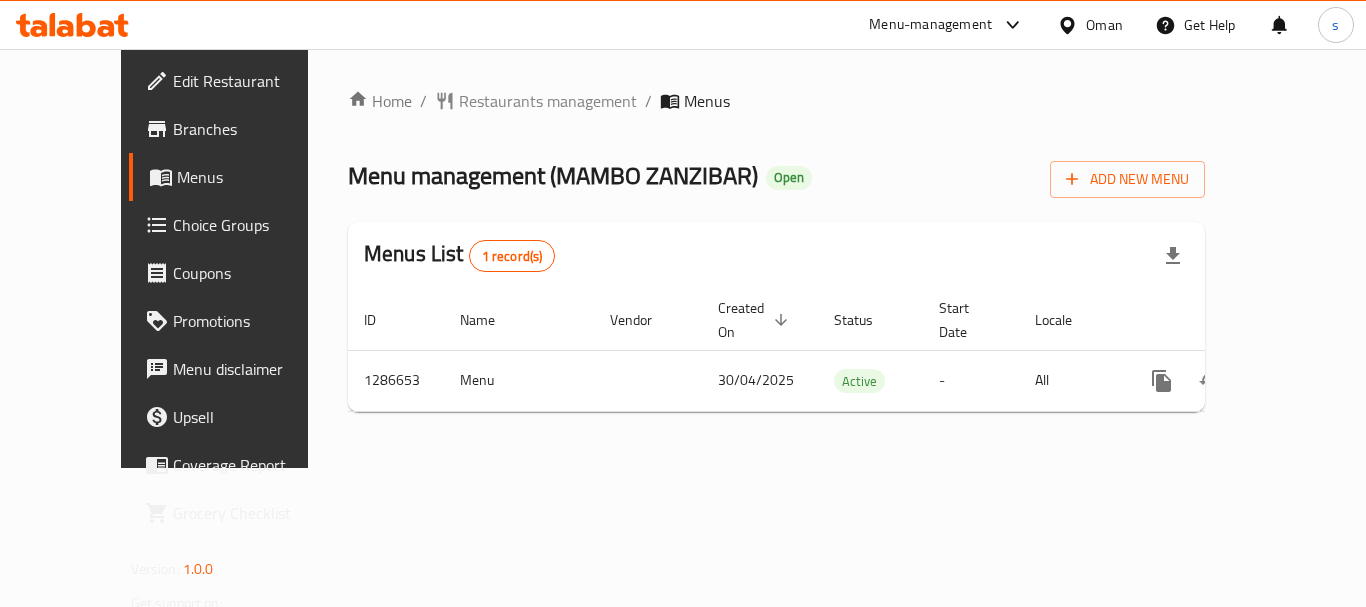 click on "Restaurants management" at bounding box center (548, 101) 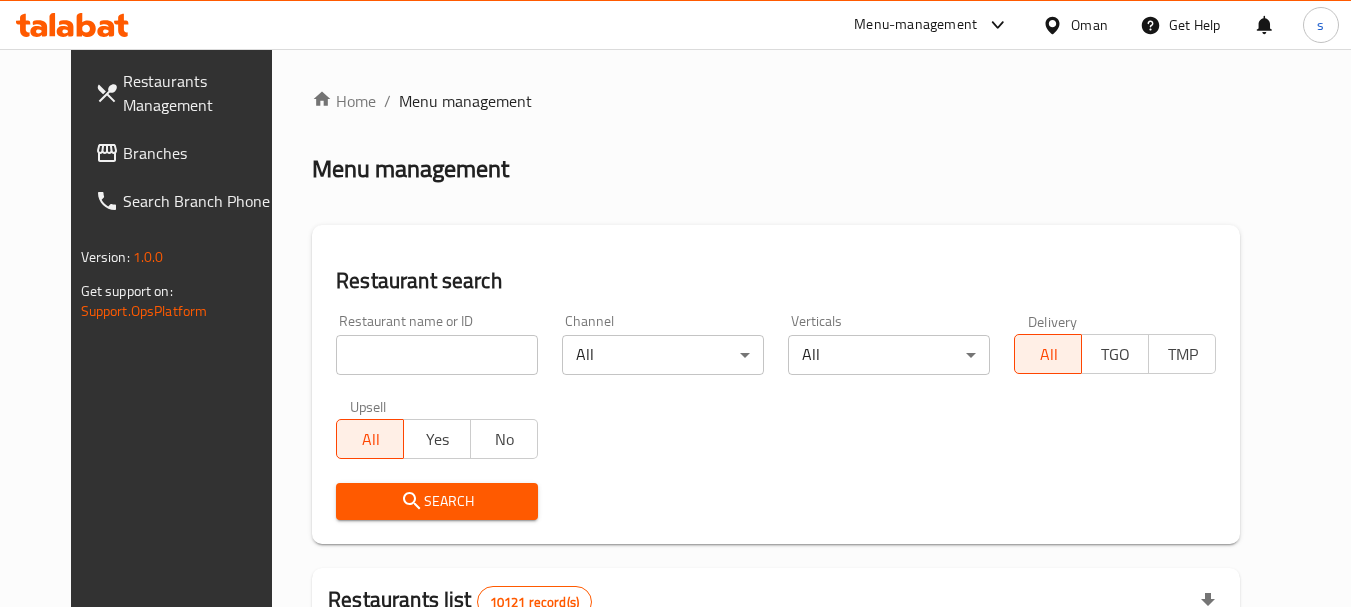 click on "Branches" at bounding box center [202, 153] 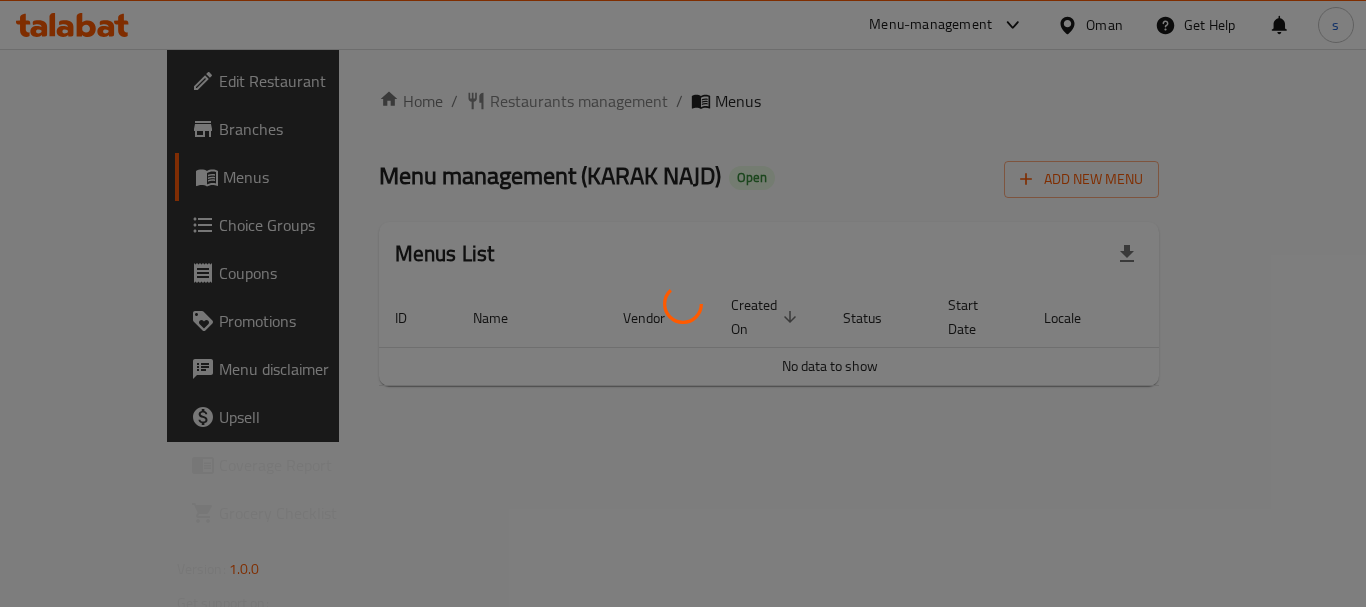 scroll, scrollTop: 0, scrollLeft: 0, axis: both 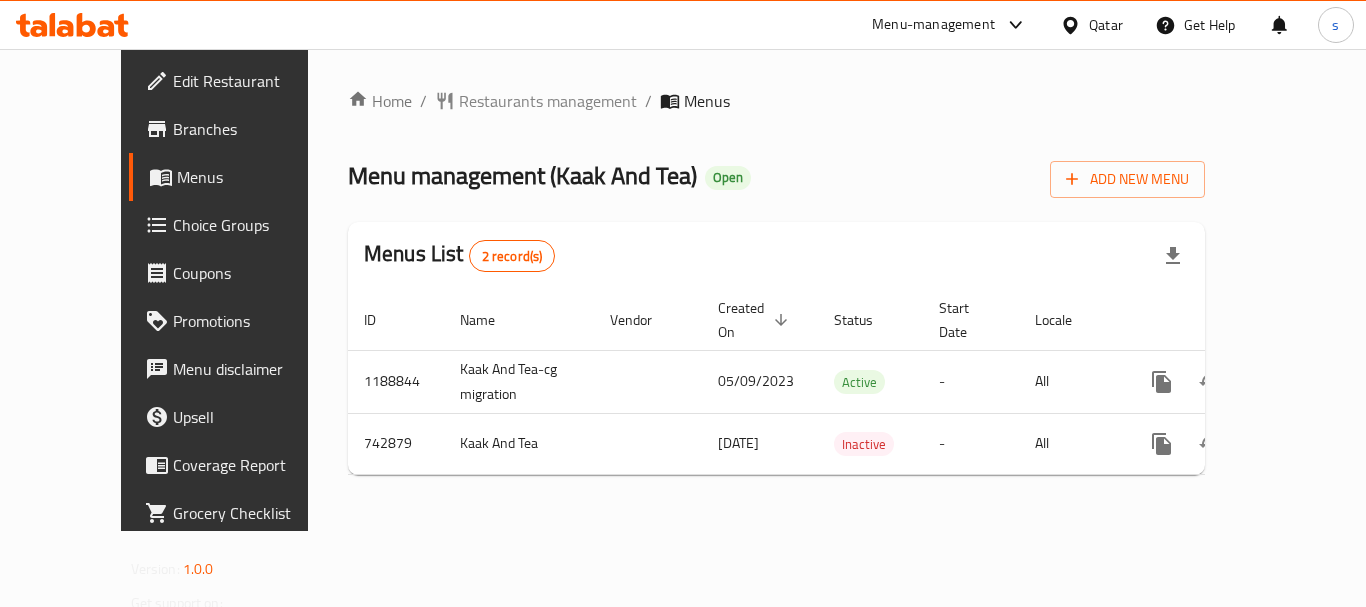 click on "Menu-management" at bounding box center (933, 25) 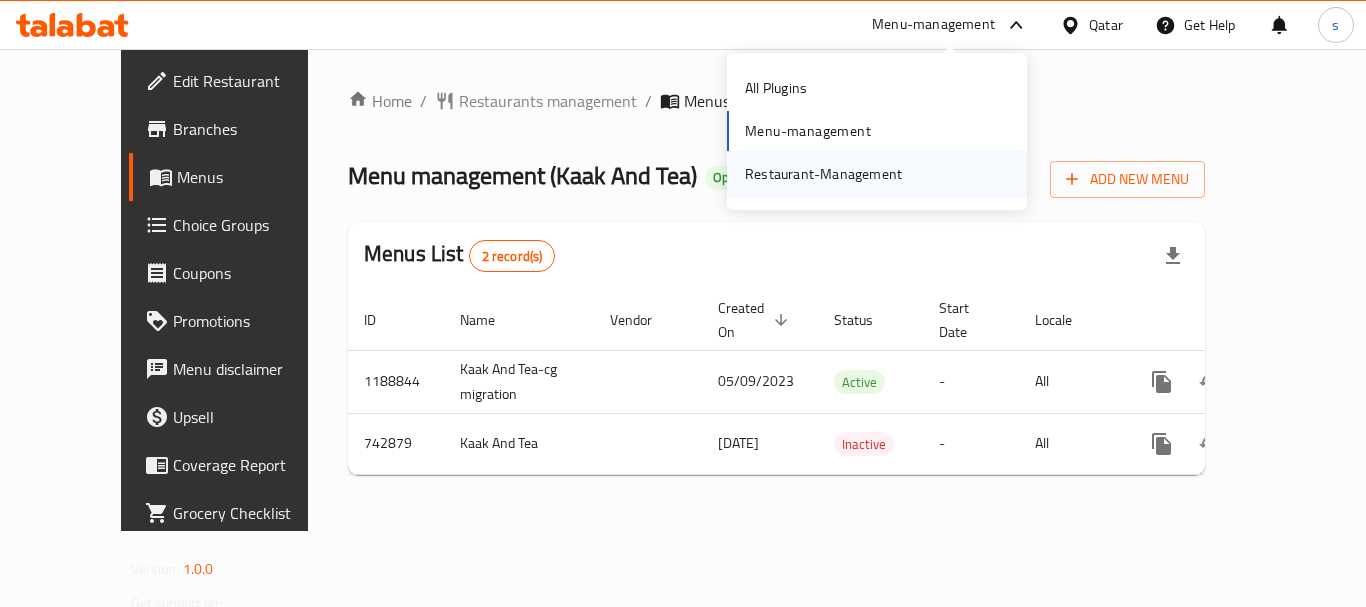 click on "Restaurant-Management" at bounding box center [823, 174] 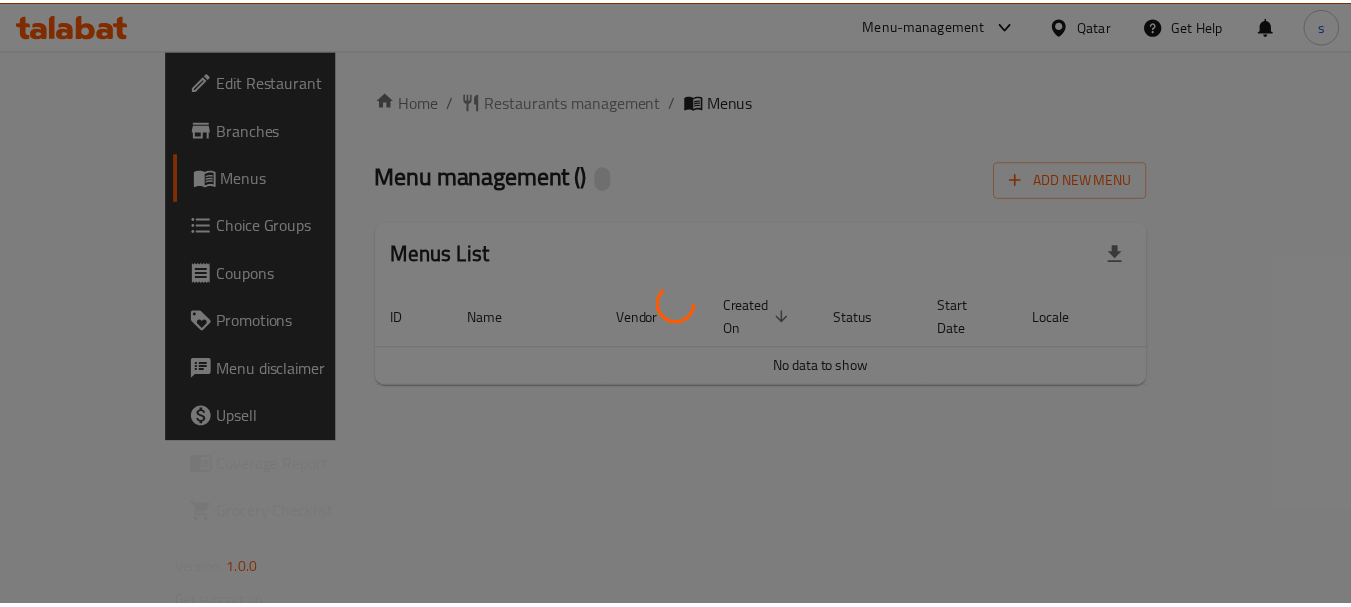 scroll, scrollTop: 0, scrollLeft: 0, axis: both 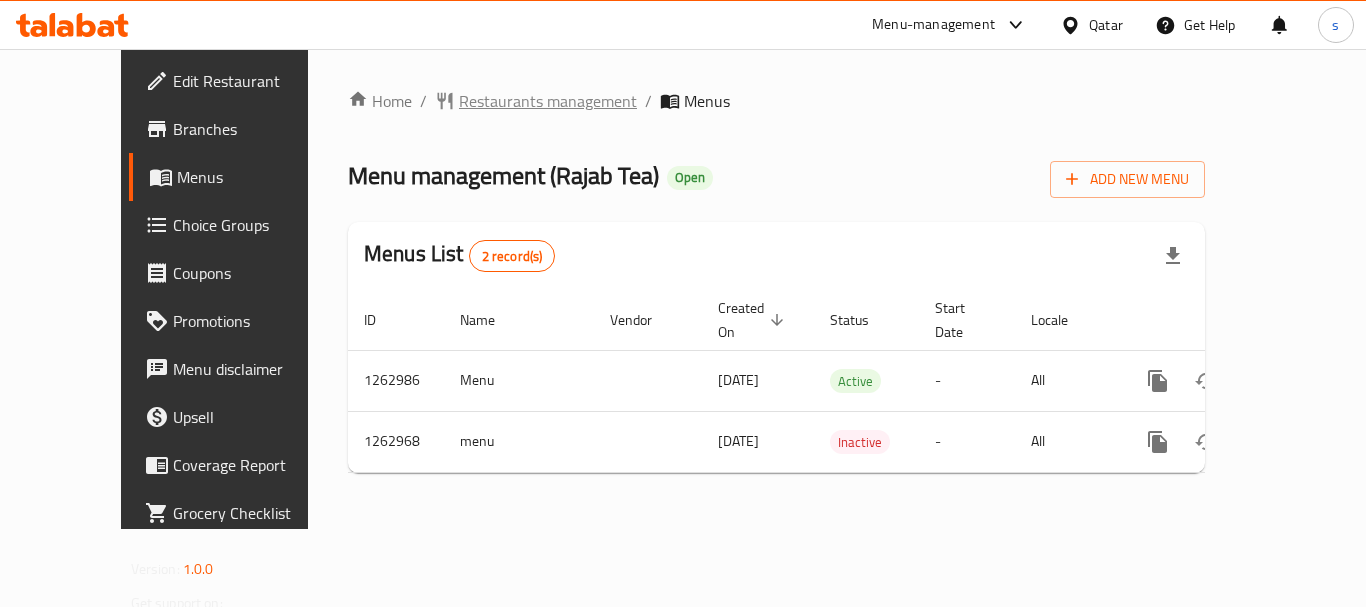 click on "Restaurants management" at bounding box center [548, 101] 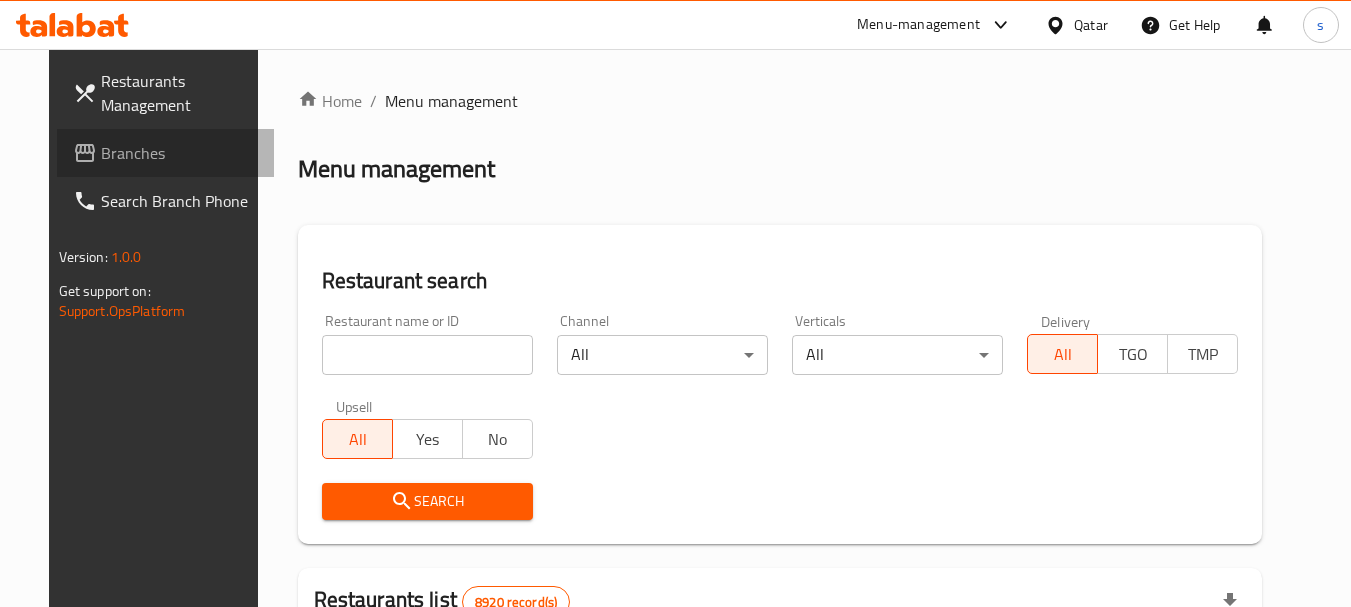click on "Branches" at bounding box center (166, 153) 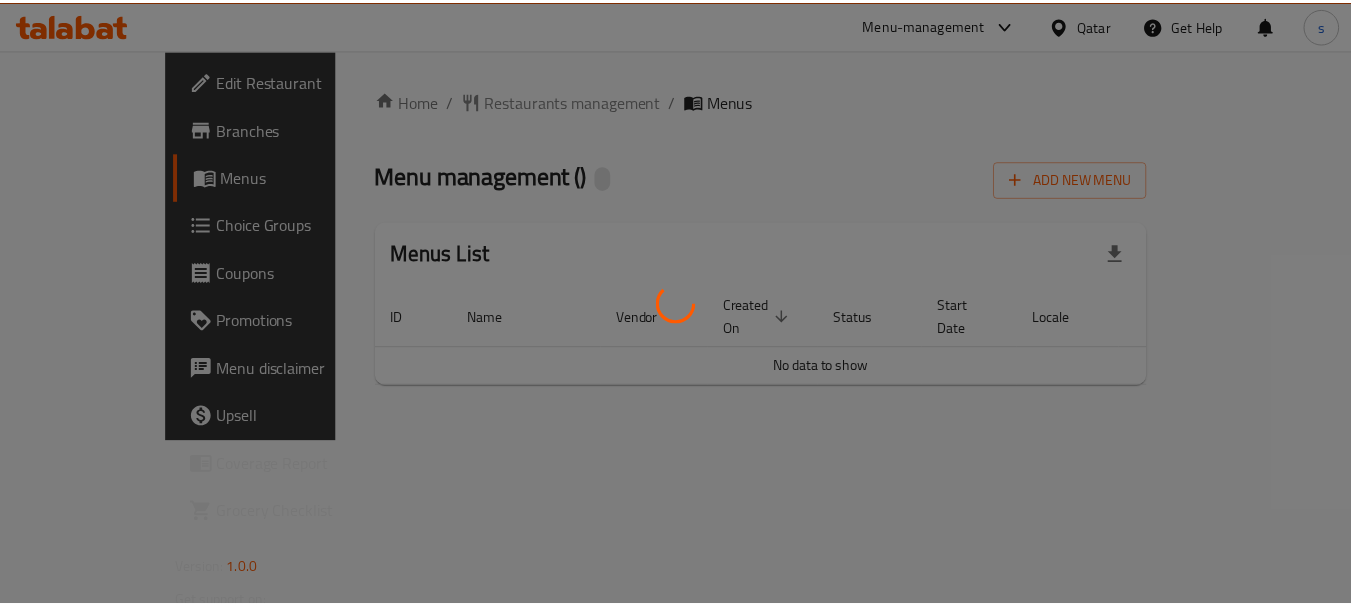 scroll, scrollTop: 0, scrollLeft: 0, axis: both 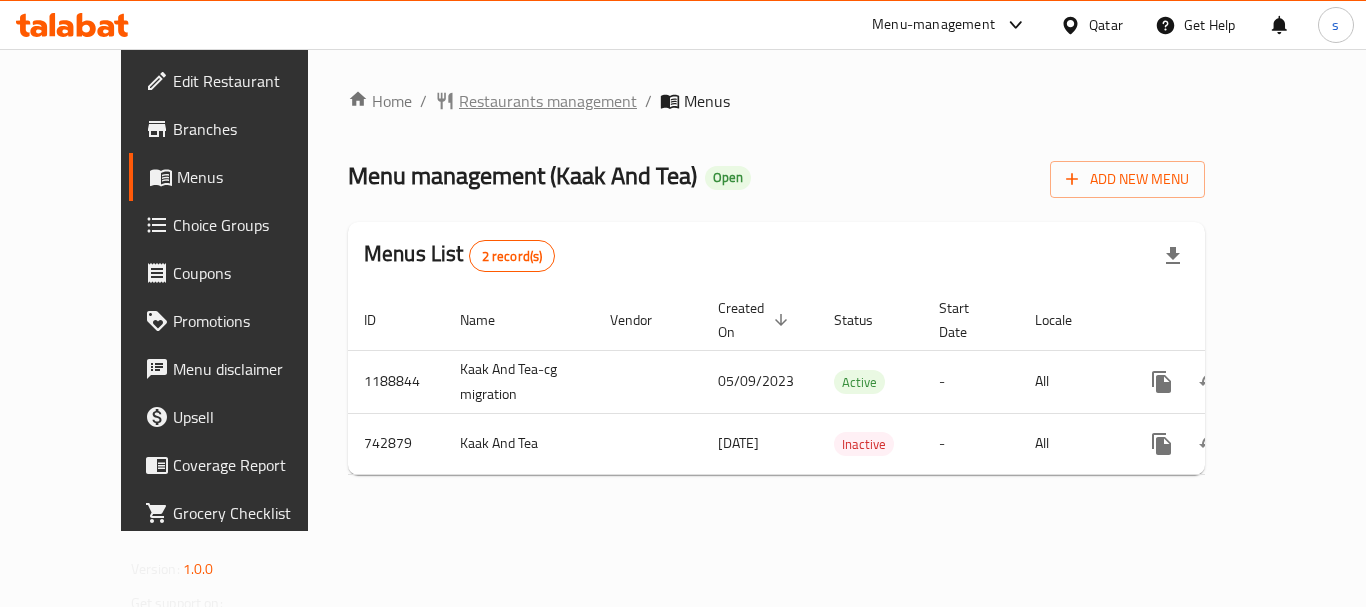 click on "Restaurants management" at bounding box center (548, 101) 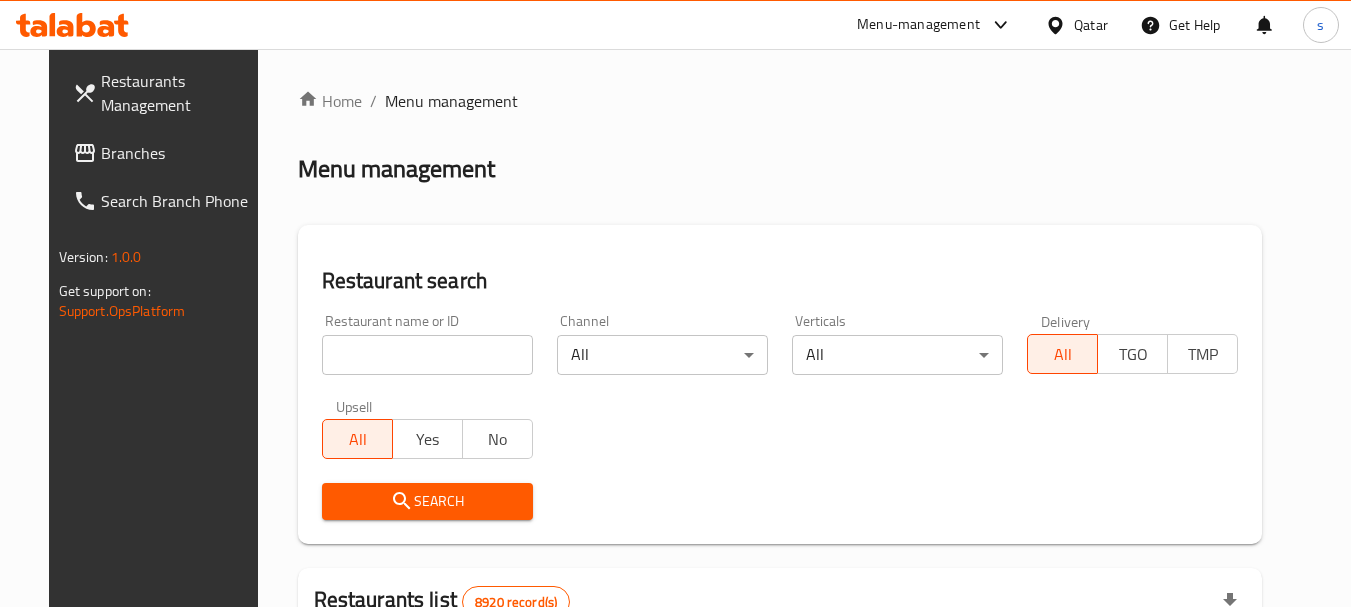 click on "Branches" at bounding box center [180, 153] 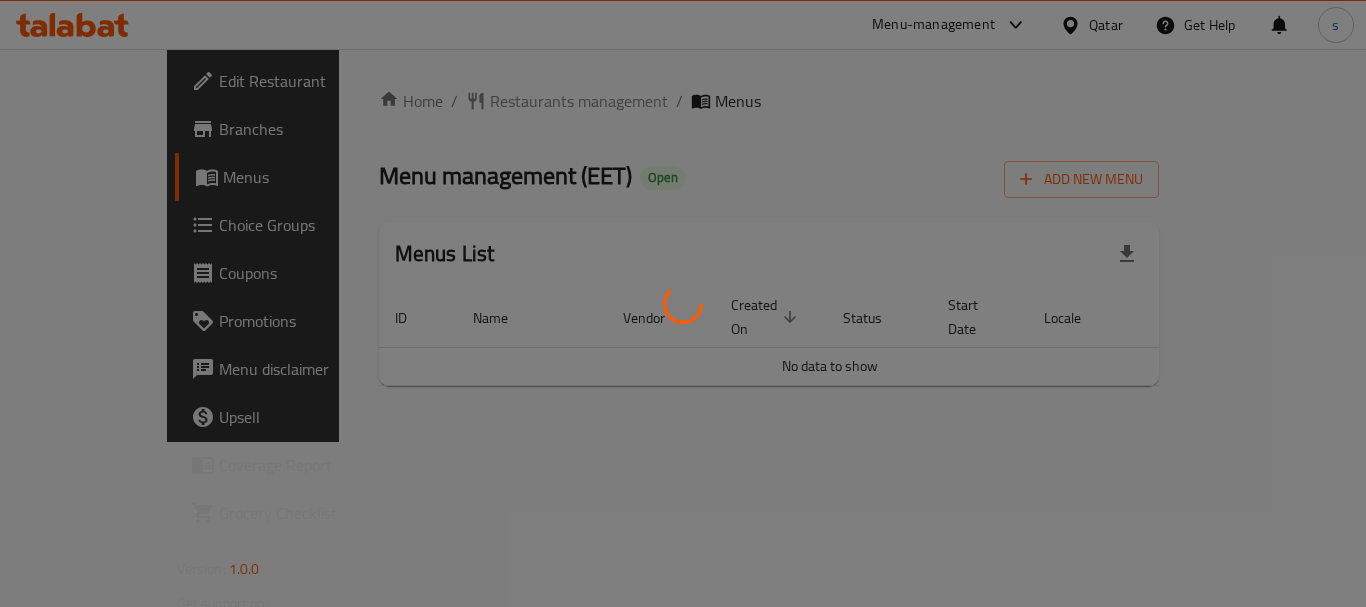 scroll, scrollTop: 0, scrollLeft: 0, axis: both 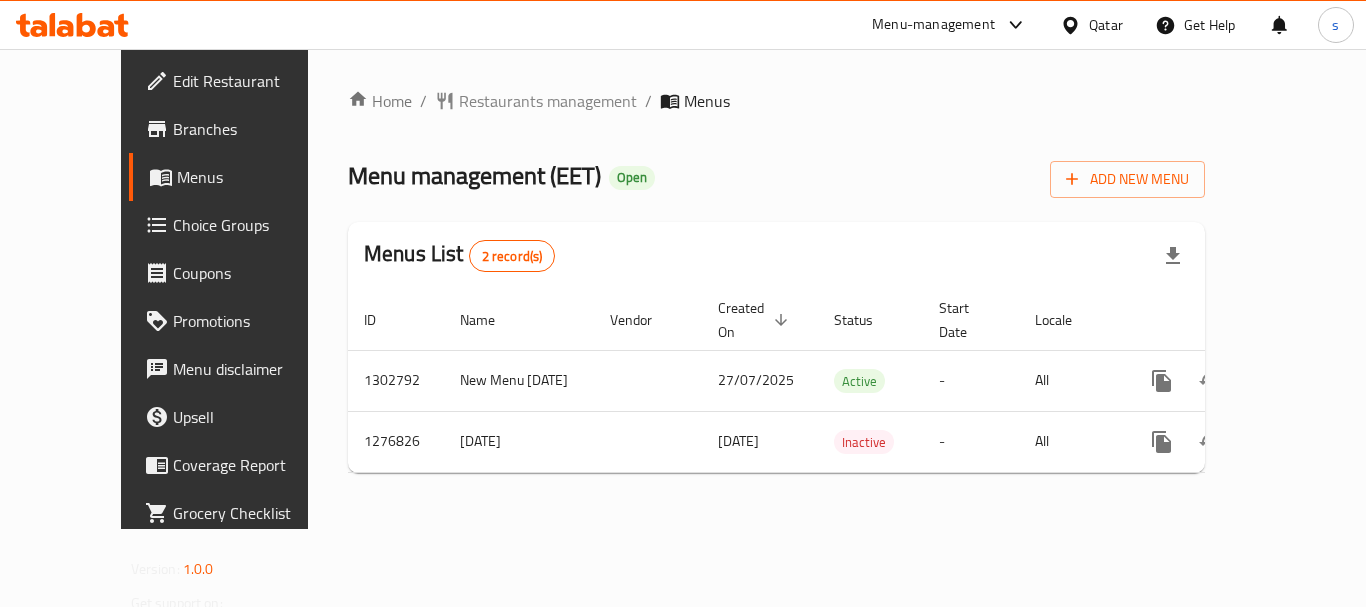 click on "Menu-management" at bounding box center [933, 25] 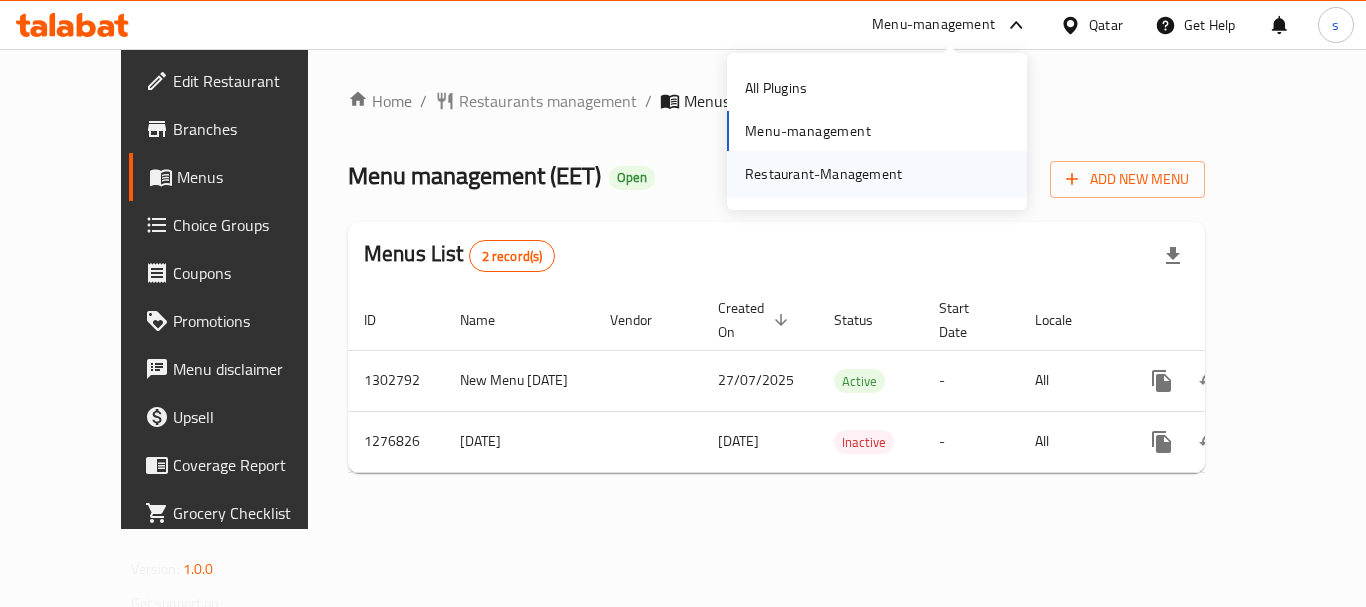 click on "Restaurant-Management" at bounding box center (823, 174) 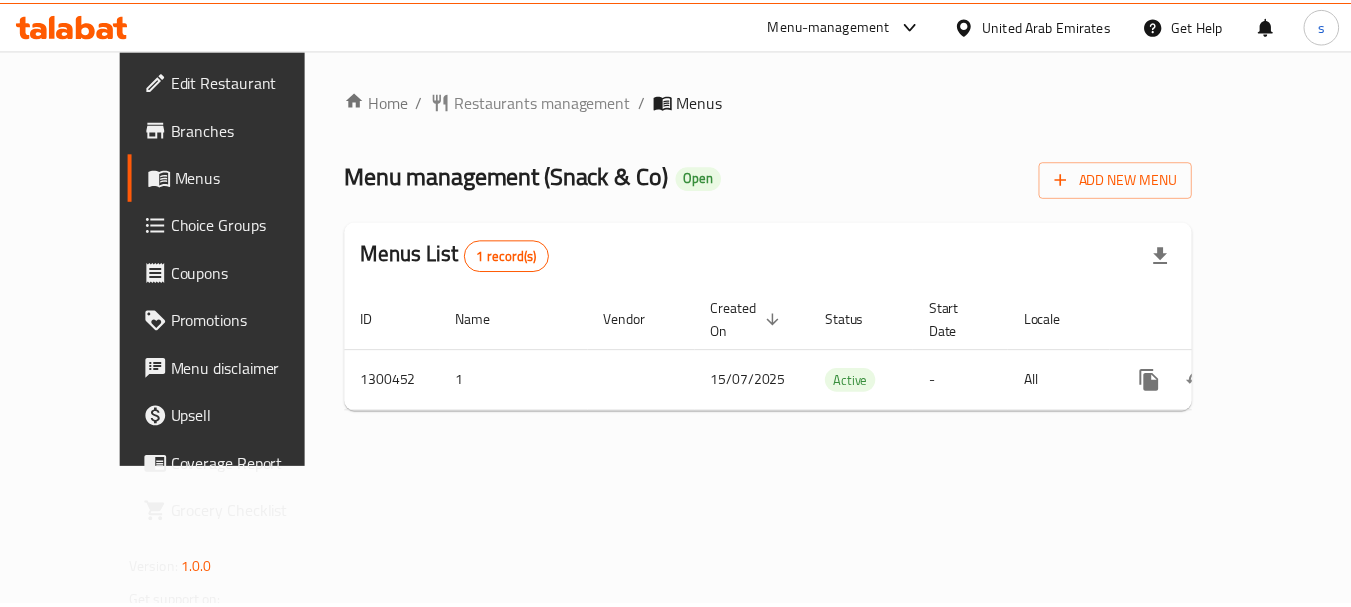 scroll, scrollTop: 0, scrollLeft: 0, axis: both 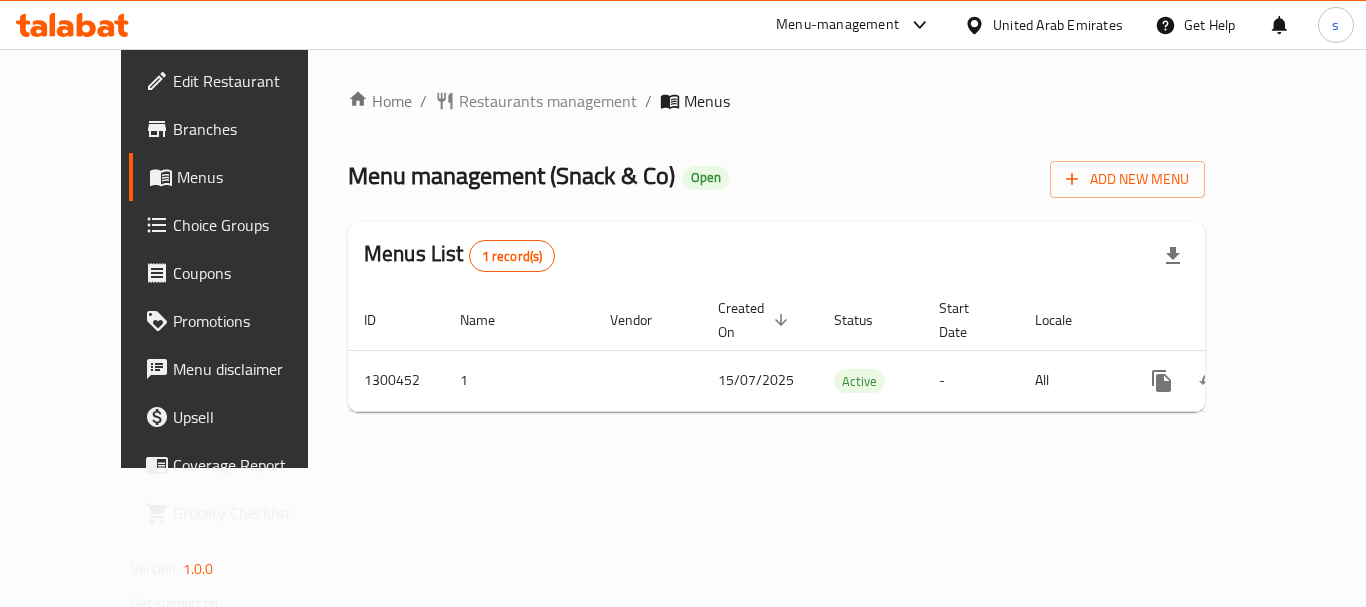 click on "United Arab Emirates" at bounding box center [1058, 25] 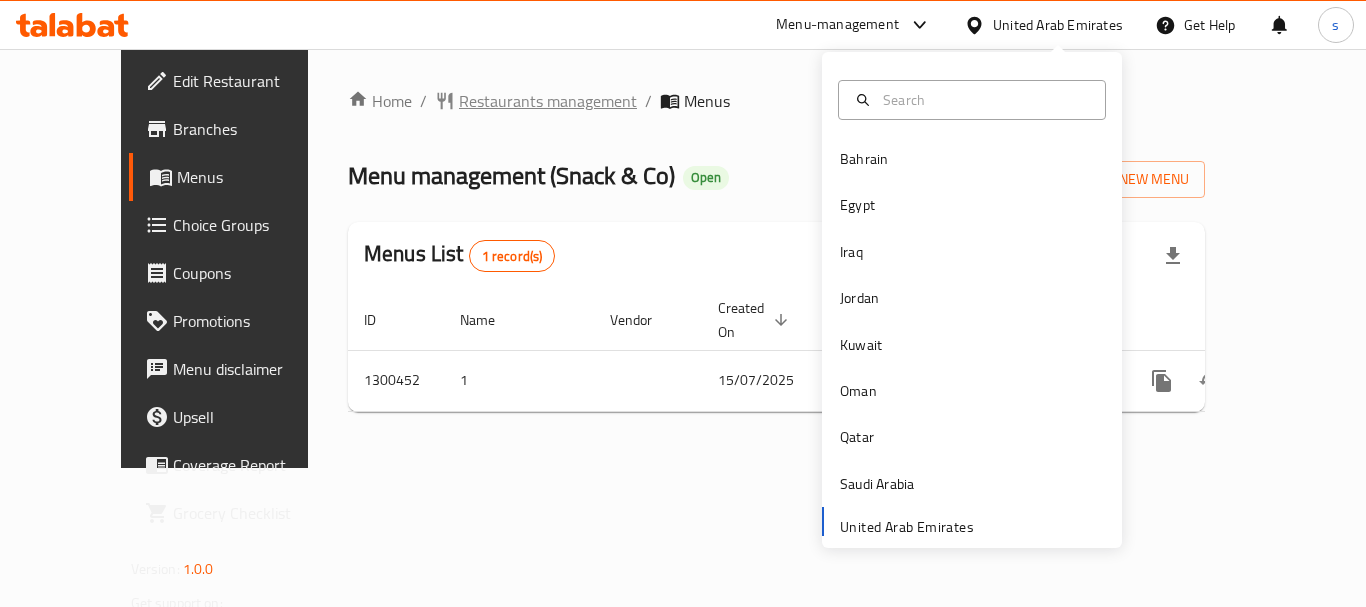 click on "Restaurants management" at bounding box center [548, 101] 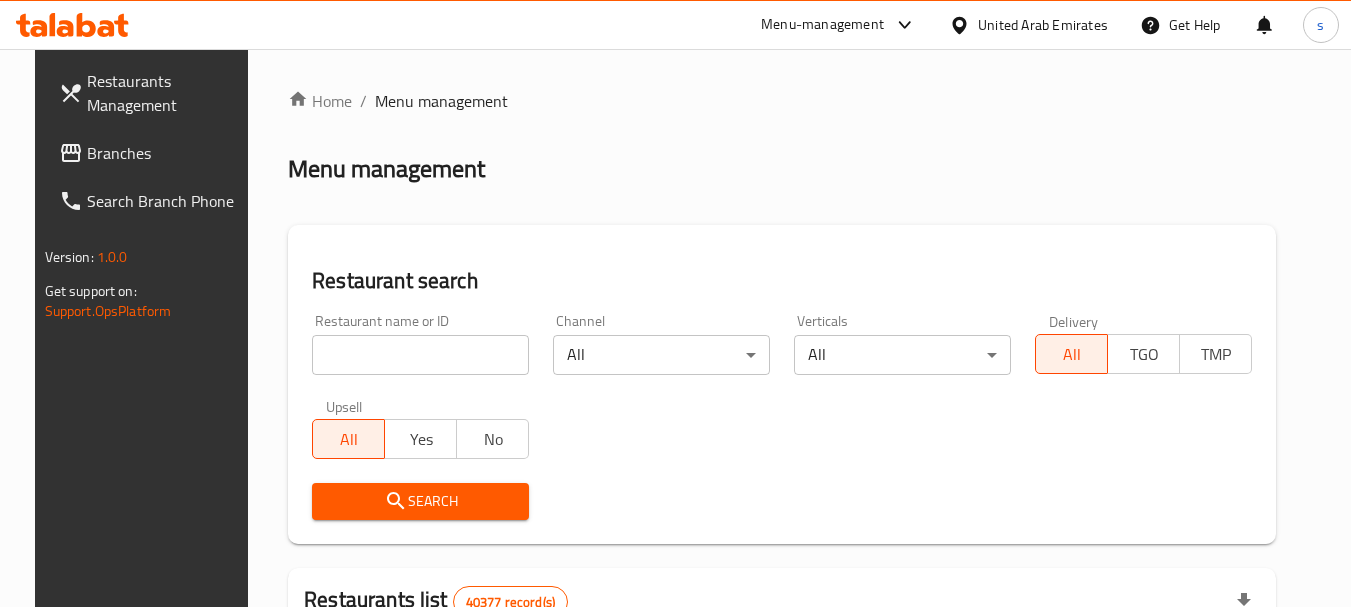 click on "Branches" at bounding box center [166, 153] 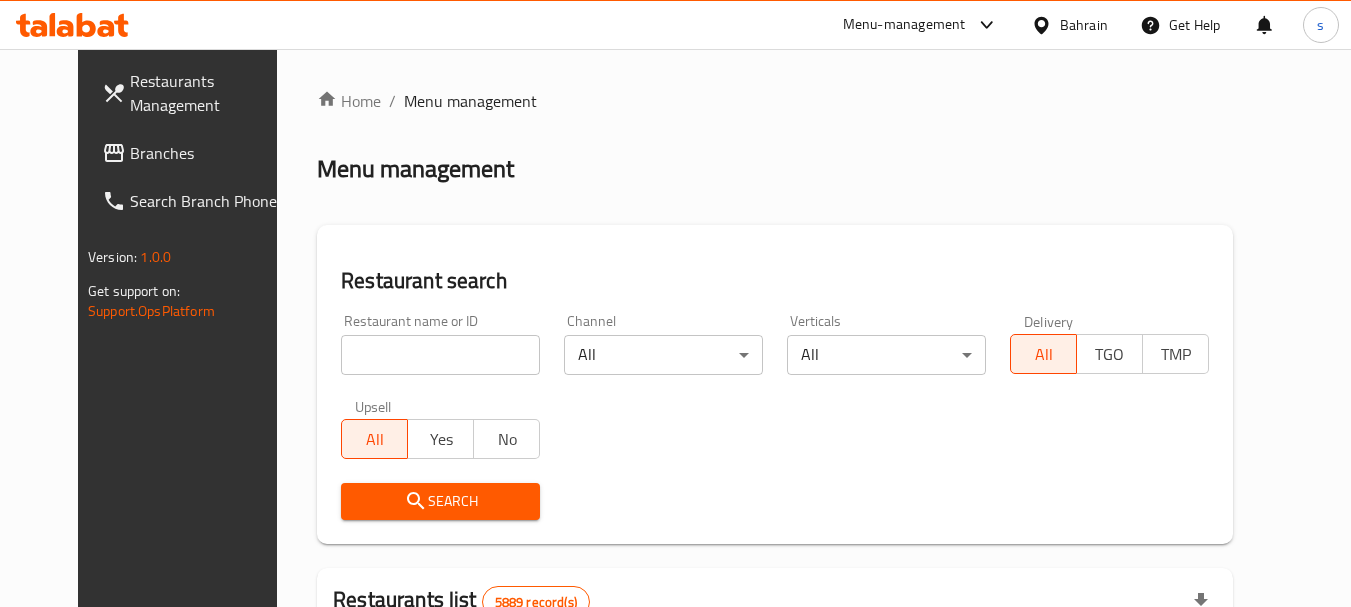 scroll, scrollTop: 0, scrollLeft: 0, axis: both 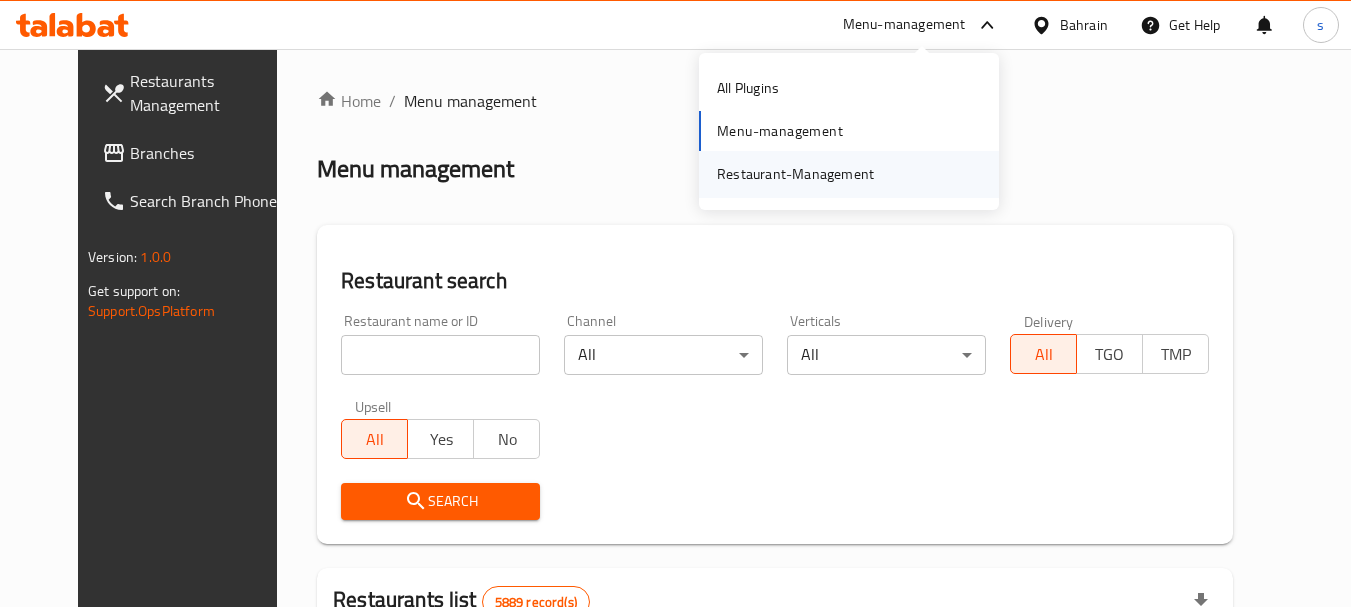 click on "Restaurant-Management" at bounding box center (795, 174) 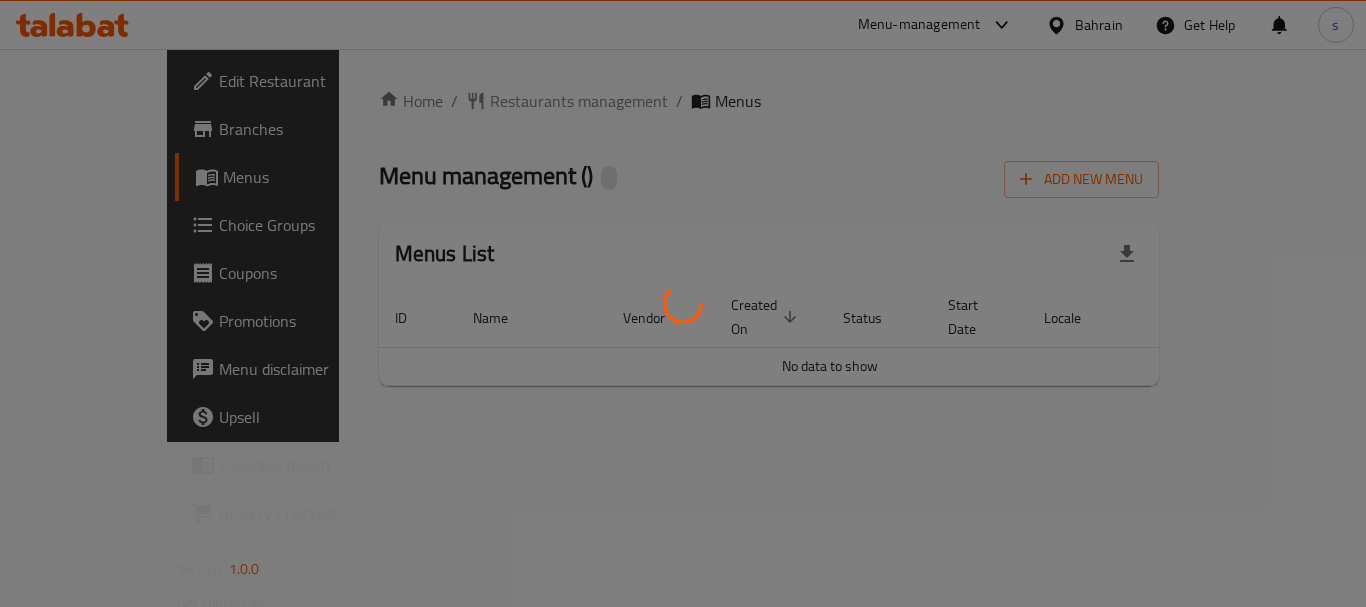 scroll, scrollTop: 0, scrollLeft: 0, axis: both 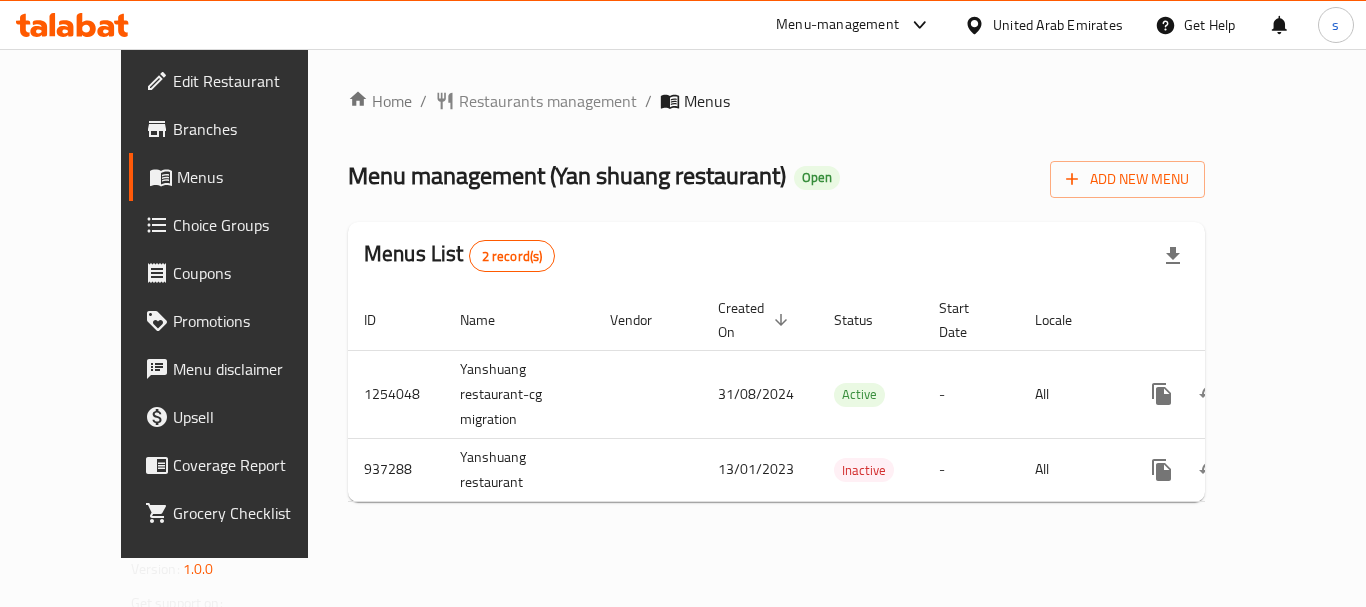 click on "Menu-management" at bounding box center (837, 25) 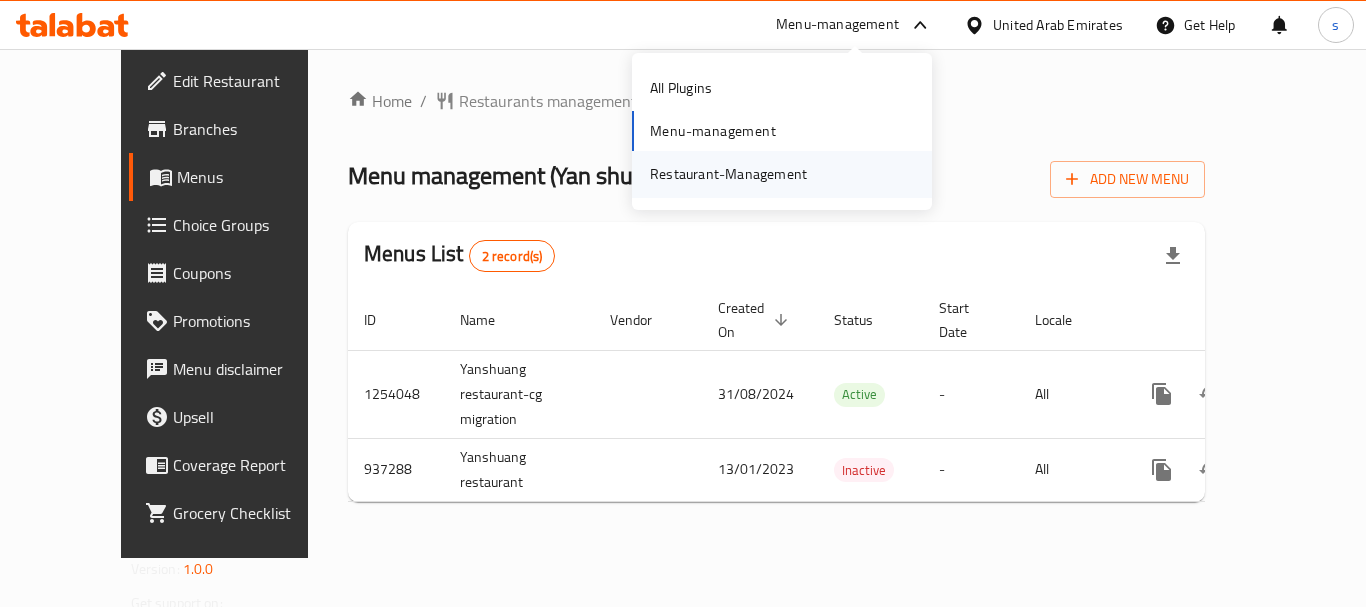 click on "Restaurant-Management" at bounding box center [728, 174] 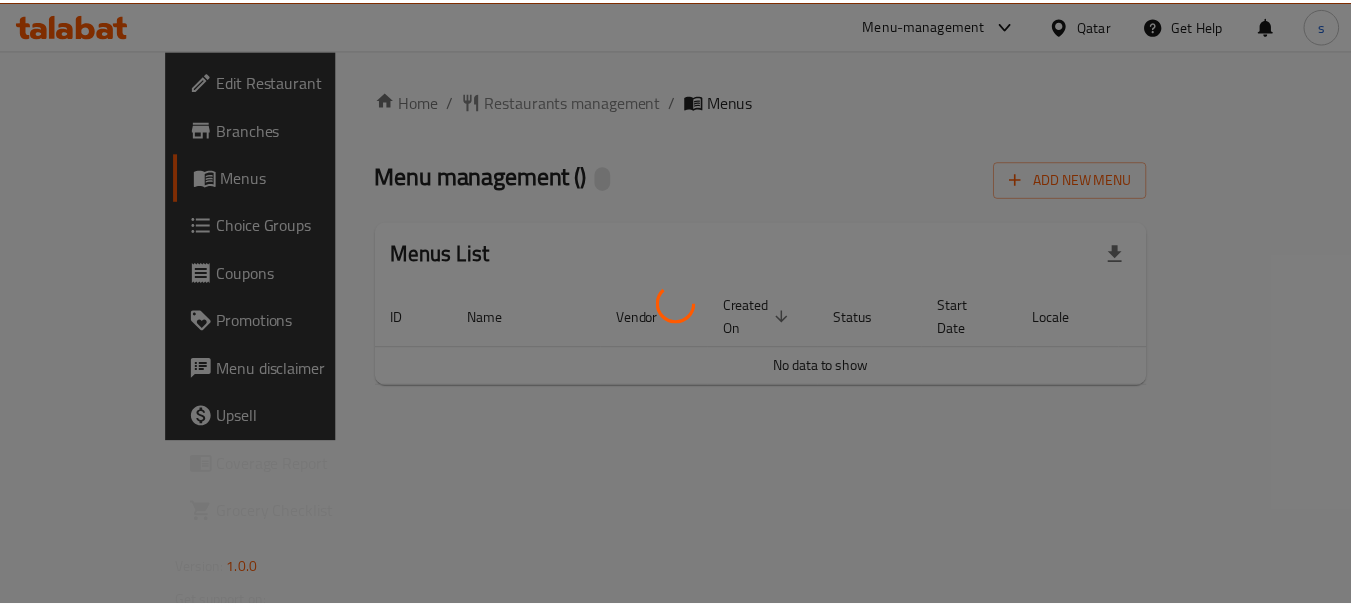 scroll, scrollTop: 0, scrollLeft: 0, axis: both 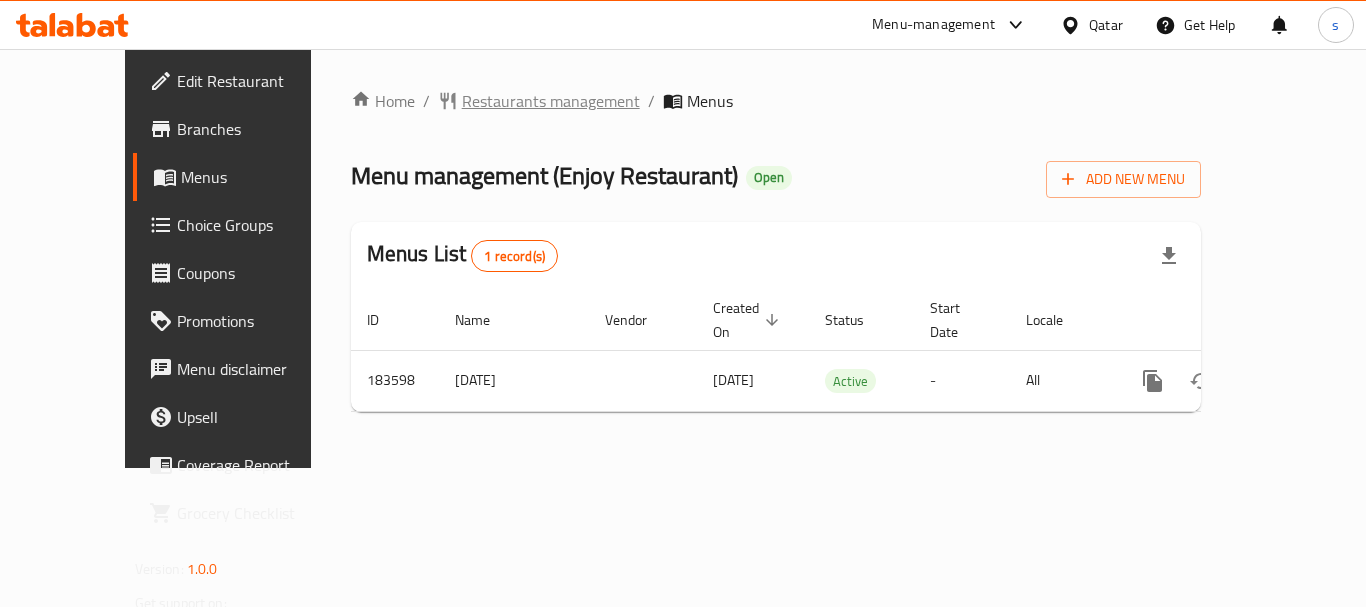 click on "Restaurants management" at bounding box center [551, 101] 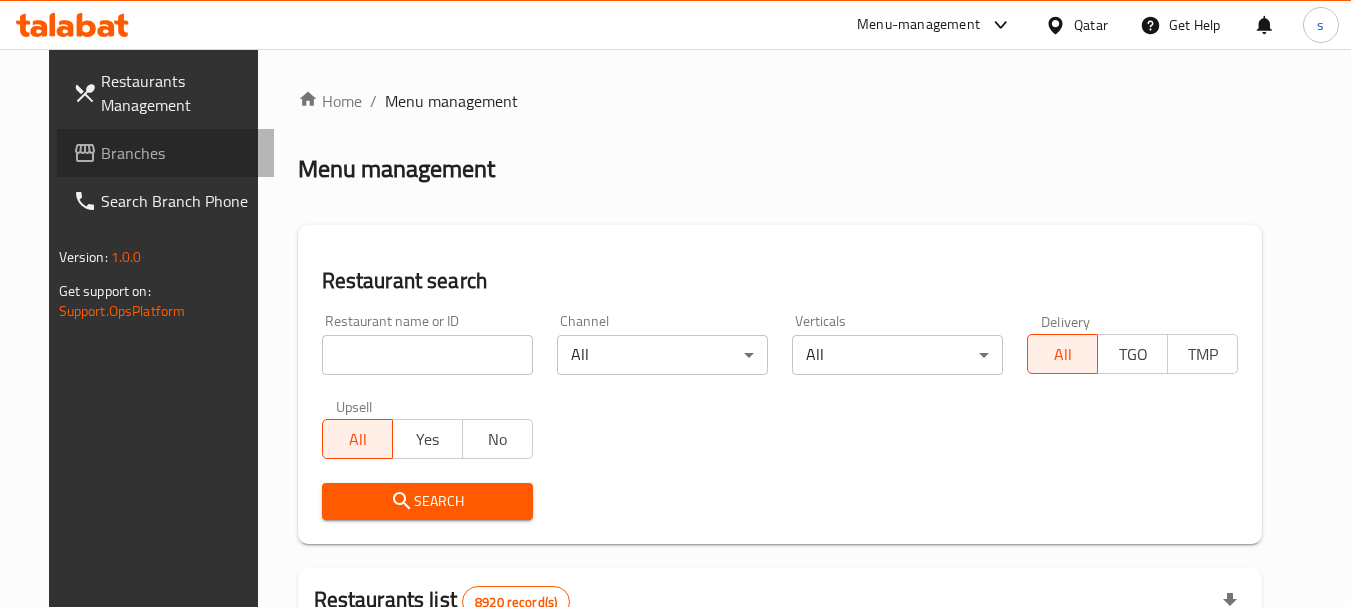 click on "Branches" at bounding box center (180, 153) 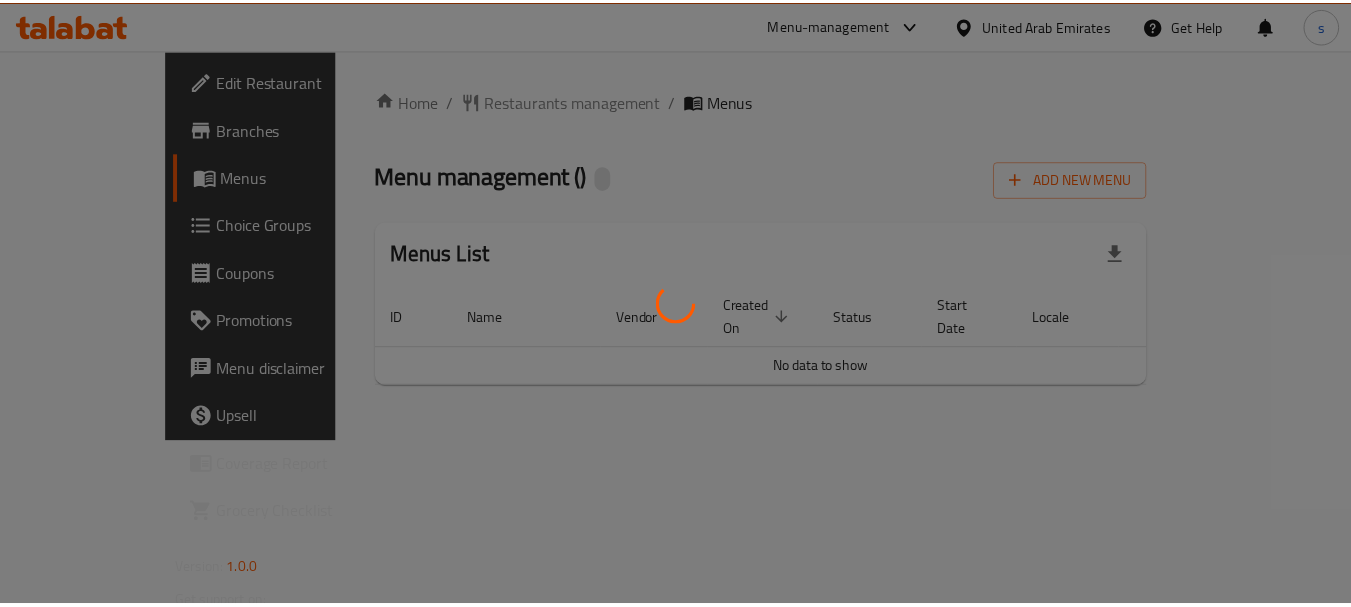 scroll, scrollTop: 0, scrollLeft: 0, axis: both 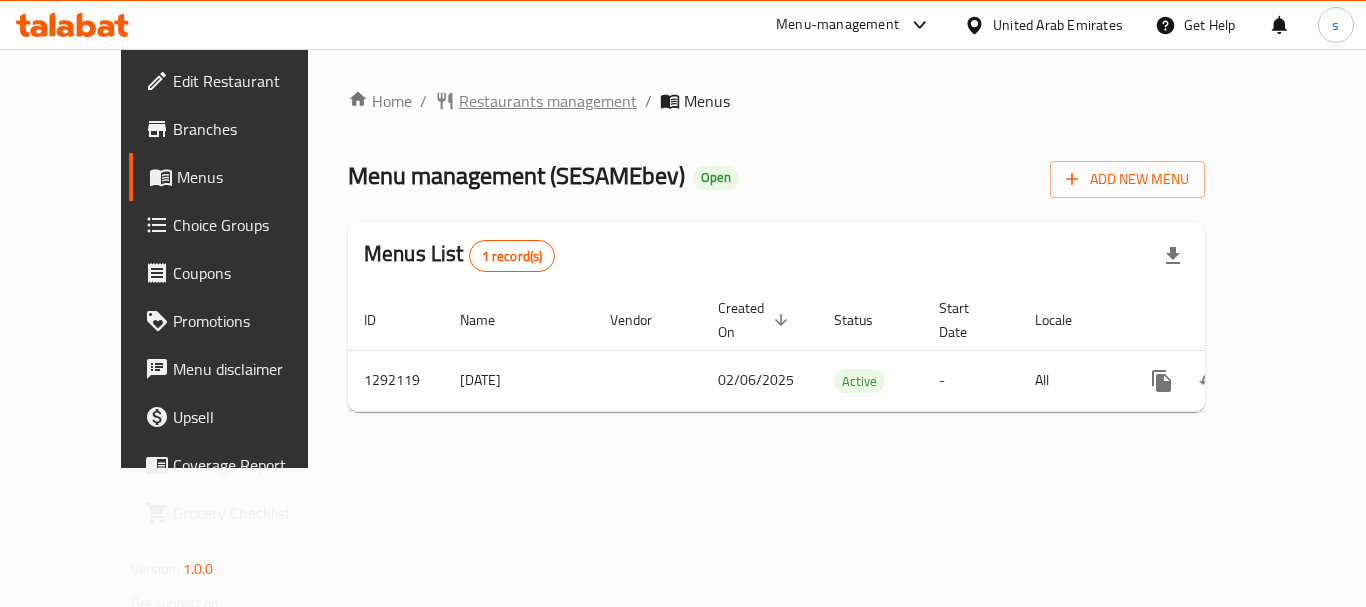 click on "Restaurants management" at bounding box center (548, 101) 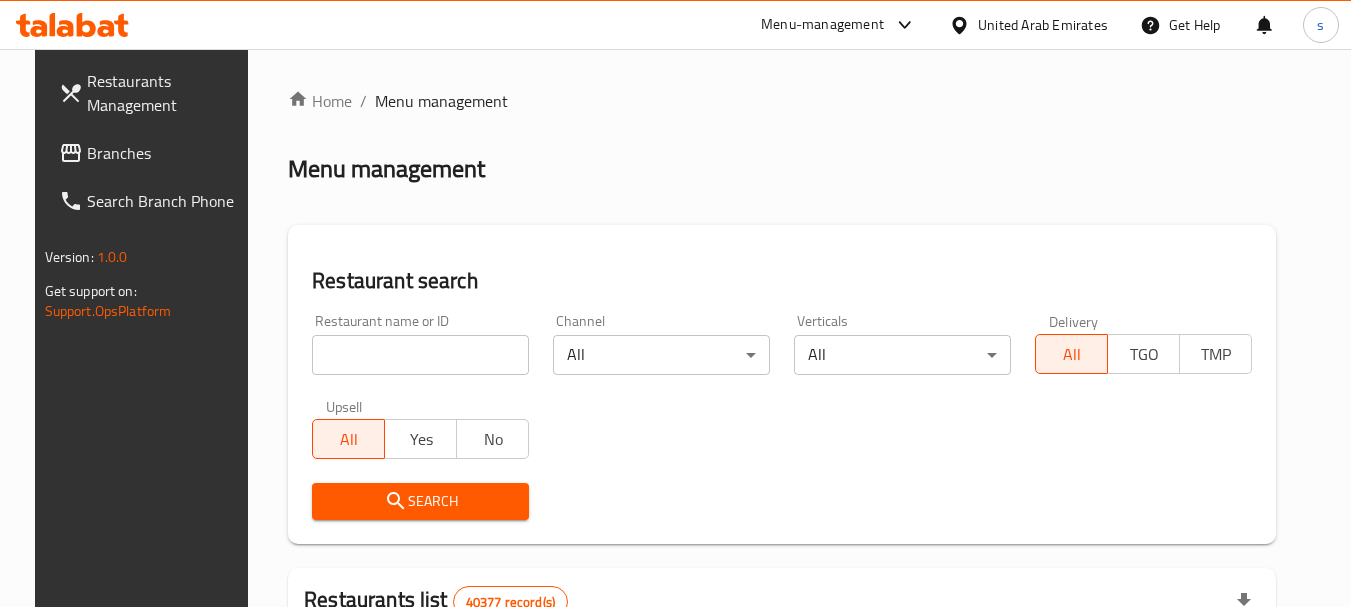 click on "Branches" at bounding box center [152, 153] 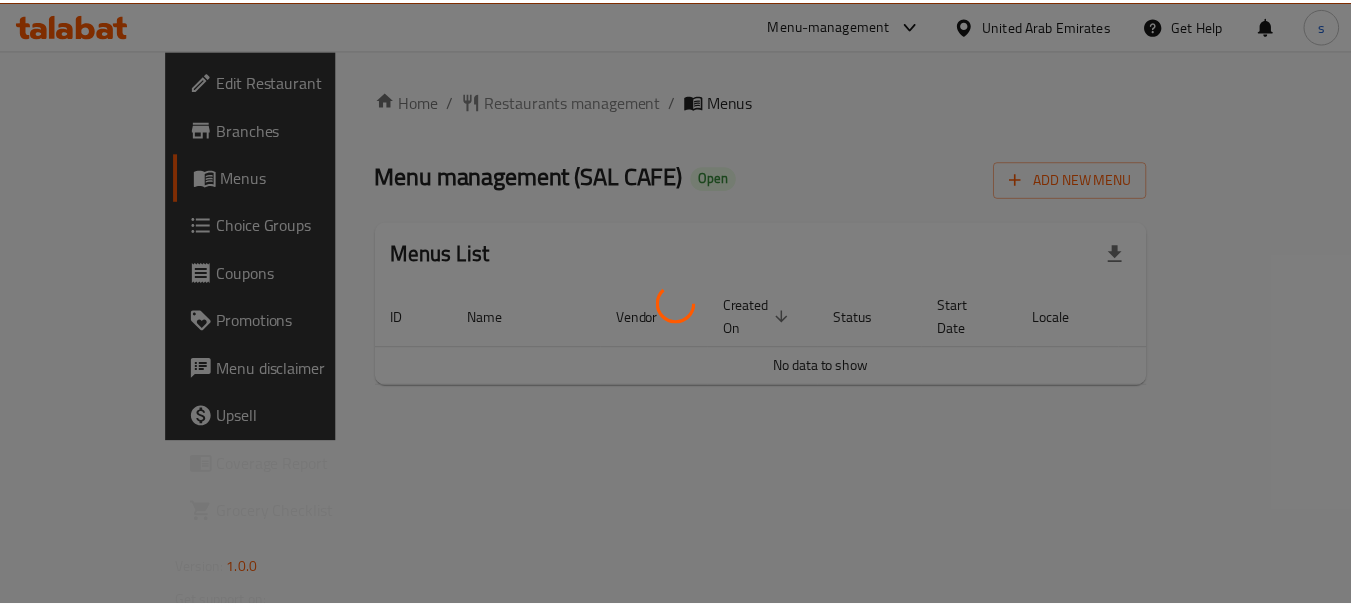 scroll, scrollTop: 0, scrollLeft: 0, axis: both 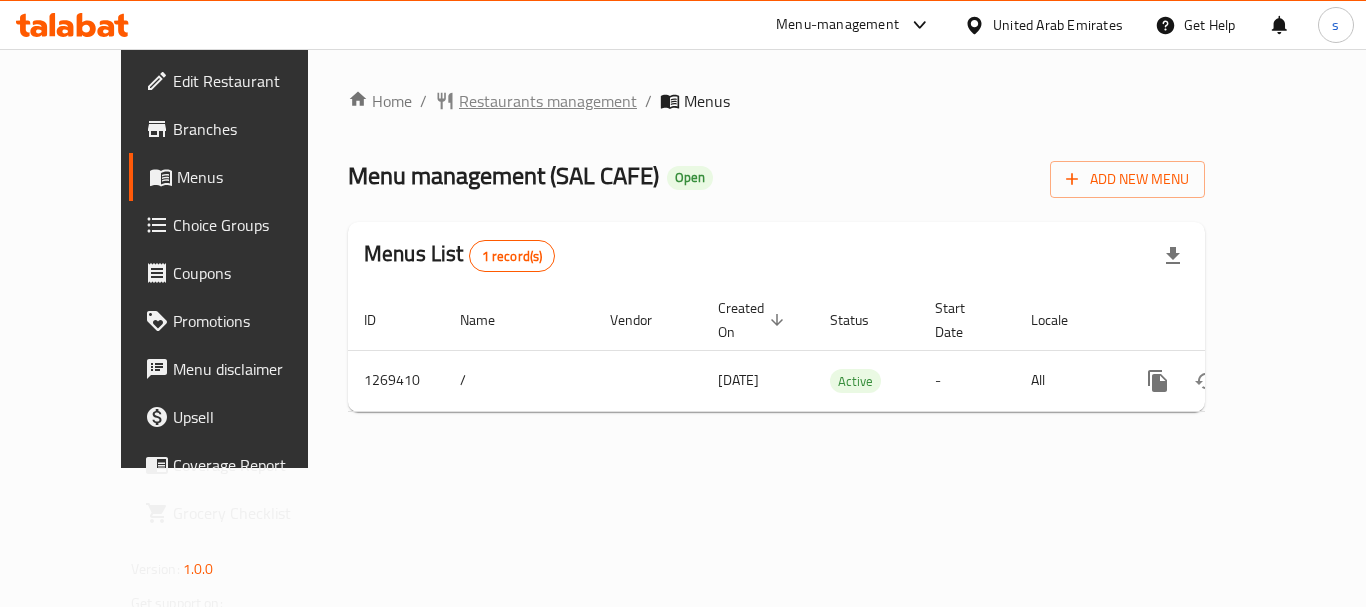 click on "Restaurants management" at bounding box center [548, 101] 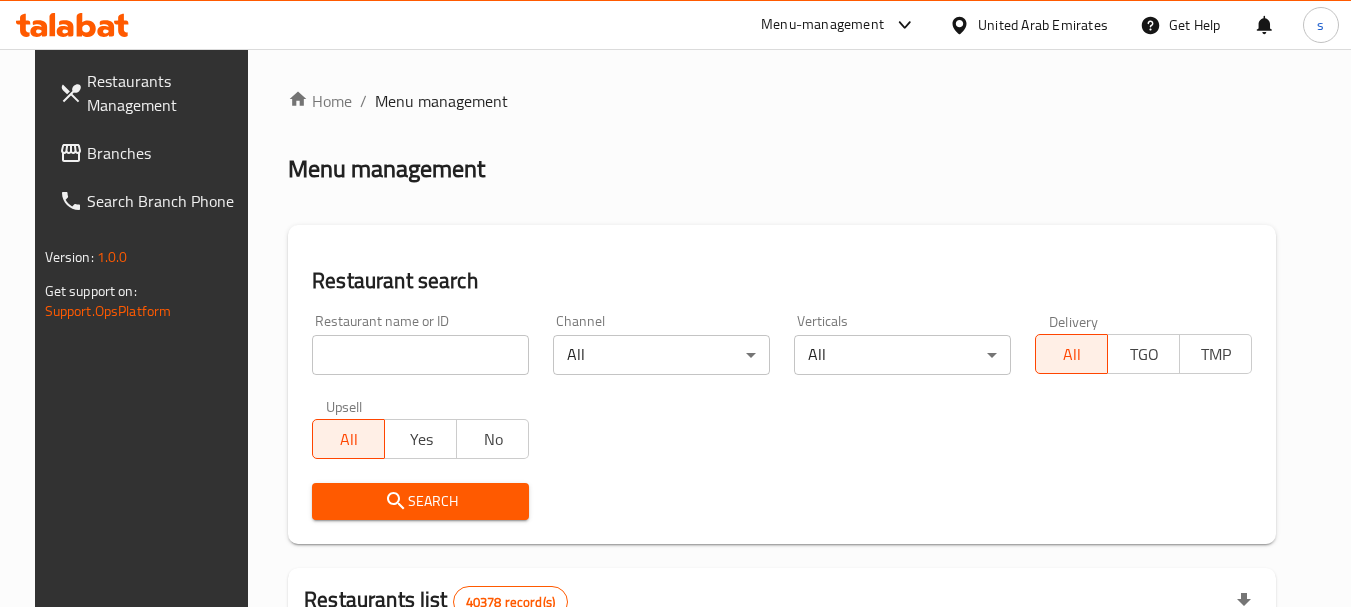 click on "Branches" at bounding box center [166, 153] 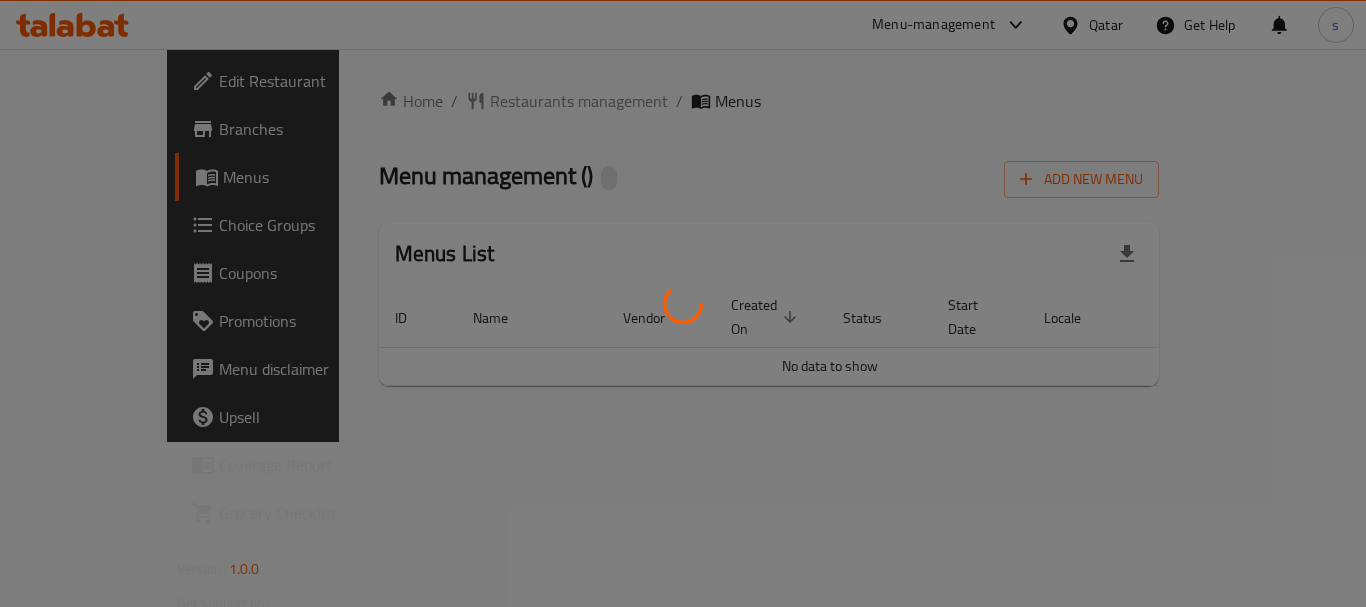 scroll, scrollTop: 0, scrollLeft: 0, axis: both 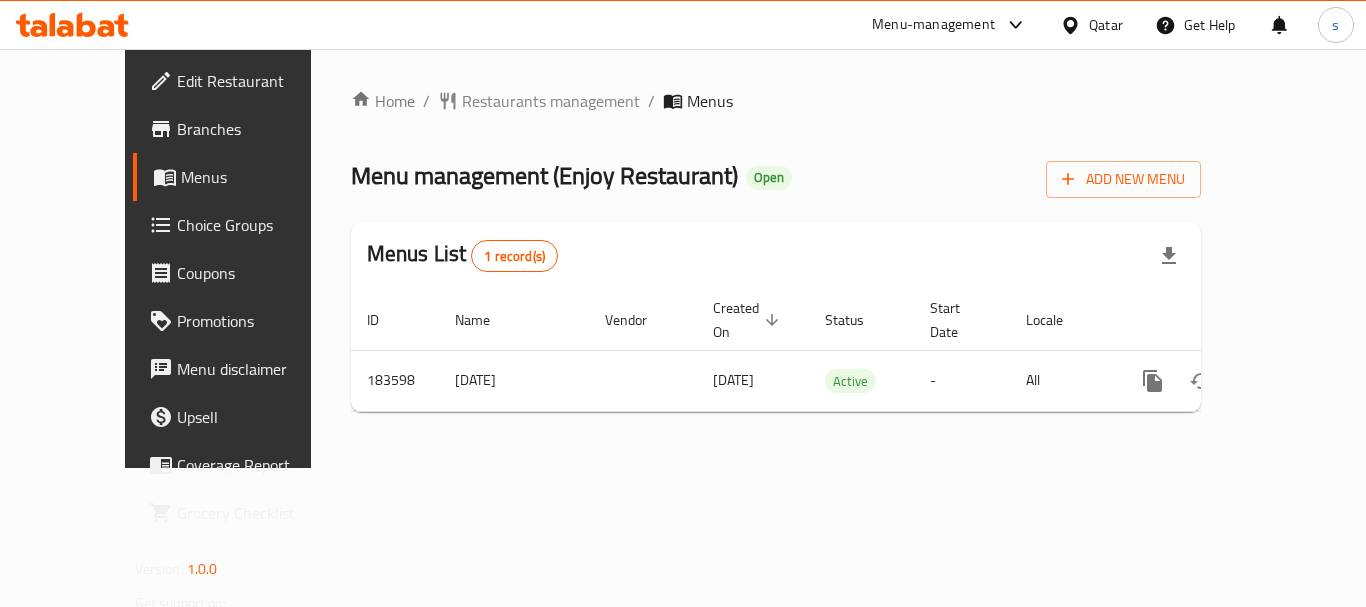 click on "Menu-management" at bounding box center (933, 25) 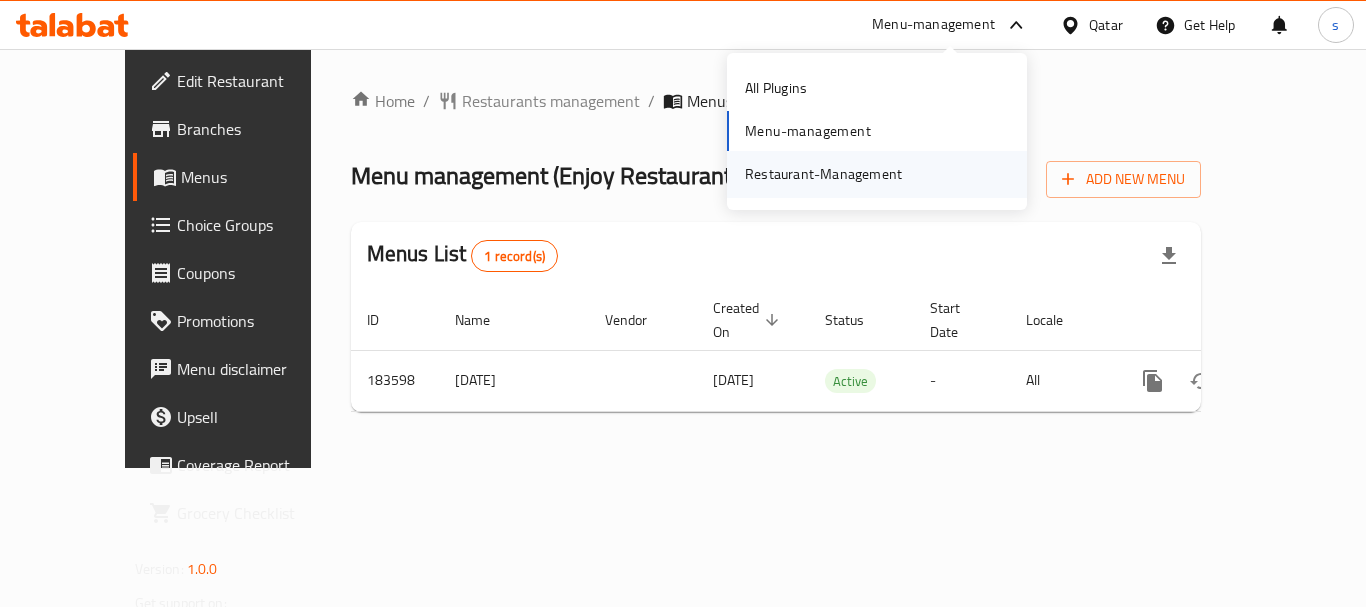 click on "Restaurant-Management" at bounding box center (823, 174) 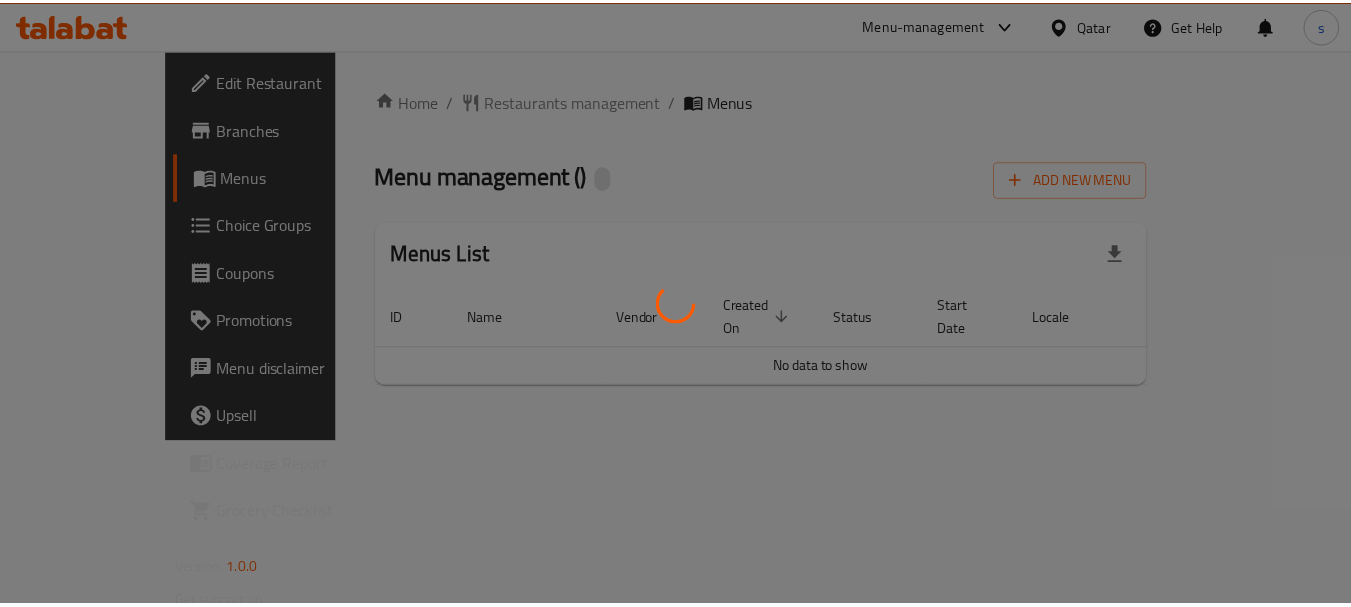 scroll, scrollTop: 0, scrollLeft: 0, axis: both 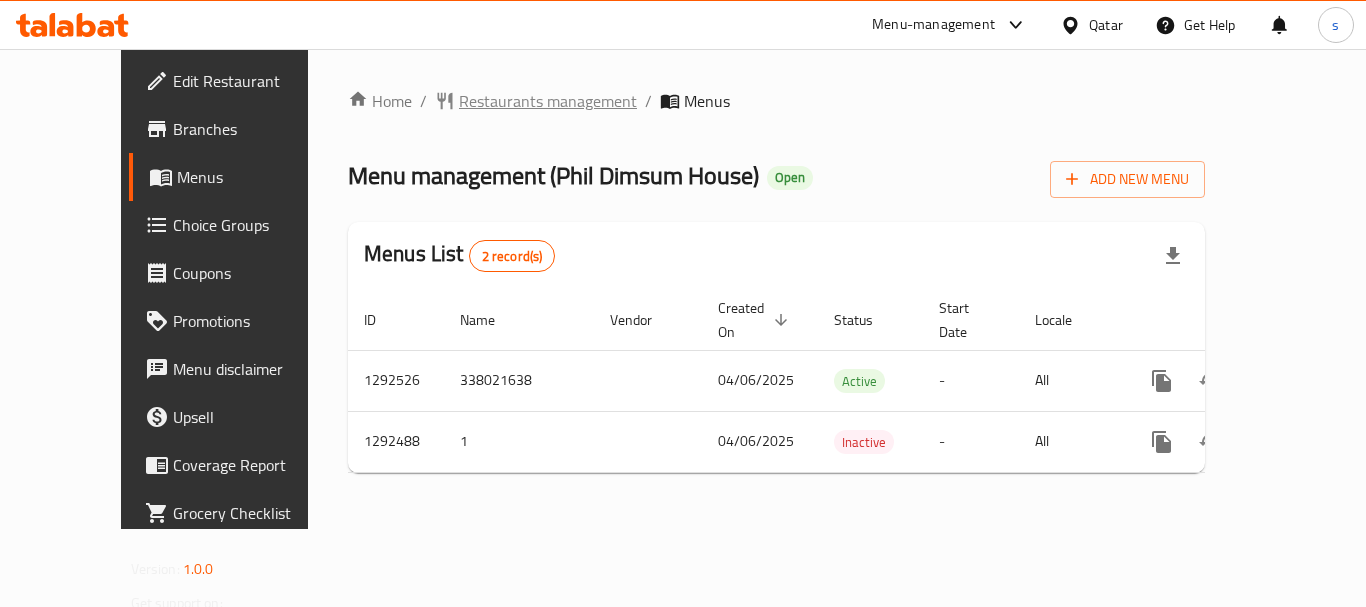 click on "Restaurants management" at bounding box center (548, 101) 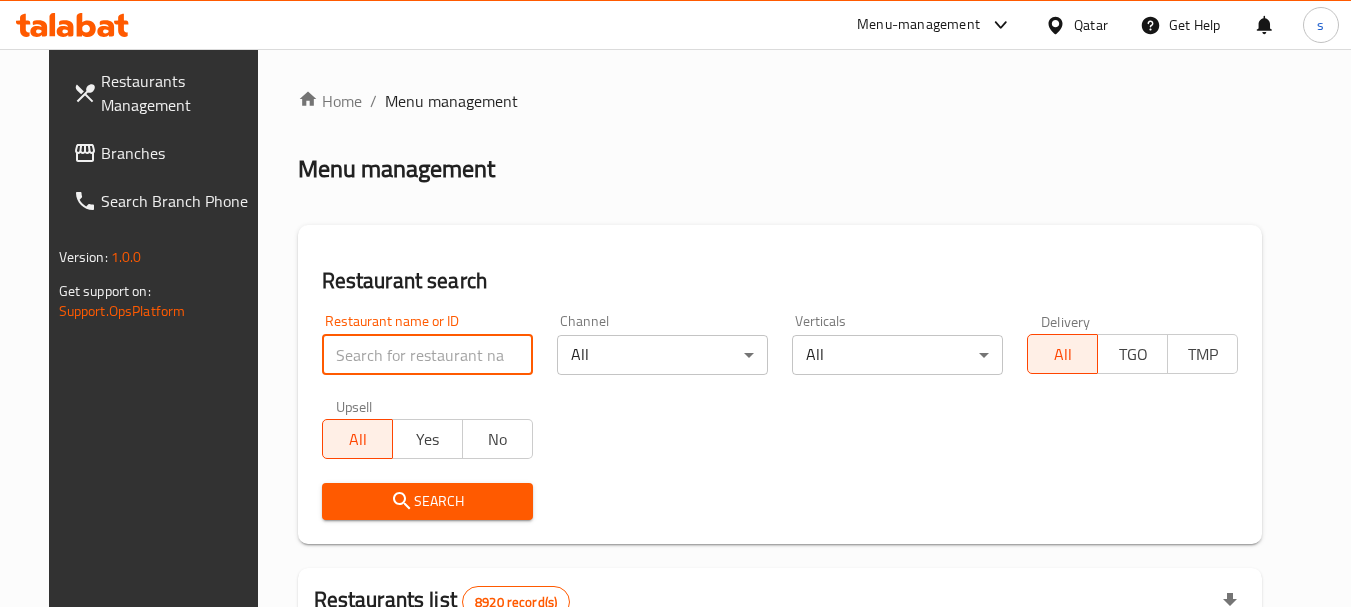 click at bounding box center (427, 355) 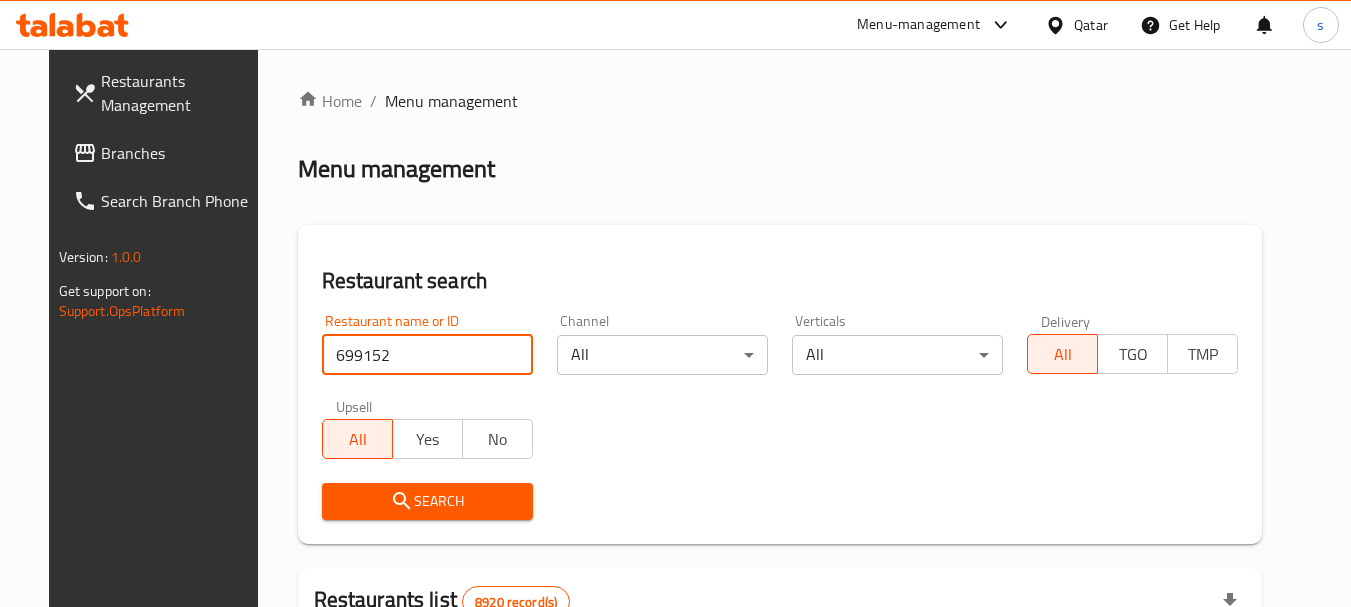 type on "699152" 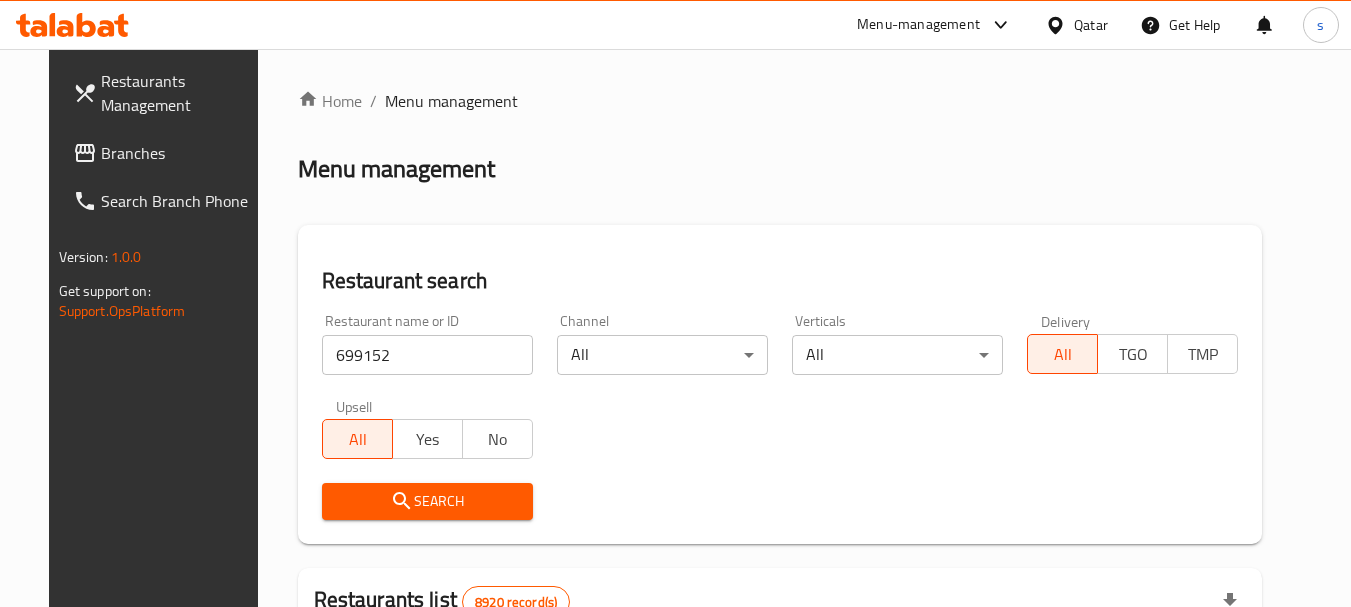 click on "Search" at bounding box center (427, 501) 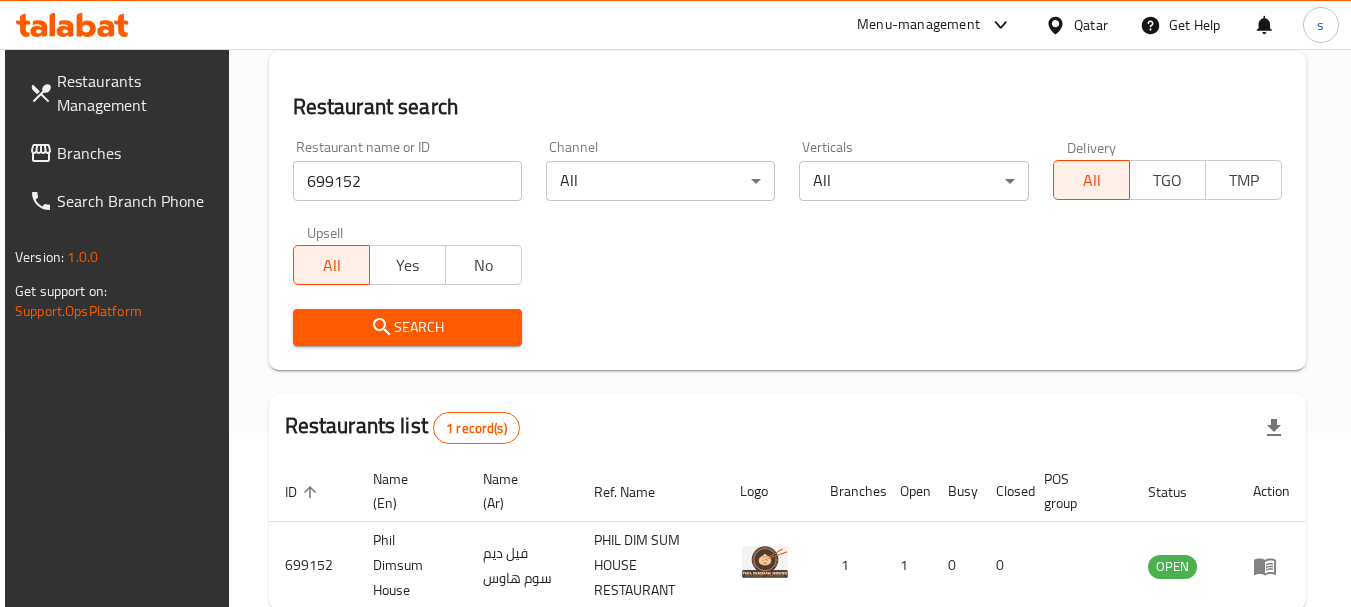 scroll, scrollTop: 285, scrollLeft: 0, axis: vertical 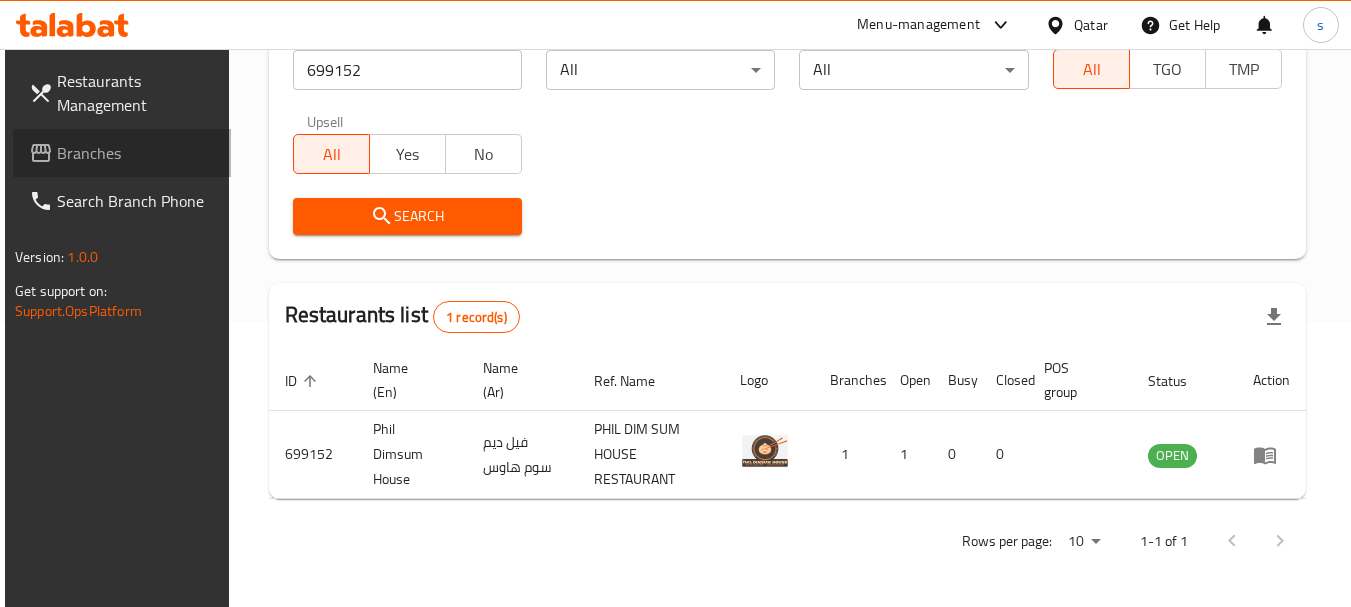 click on "Branches" at bounding box center (136, 153) 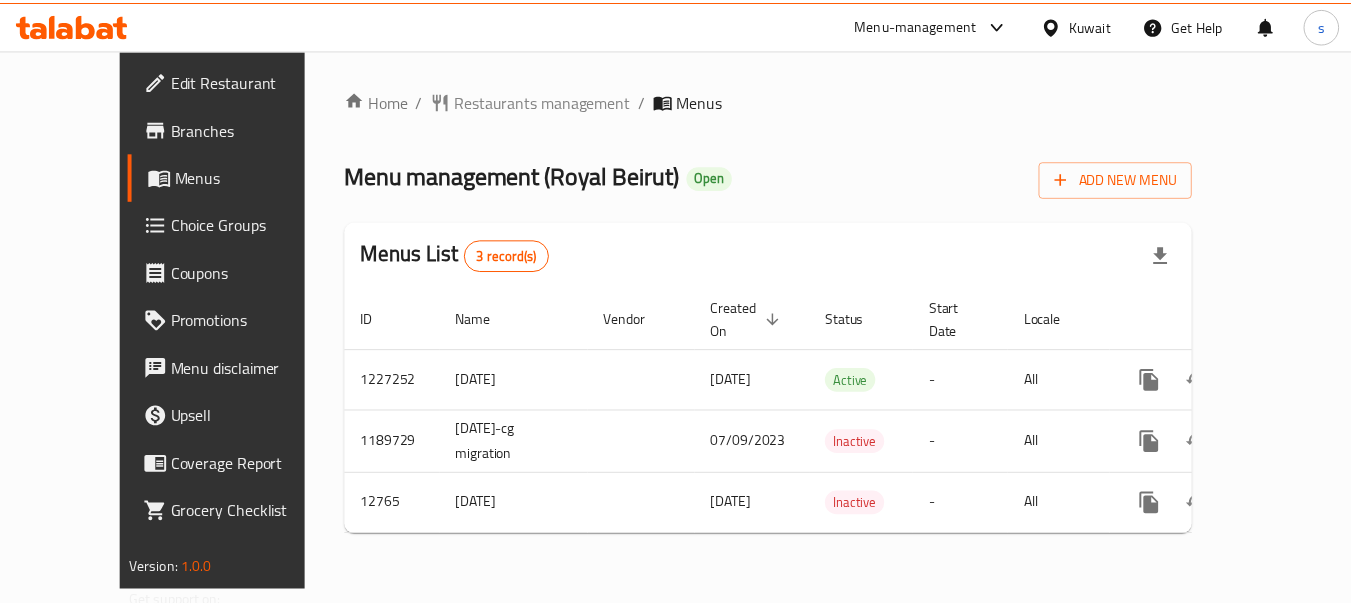 scroll, scrollTop: 0, scrollLeft: 0, axis: both 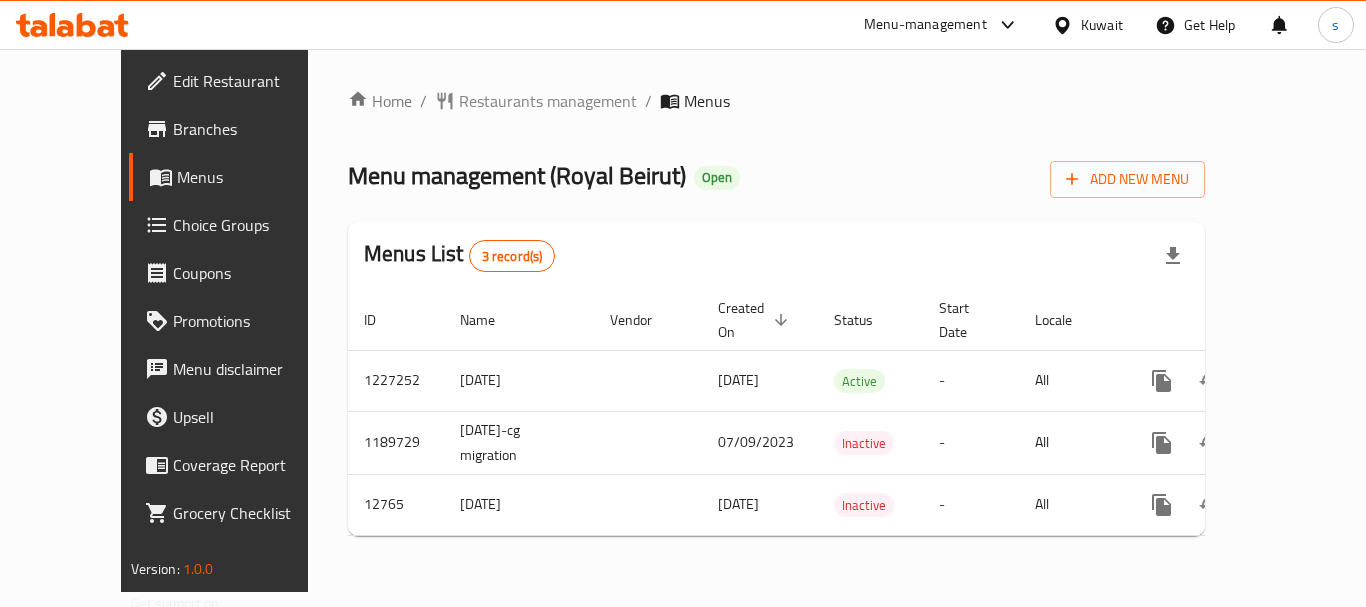click on "Restaurants management" at bounding box center (548, 101) 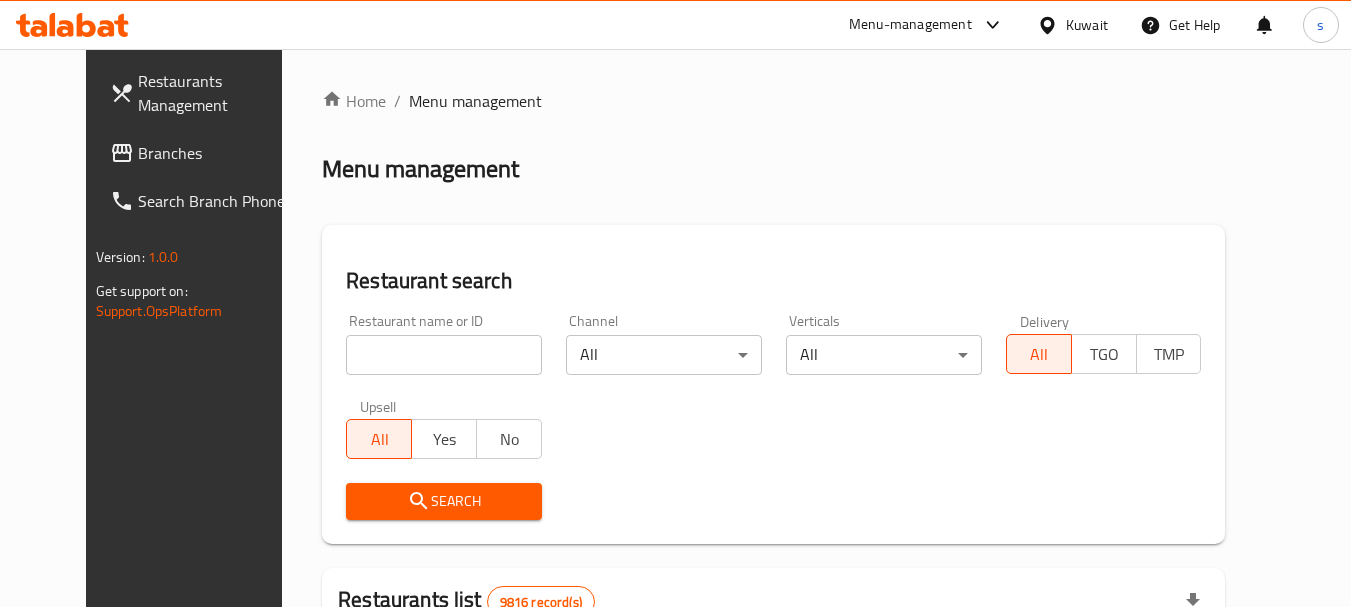 drag, startPoint x: 110, startPoint y: 164, endPoint x: 216, endPoint y: 202, distance: 112.60551 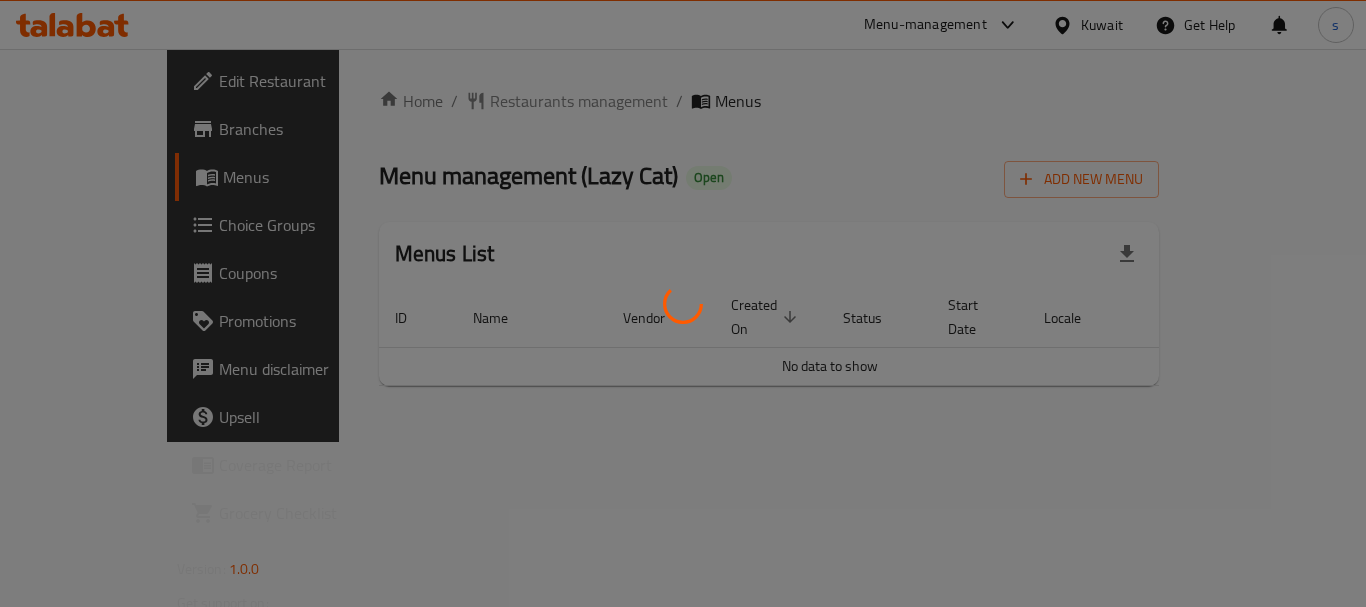 scroll, scrollTop: 0, scrollLeft: 0, axis: both 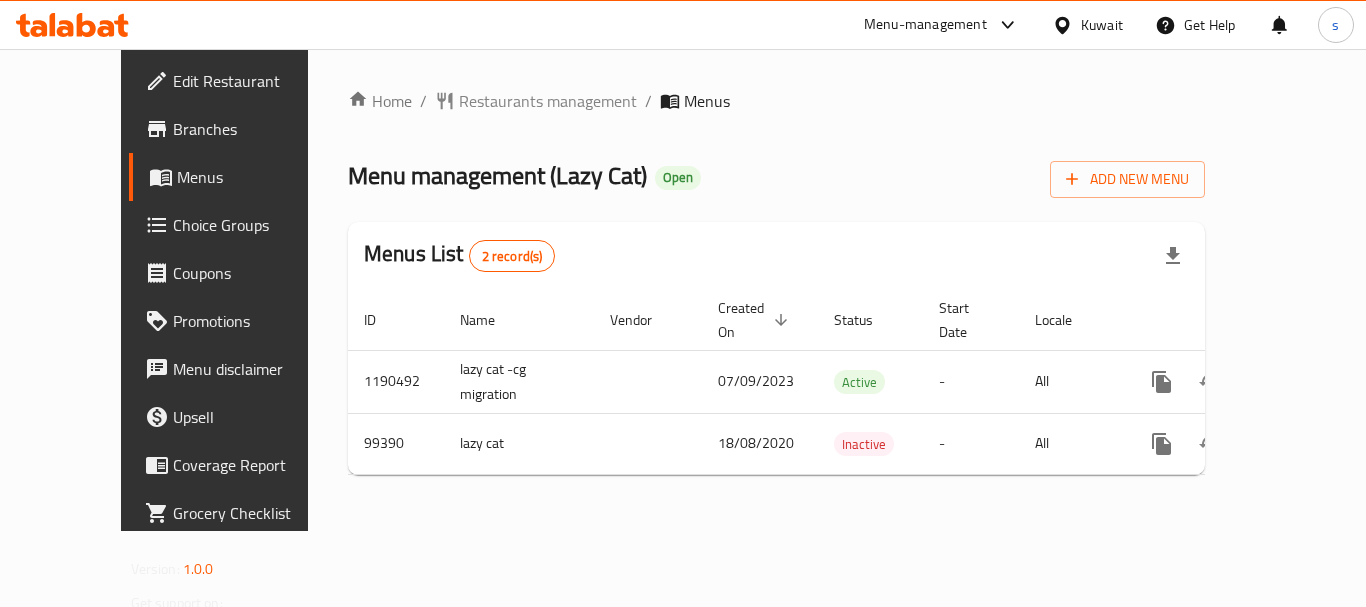 click on "Menu-management" at bounding box center [925, 25] 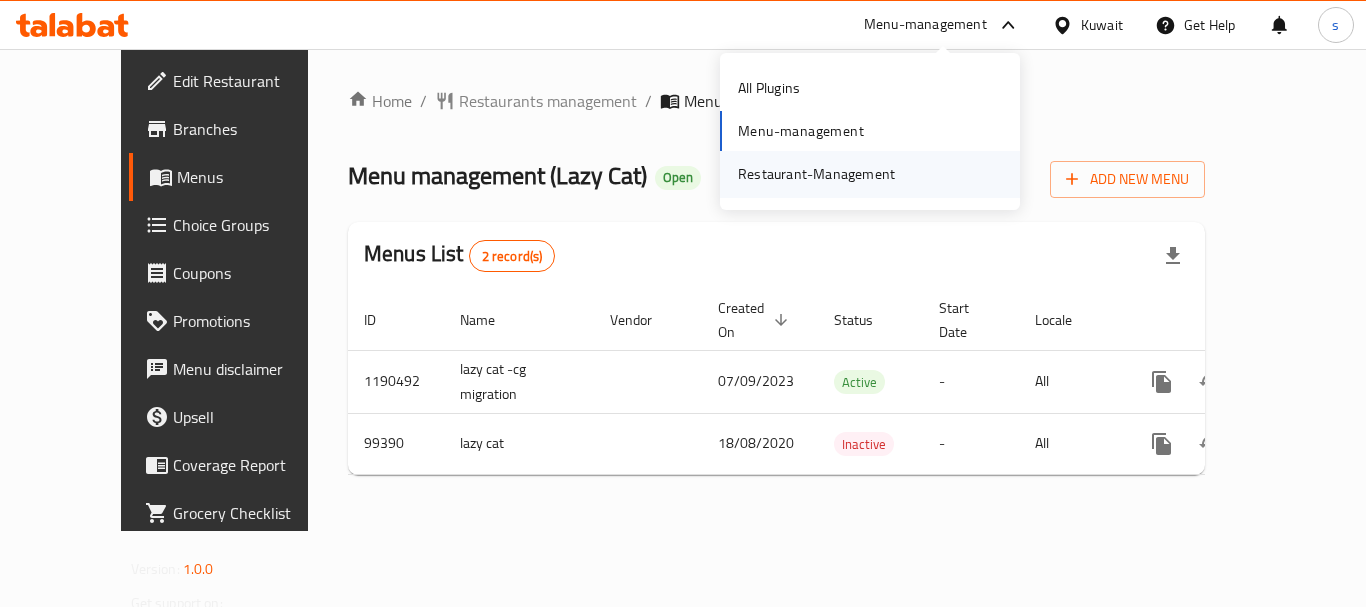 click on "Restaurant-Management" at bounding box center (816, 174) 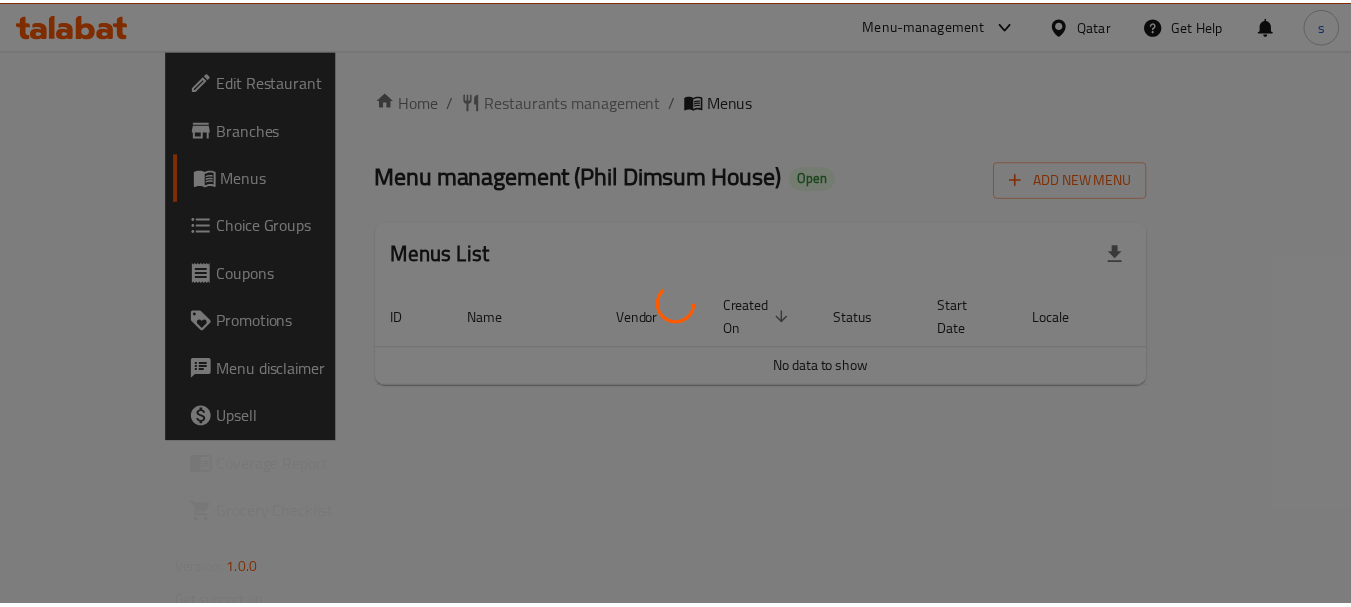 scroll, scrollTop: 0, scrollLeft: 0, axis: both 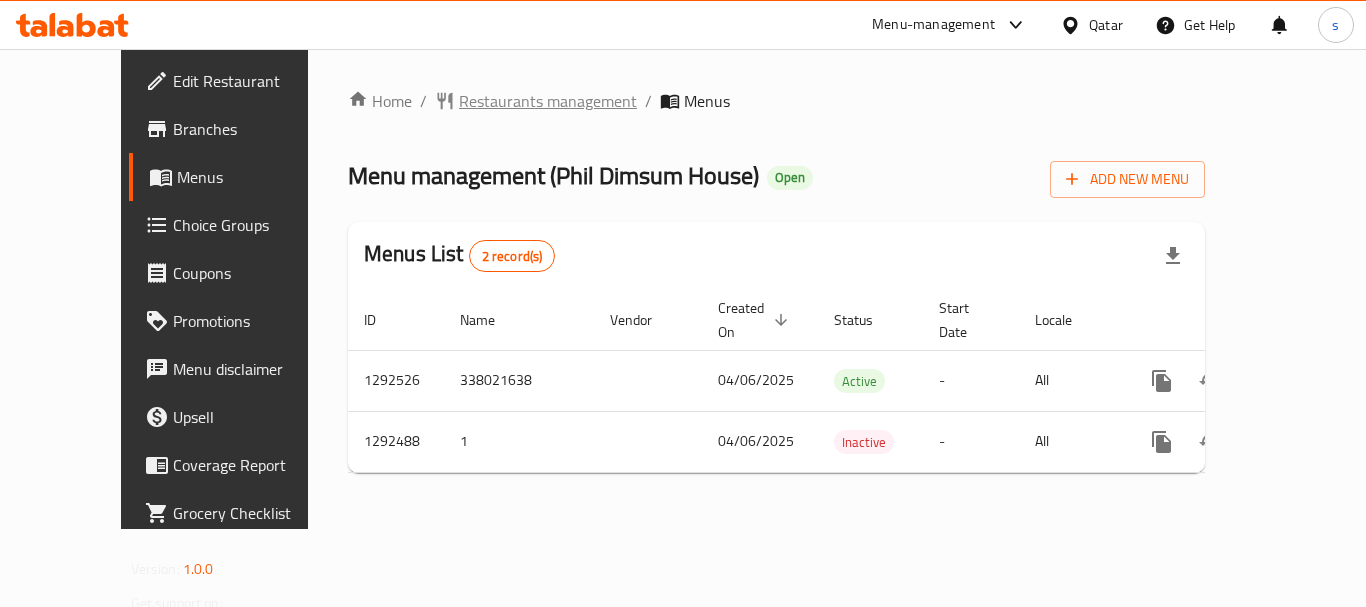 click on "Restaurants management" at bounding box center (548, 101) 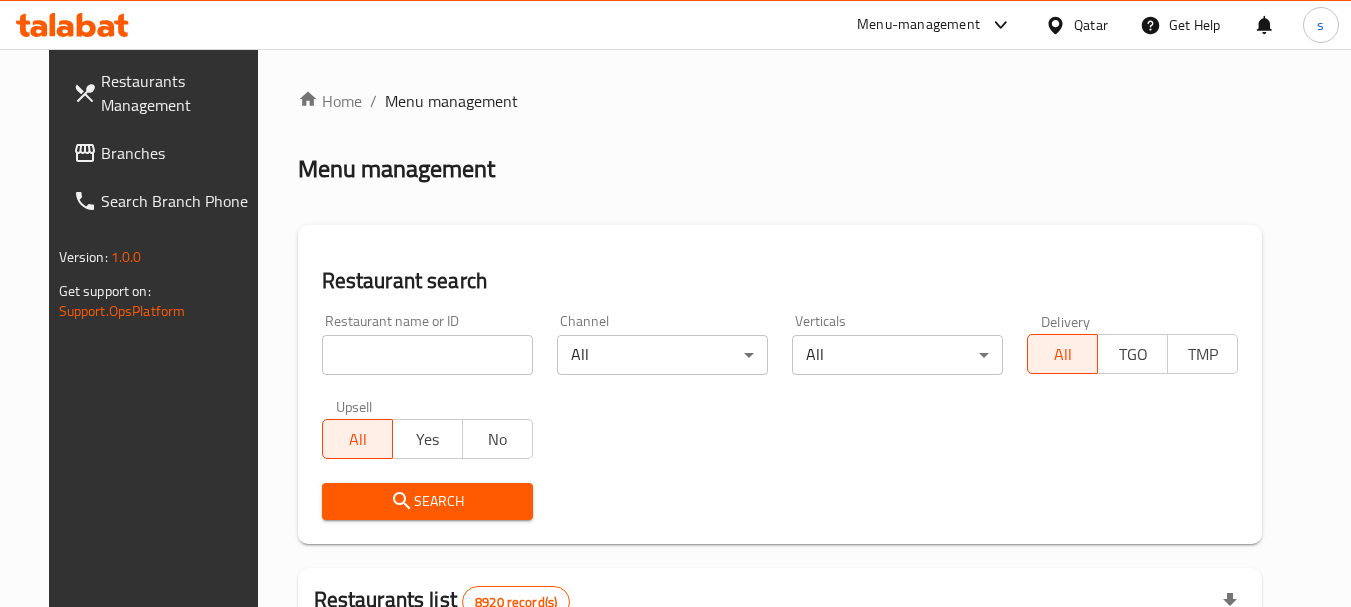 click at bounding box center (427, 355) 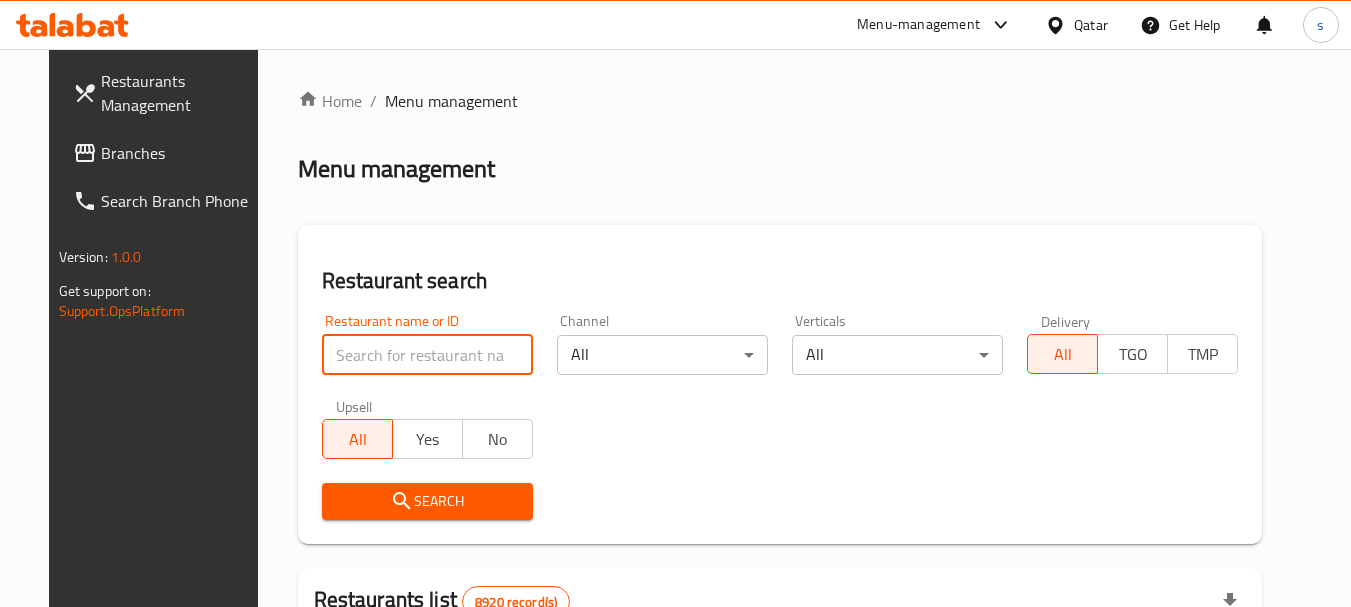 paste on "699152" 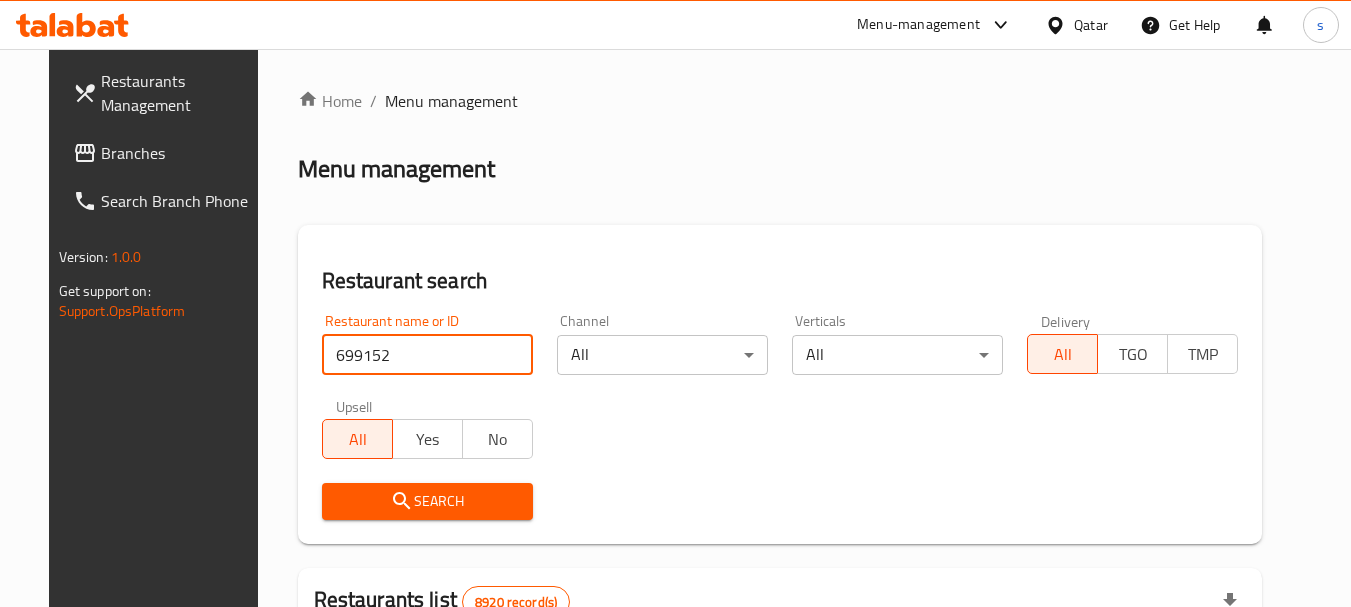 type on "699152" 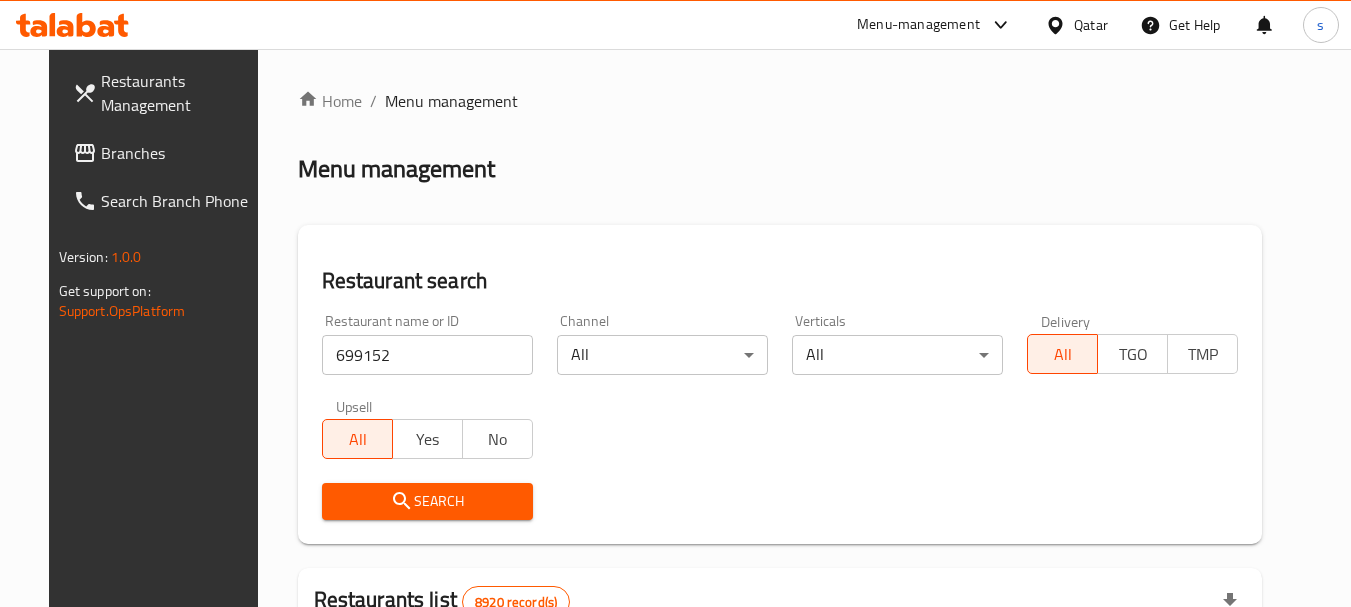 click on "Search" at bounding box center [427, 501] 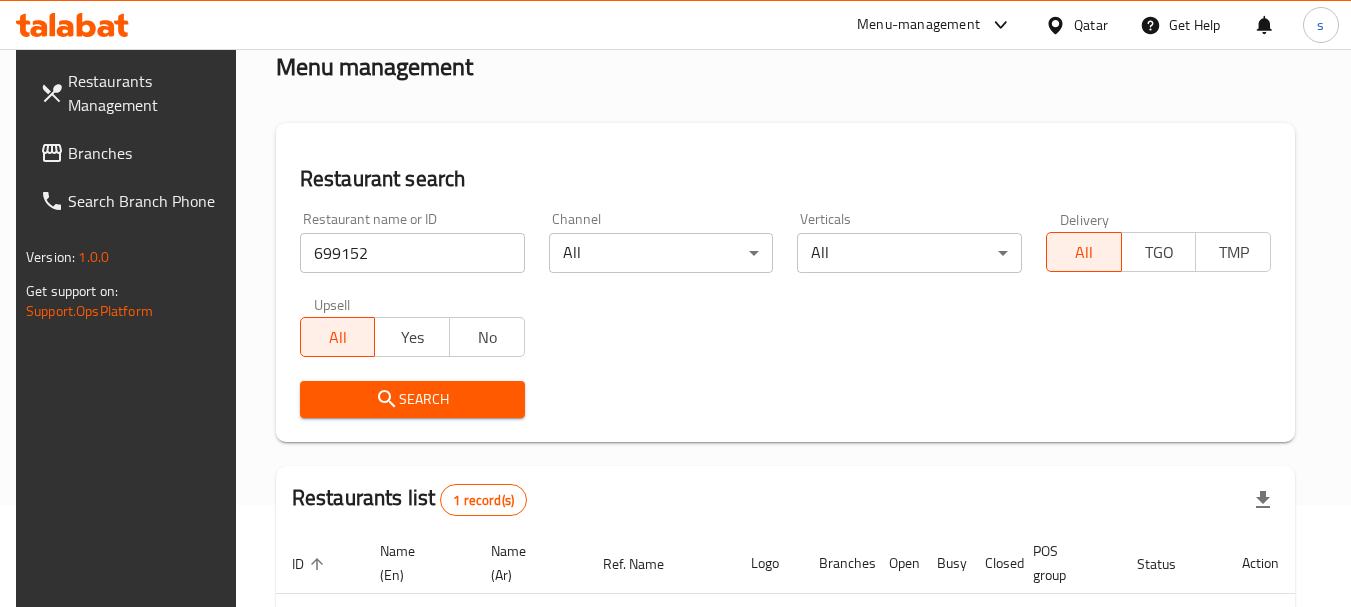 scroll, scrollTop: 285, scrollLeft: 0, axis: vertical 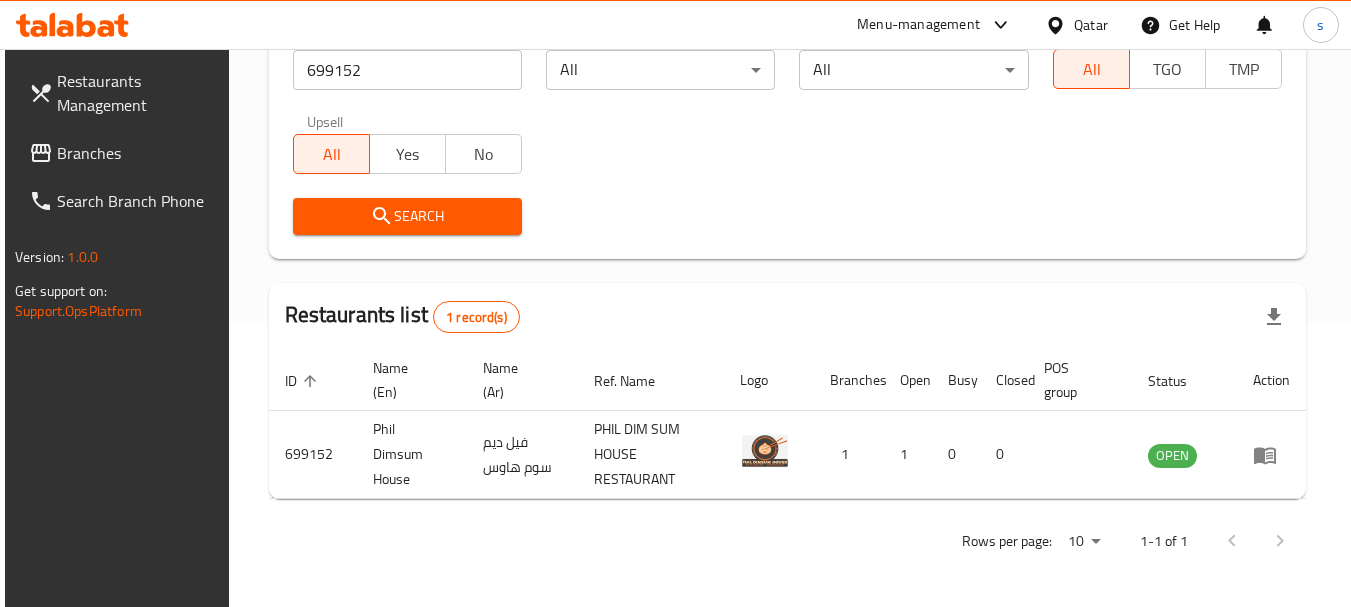 drag, startPoint x: 81, startPoint y: 158, endPoint x: 110, endPoint y: 183, distance: 38.28838 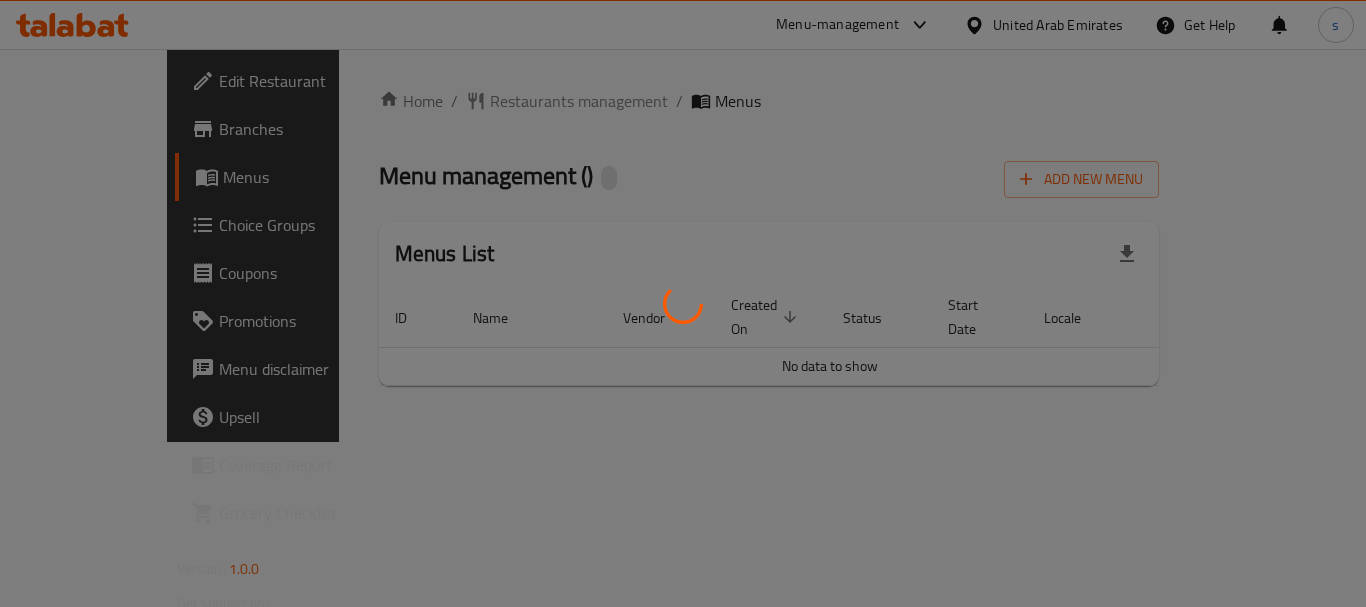 scroll, scrollTop: 0, scrollLeft: 0, axis: both 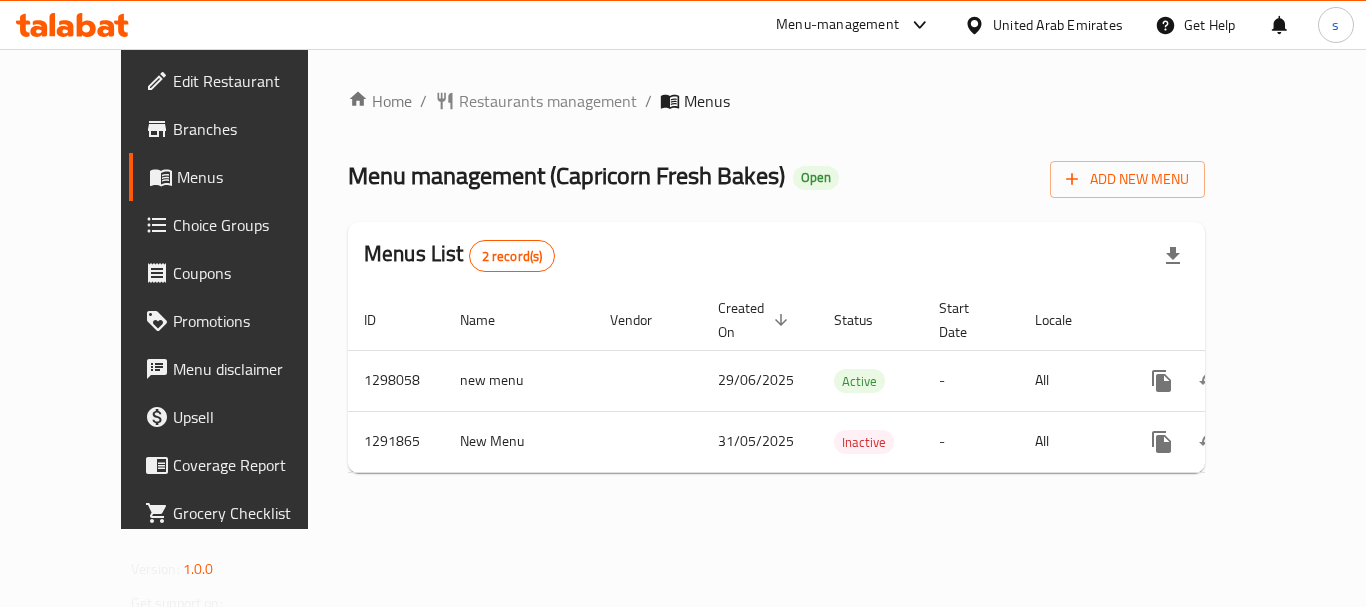 click 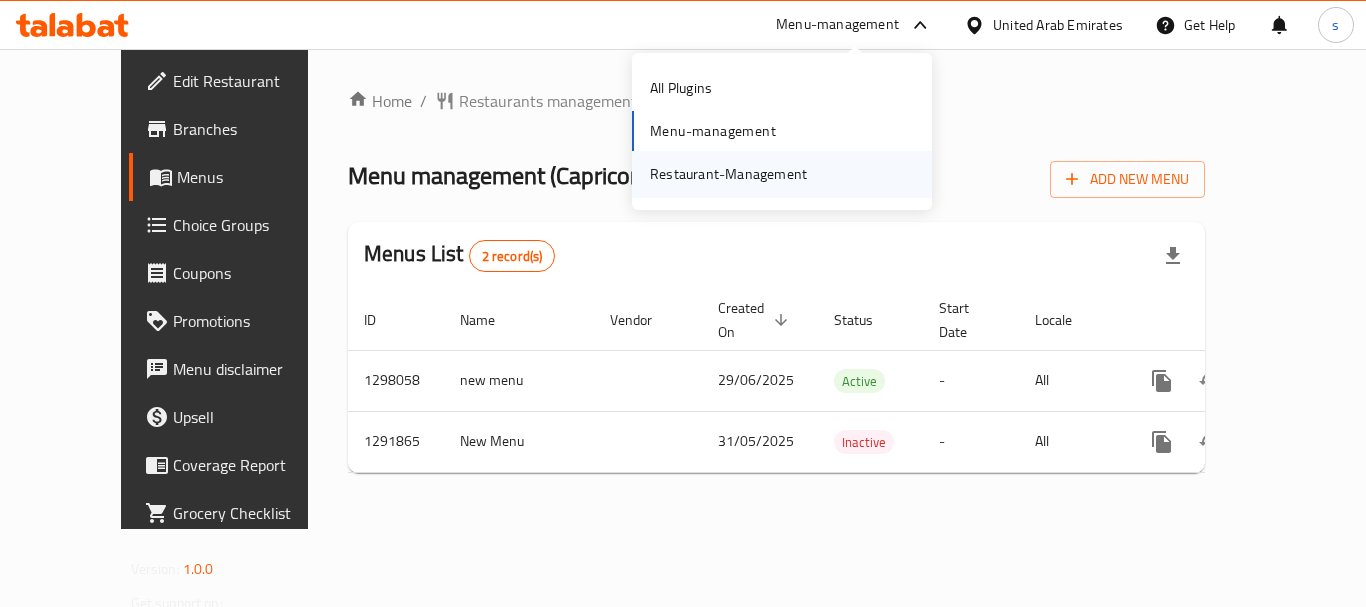 click on "Restaurant-Management" at bounding box center [728, 174] 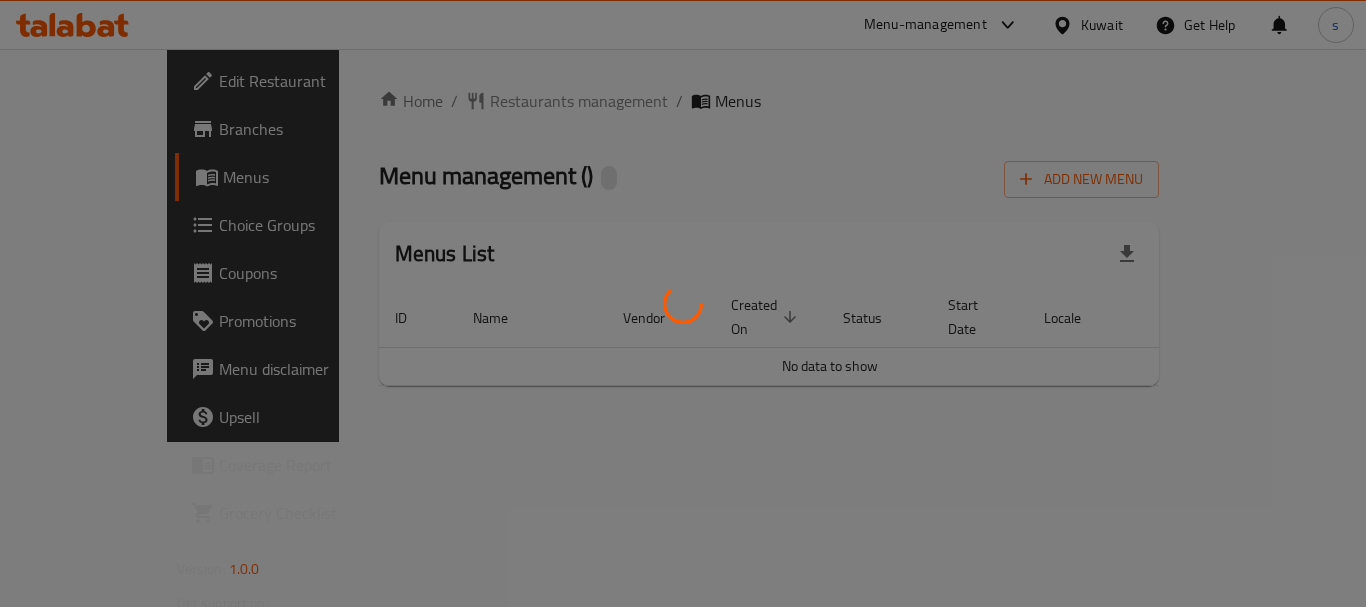 scroll, scrollTop: 0, scrollLeft: 0, axis: both 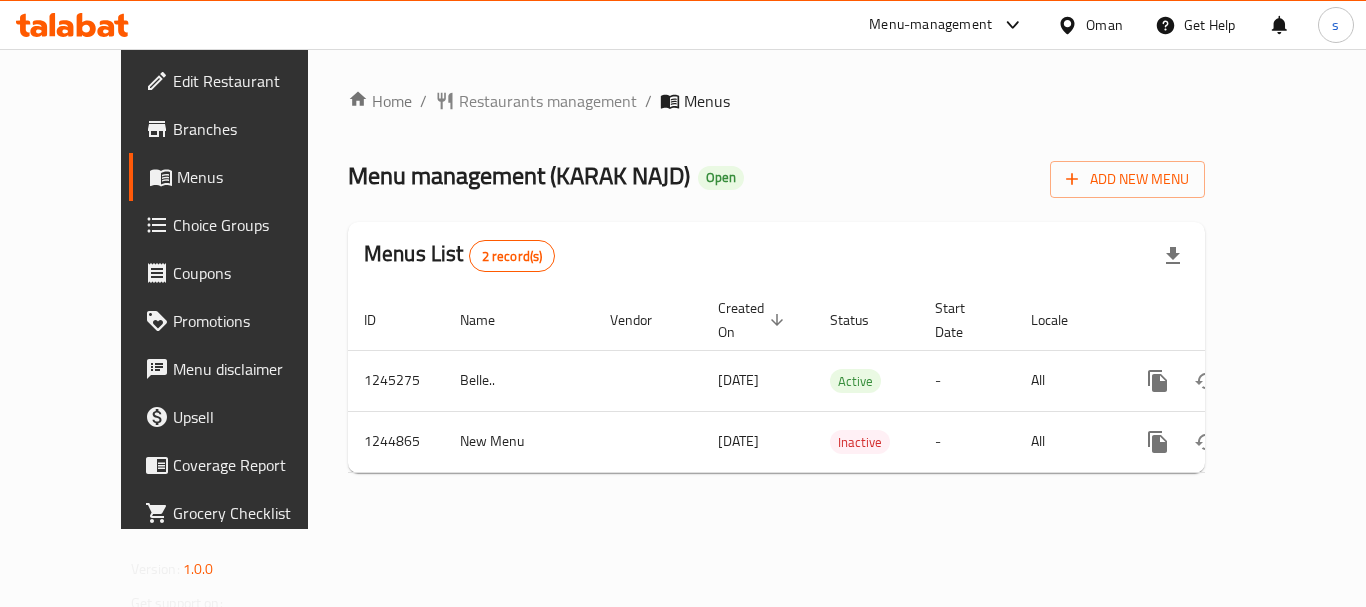 click on "Menu-management" at bounding box center [930, 25] 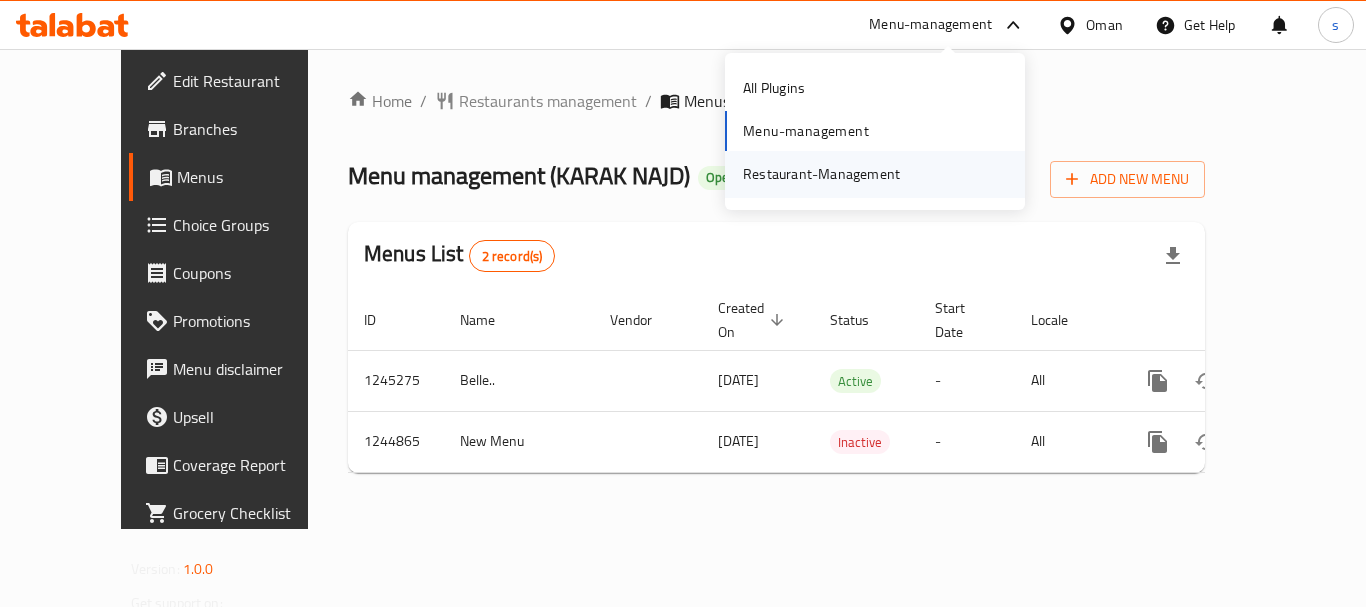 click on "Restaurant-Management" at bounding box center (821, 174) 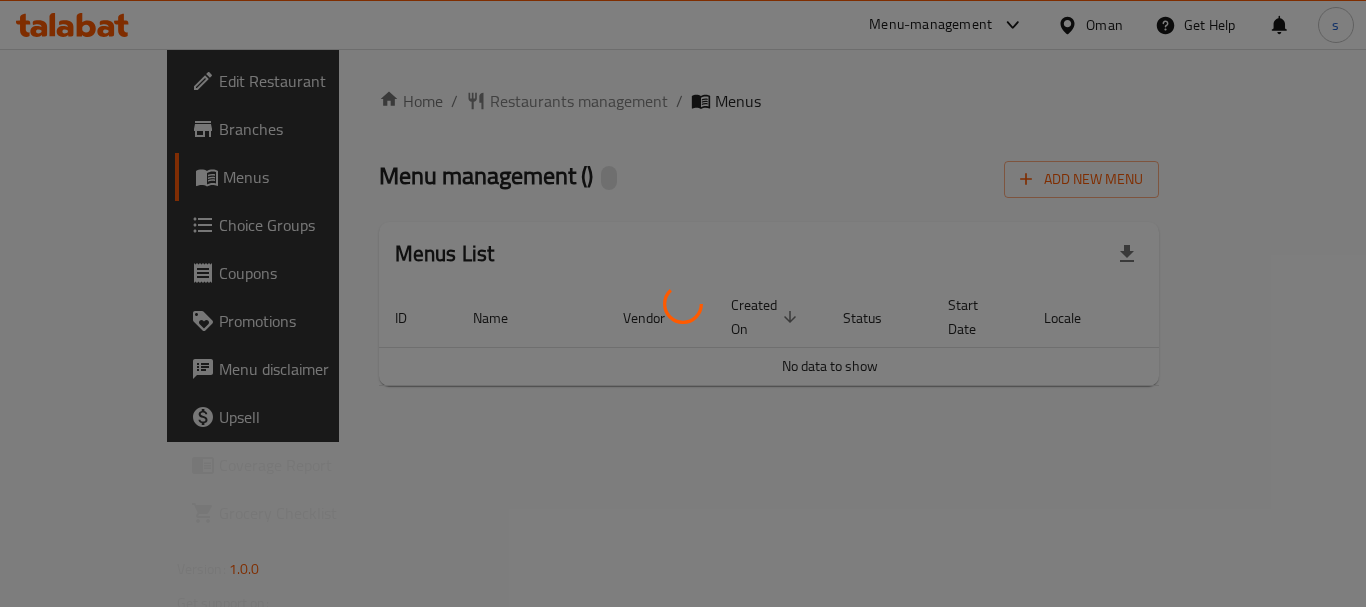 scroll, scrollTop: 0, scrollLeft: 0, axis: both 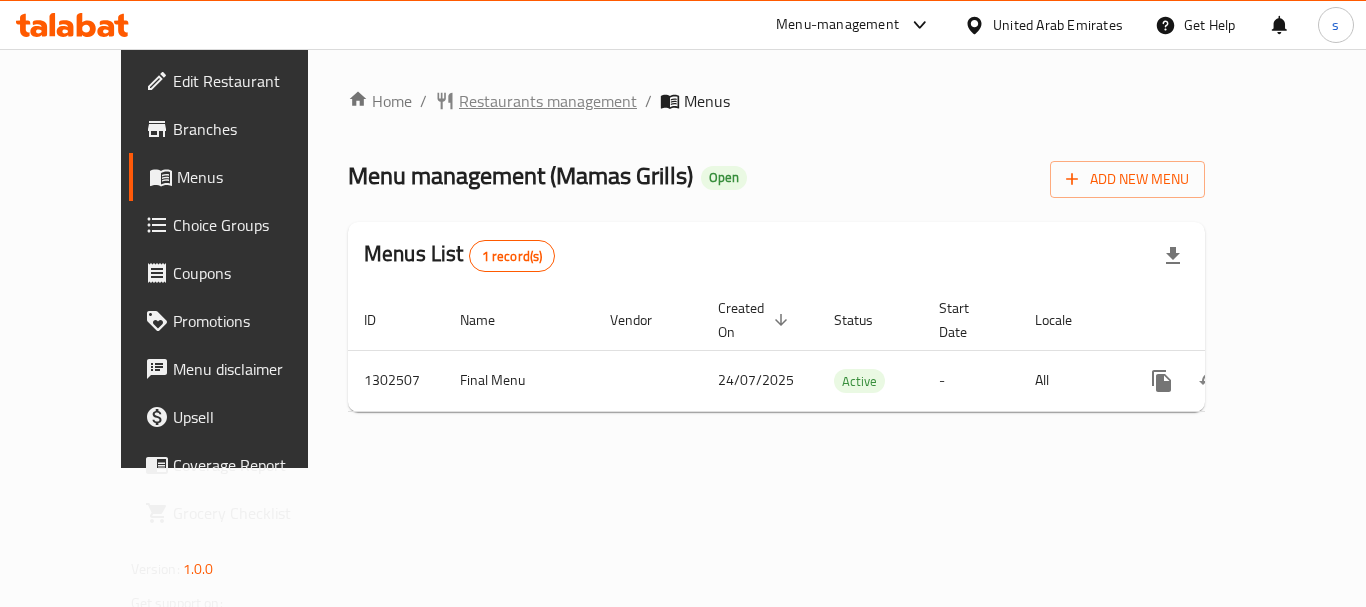 click on "Restaurants management" at bounding box center [548, 101] 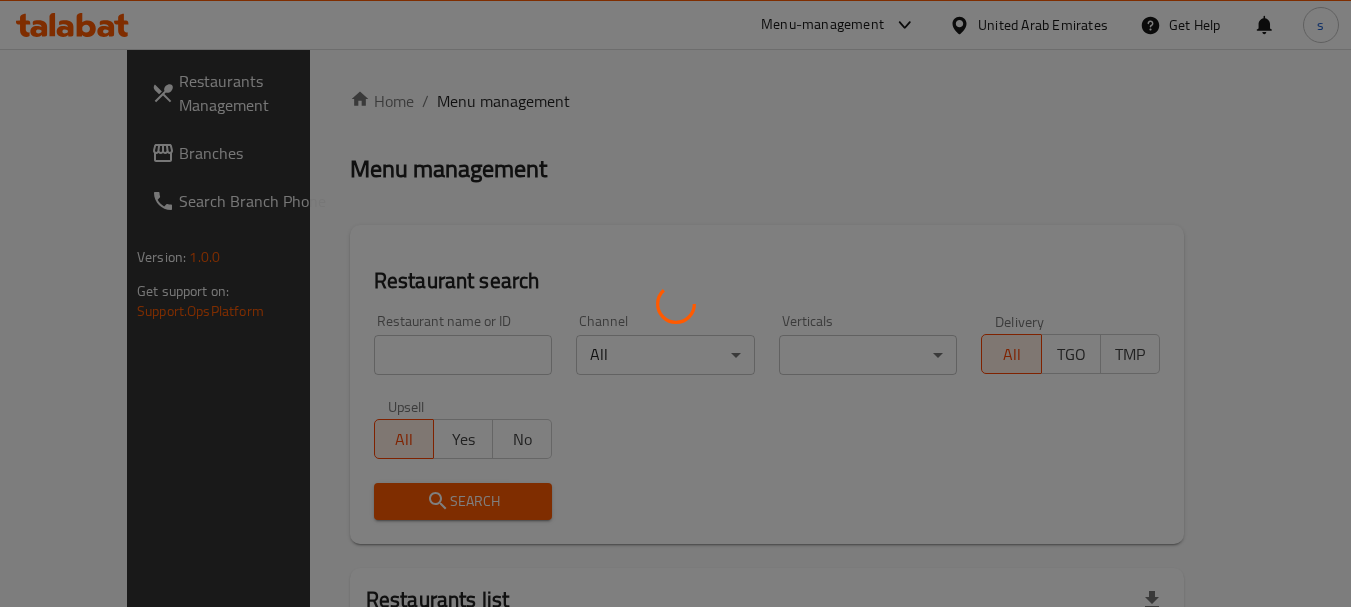 click at bounding box center (675, 303) 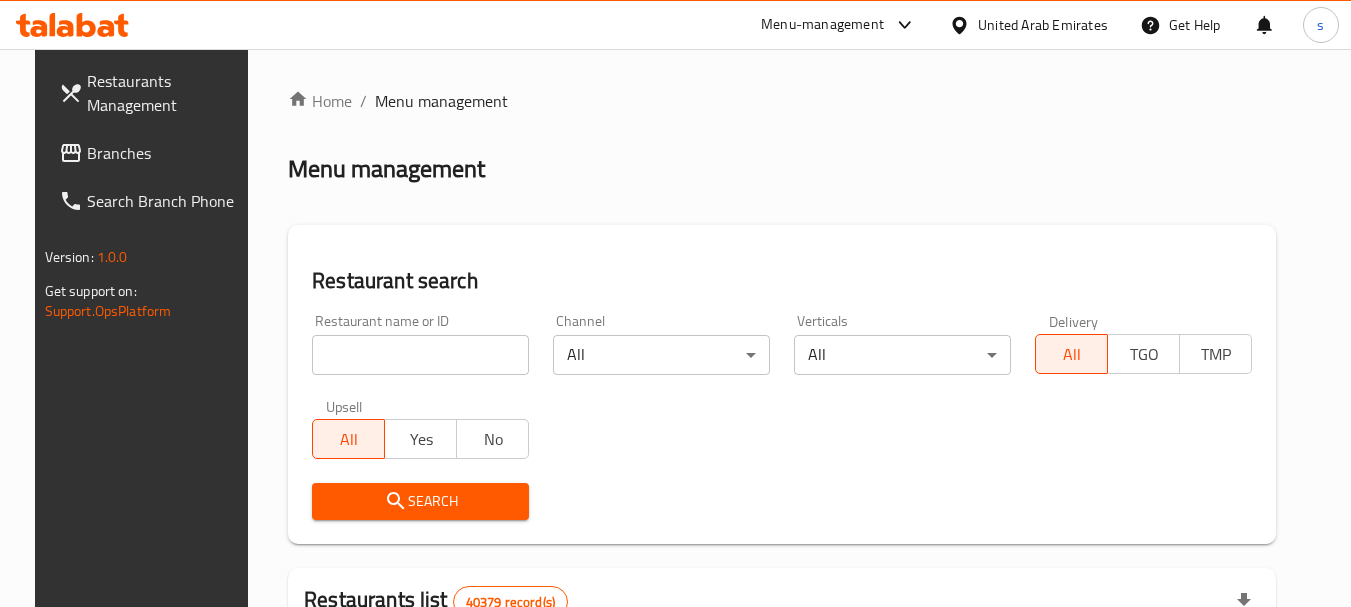 click on "Branches" at bounding box center [166, 153] 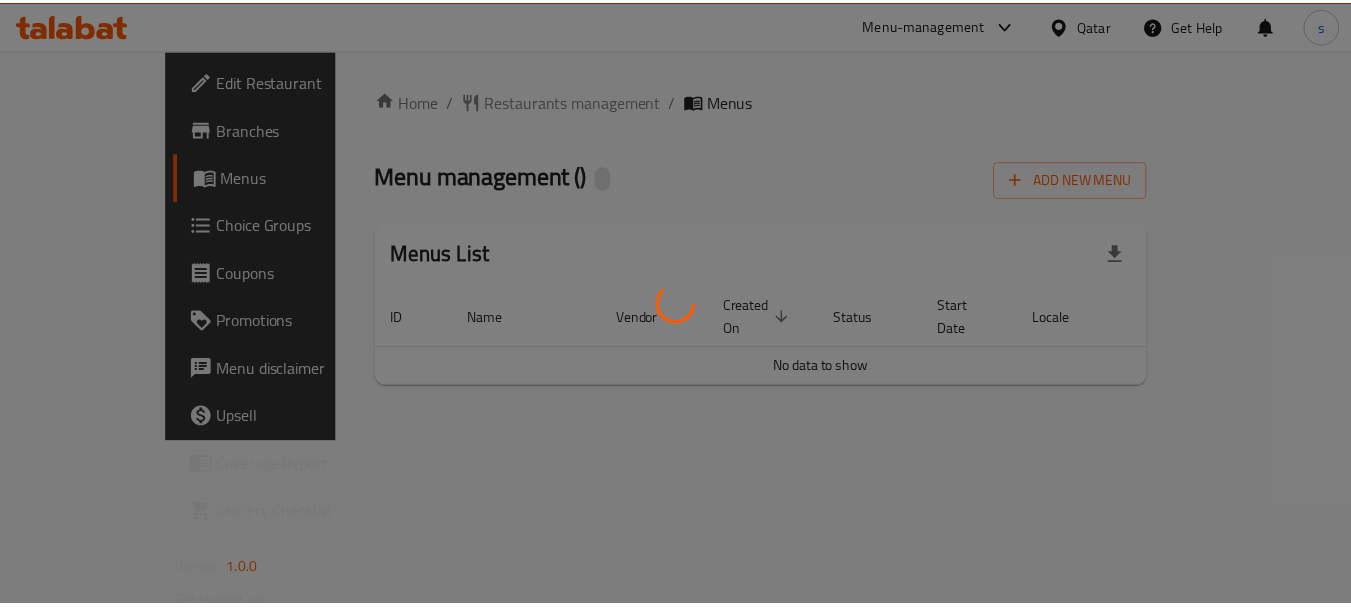 scroll, scrollTop: 0, scrollLeft: 0, axis: both 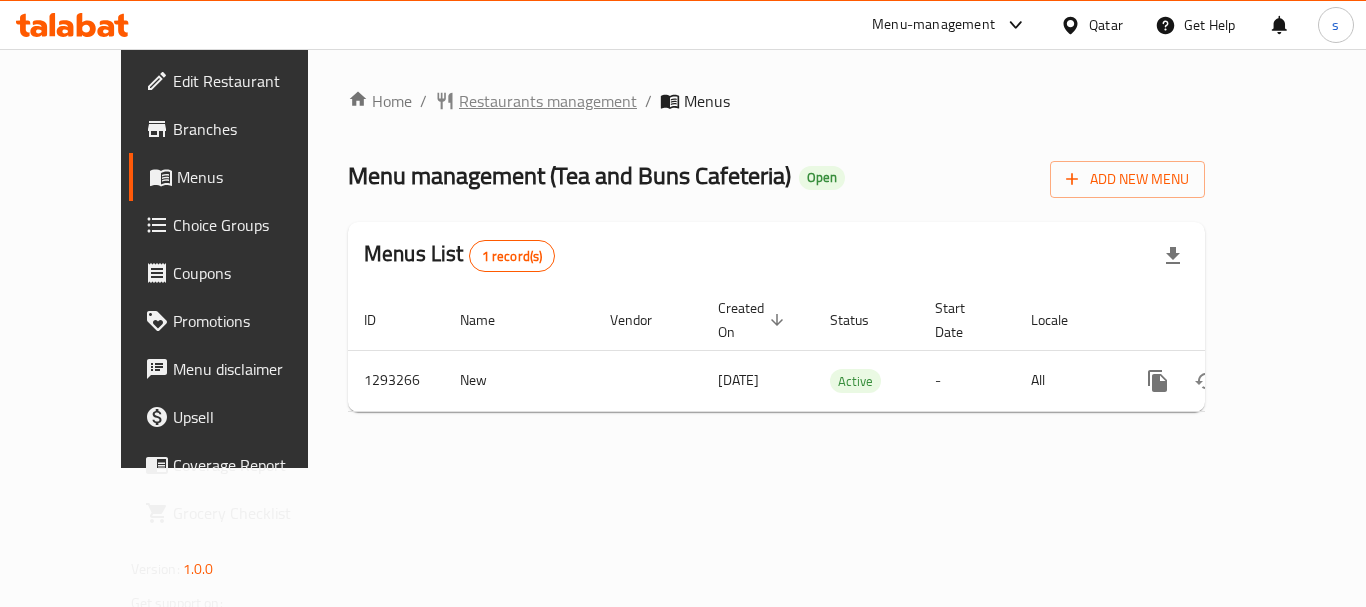 click on "Restaurants management" at bounding box center (548, 101) 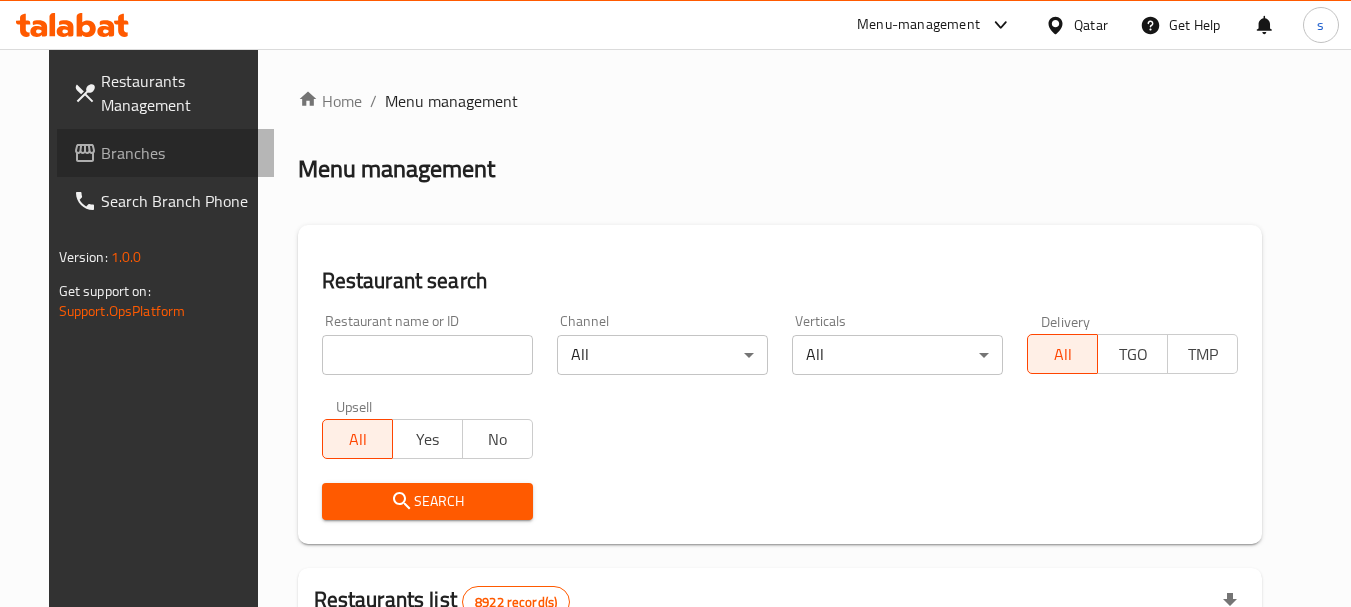 click on "Branches" at bounding box center [180, 153] 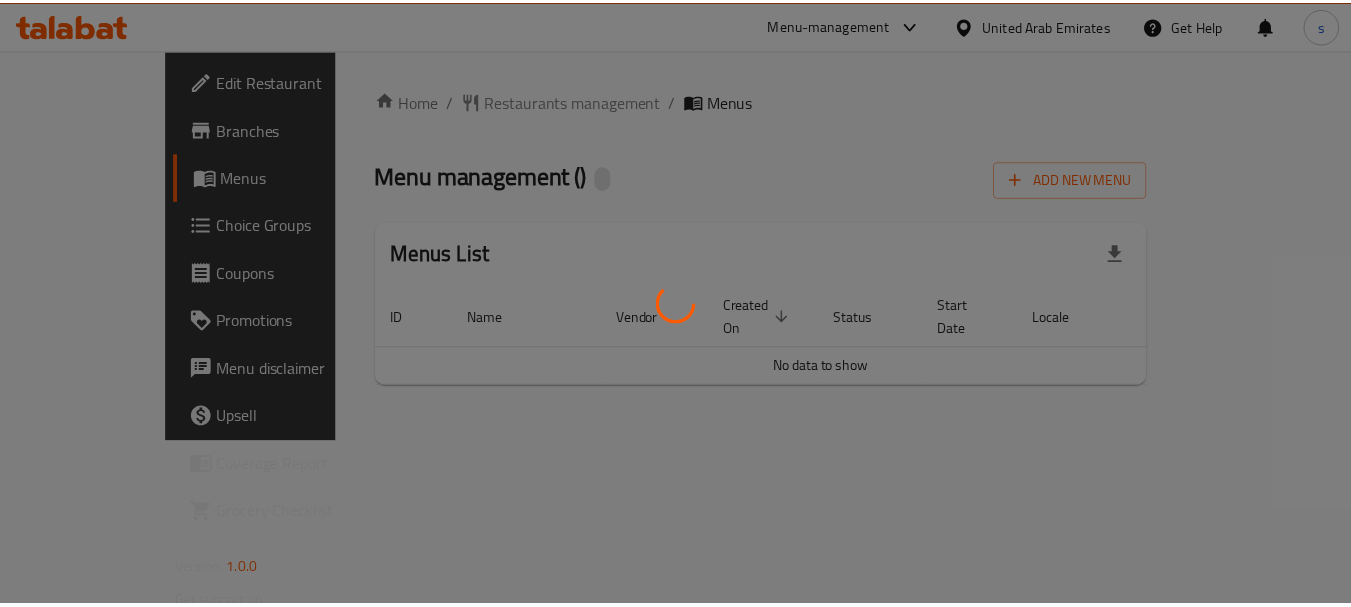 scroll, scrollTop: 0, scrollLeft: 0, axis: both 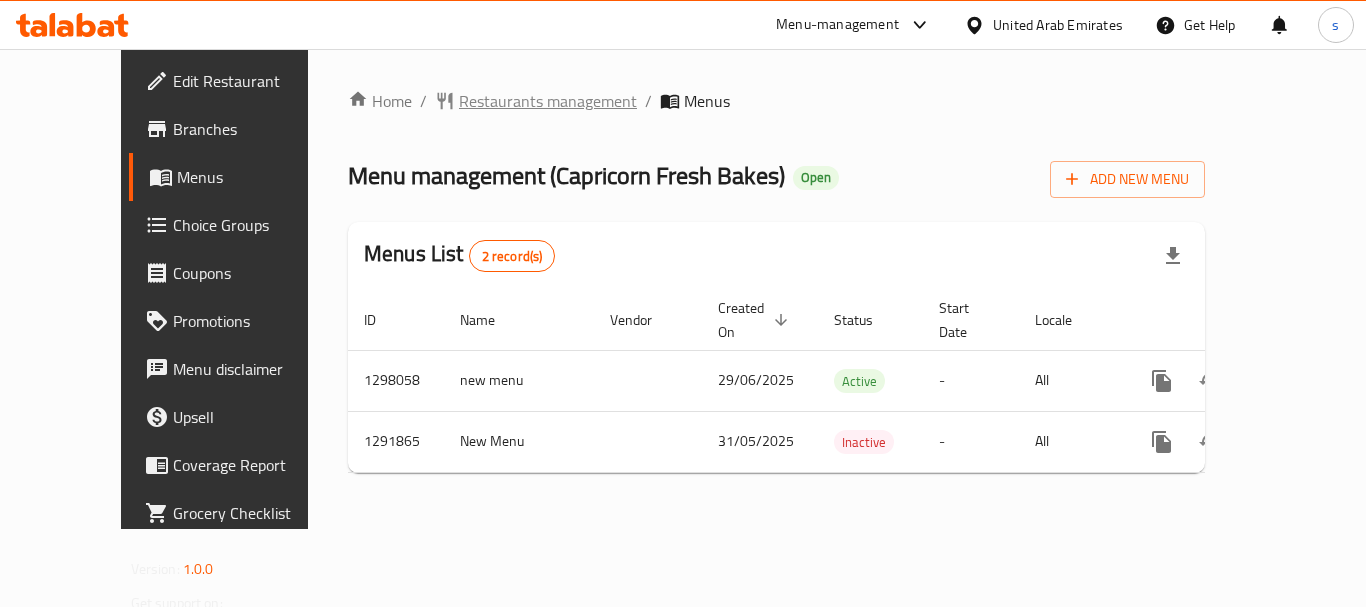 click on "Restaurants management" at bounding box center (548, 101) 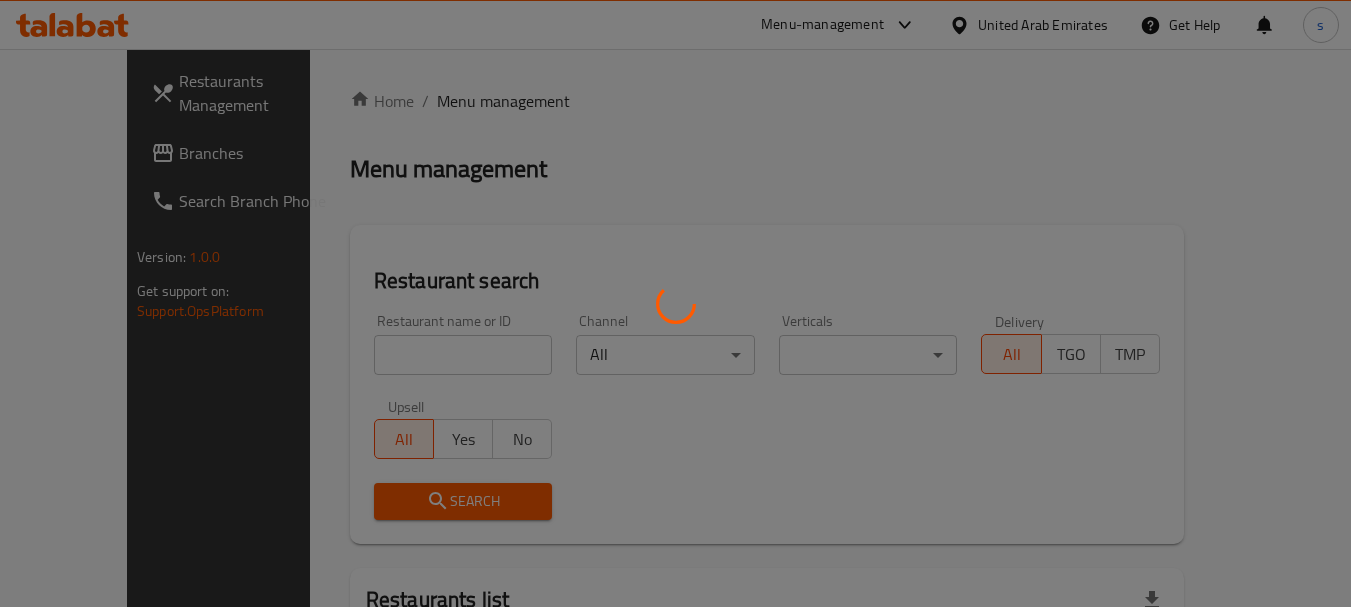 click at bounding box center [675, 303] 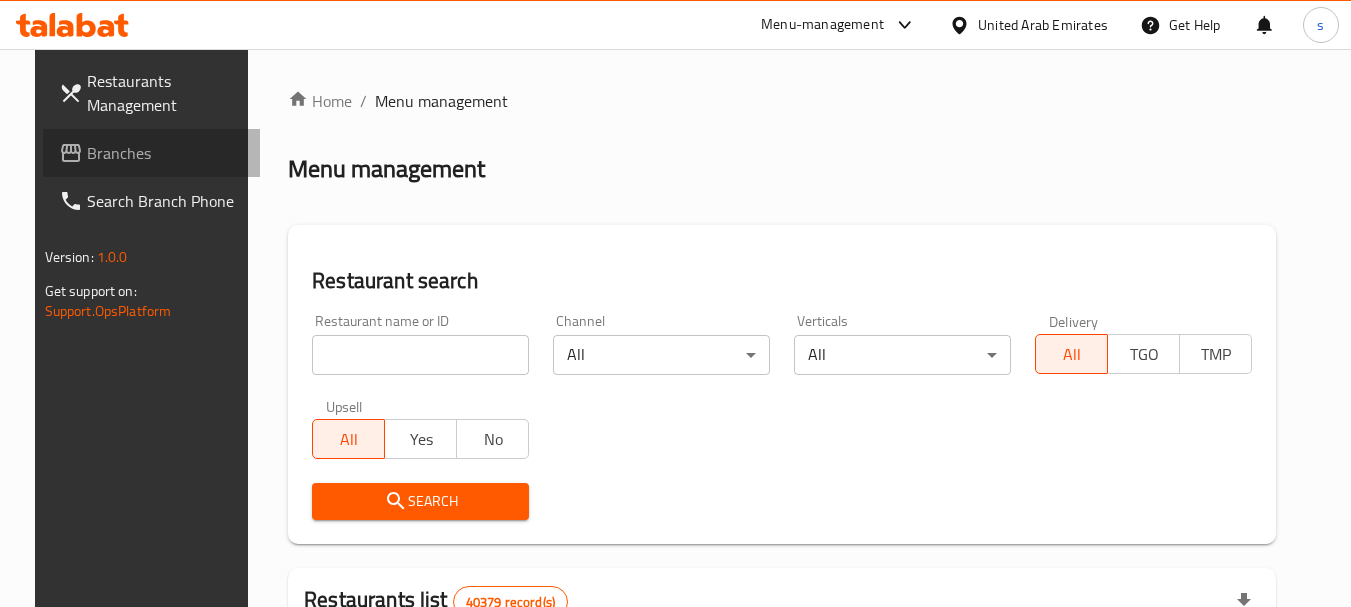 click on "Branches" at bounding box center [152, 153] 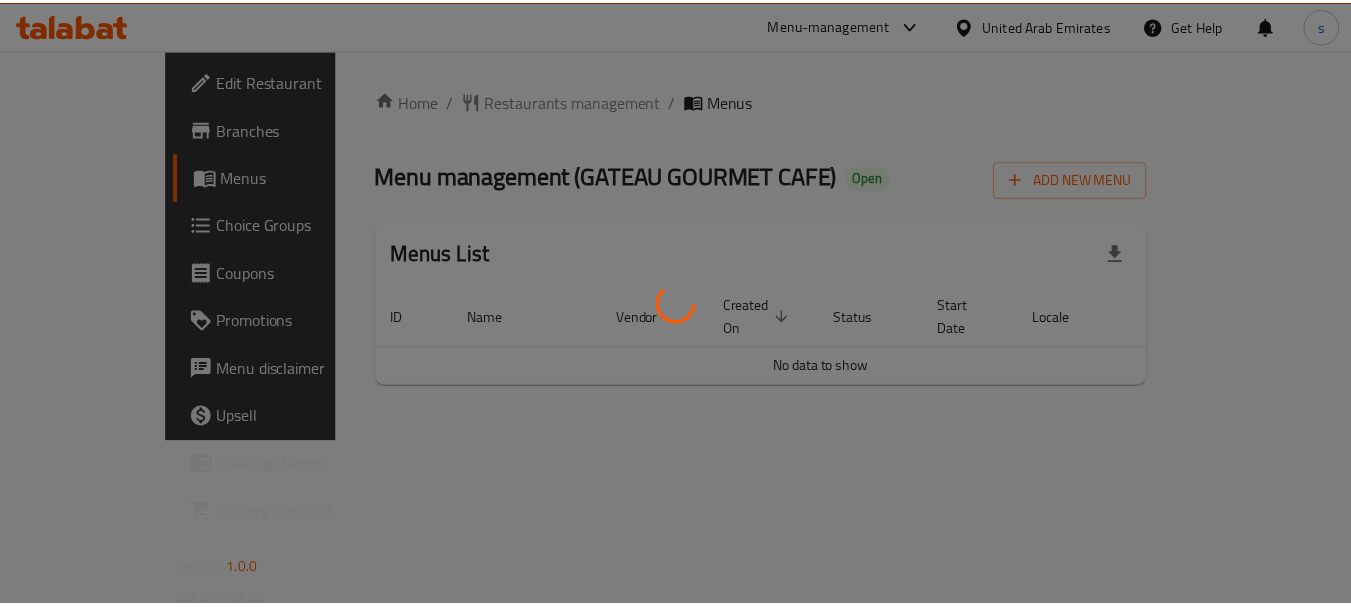 scroll, scrollTop: 0, scrollLeft: 0, axis: both 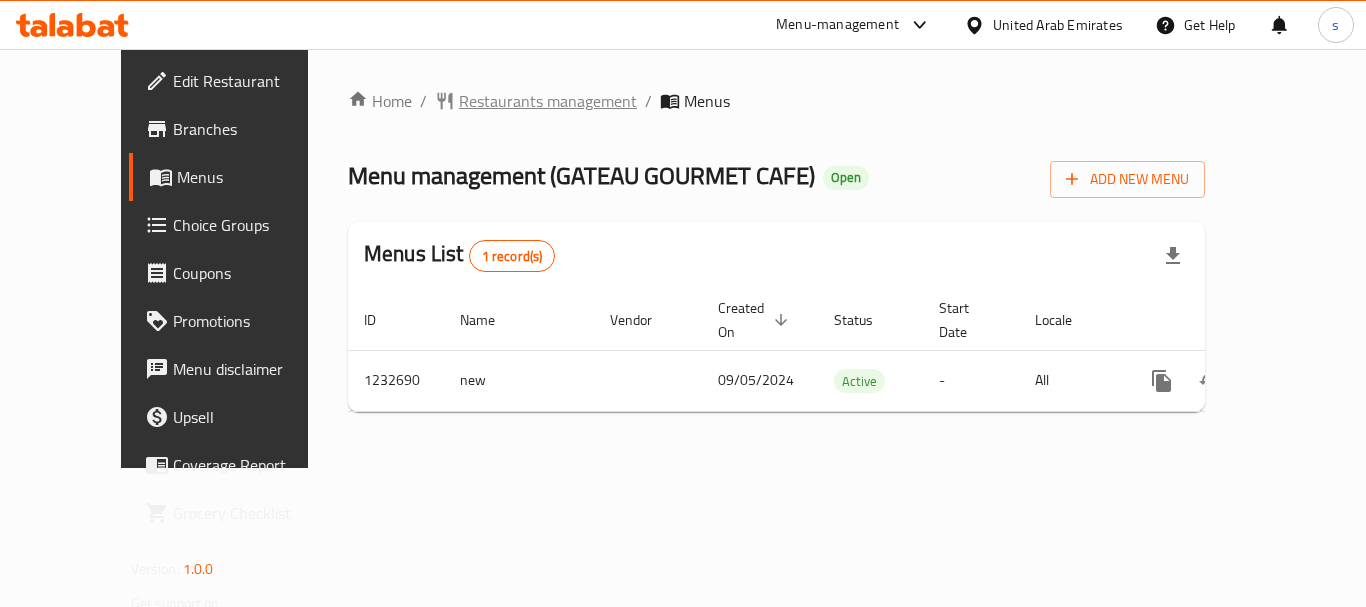 click on "Restaurants management" at bounding box center [548, 101] 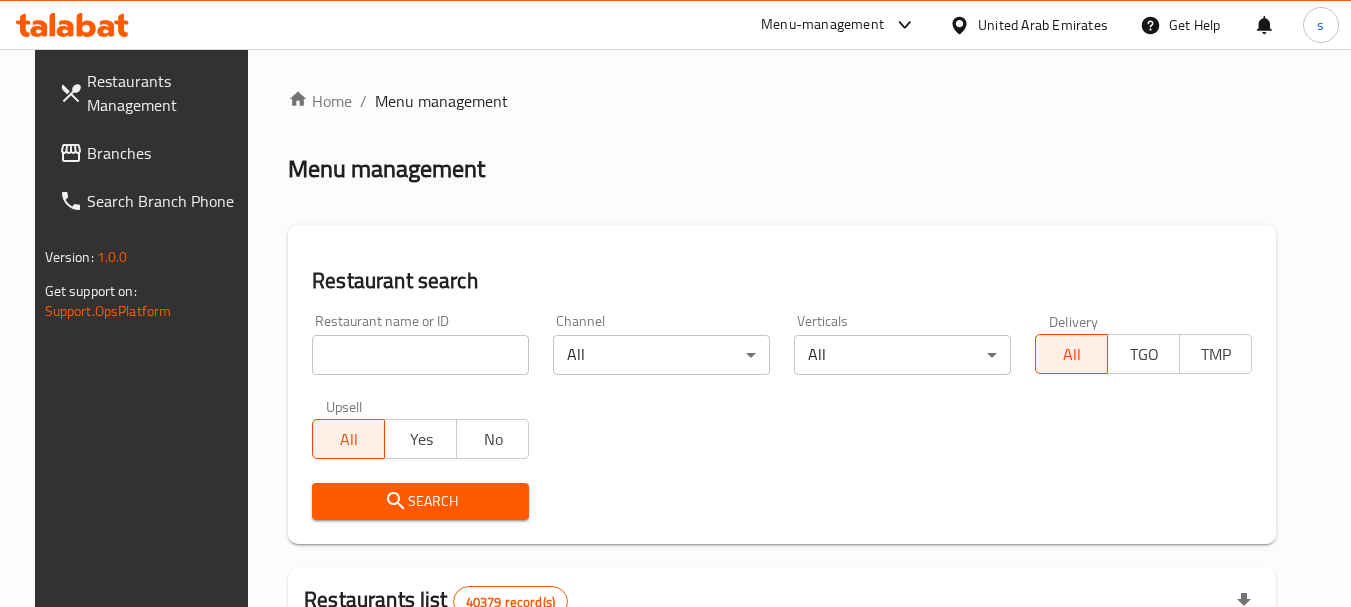 click on "Branches" at bounding box center [166, 153] 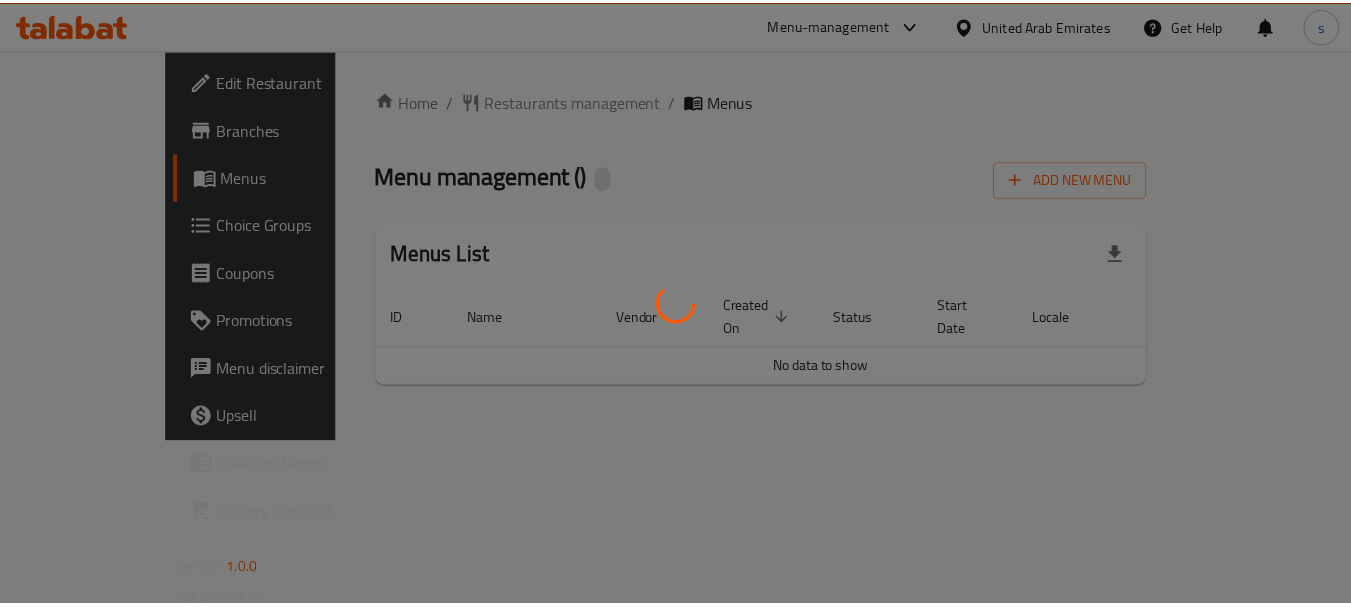 scroll, scrollTop: 0, scrollLeft: 0, axis: both 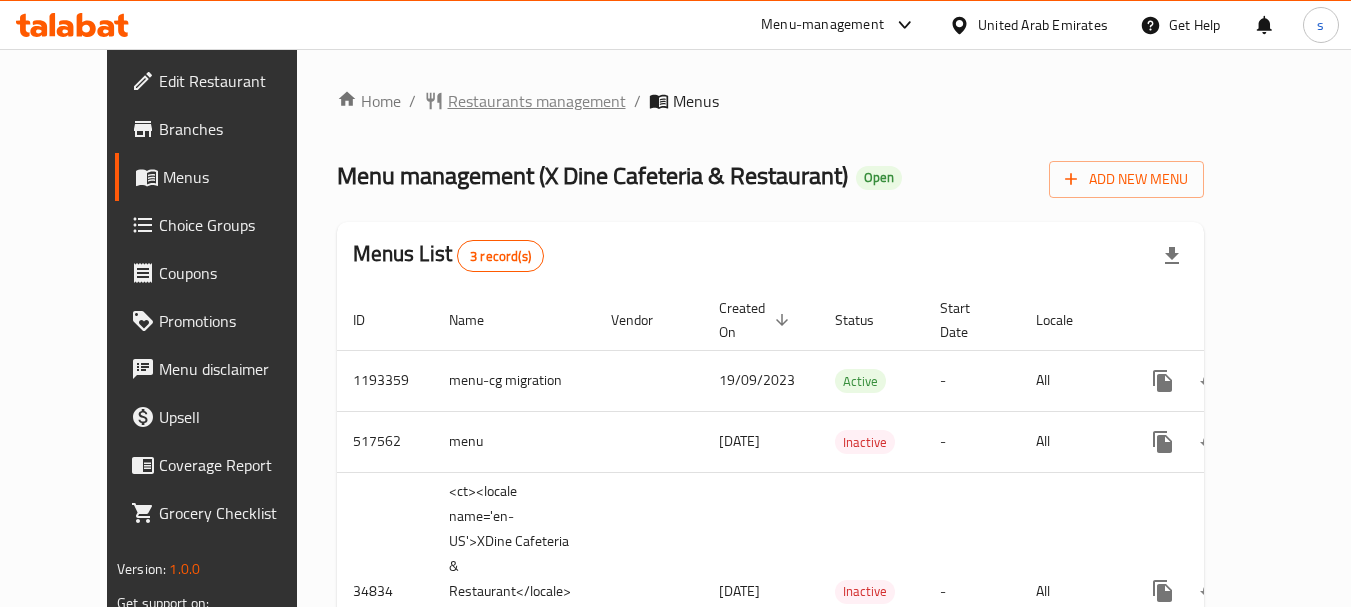 click on "Restaurants management" at bounding box center [537, 101] 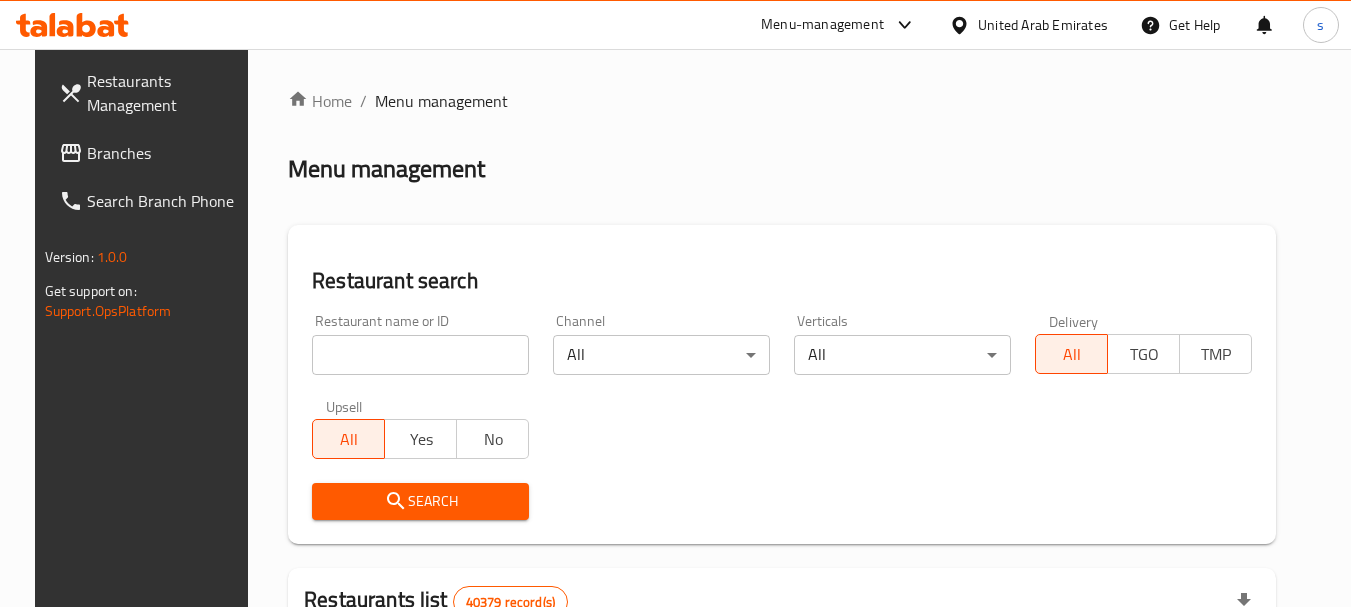 click at bounding box center [420, 355] 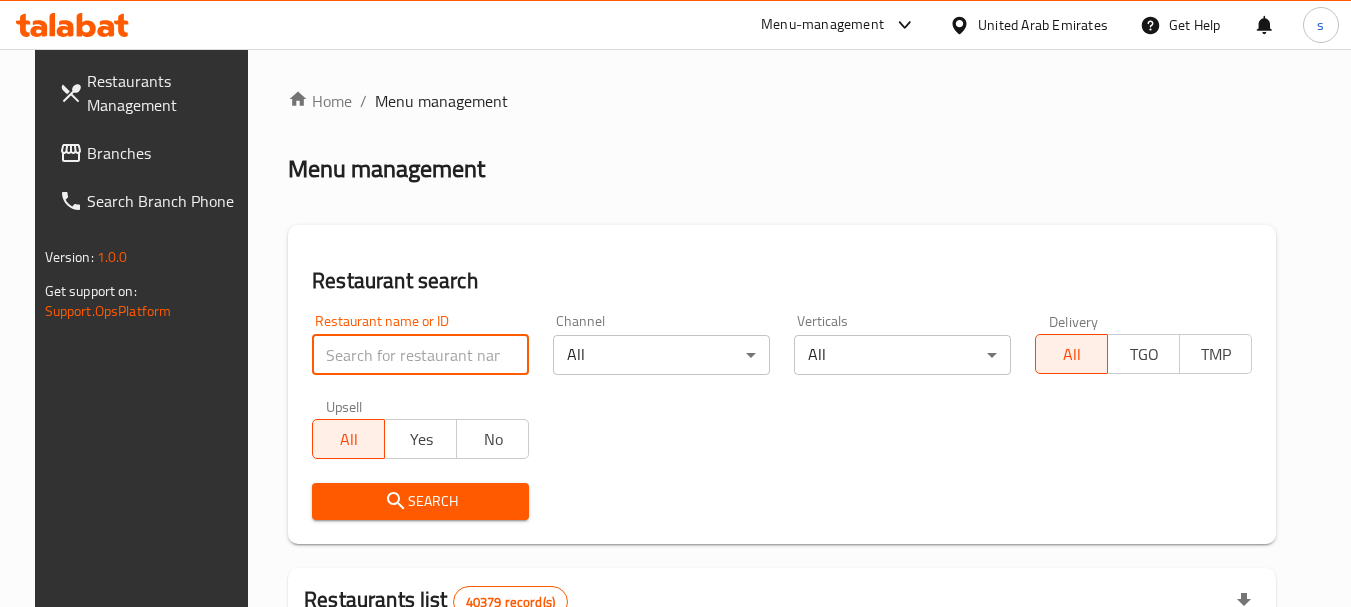 paste on "17869" 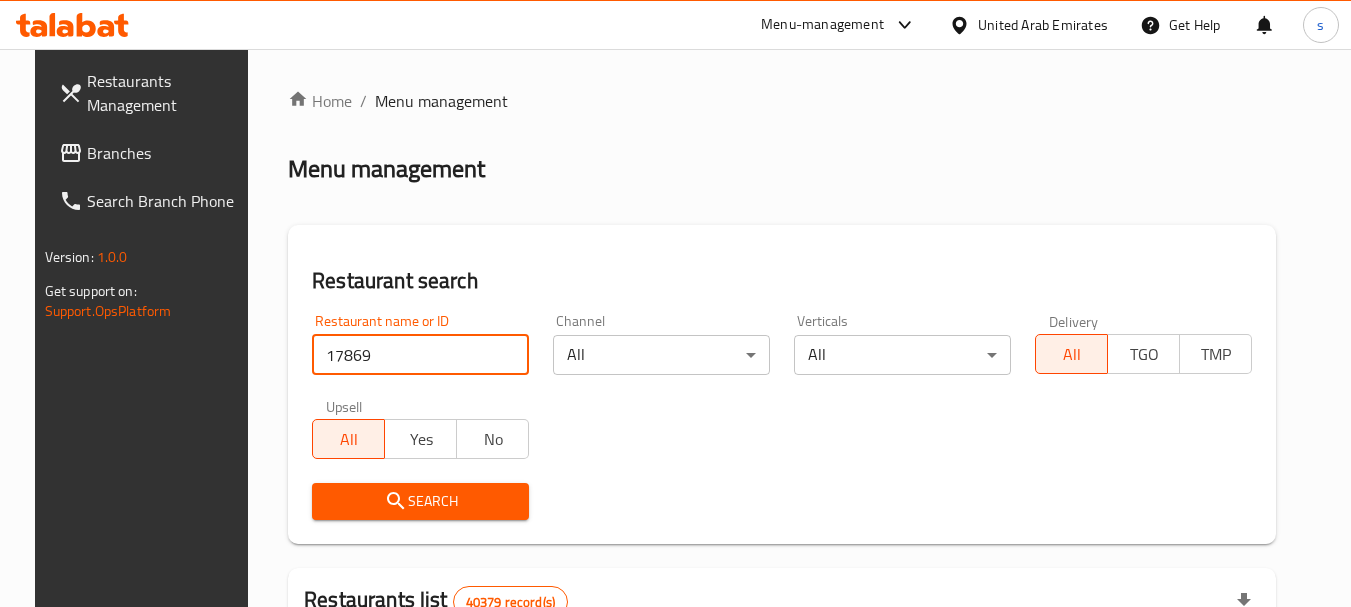 type on "17869" 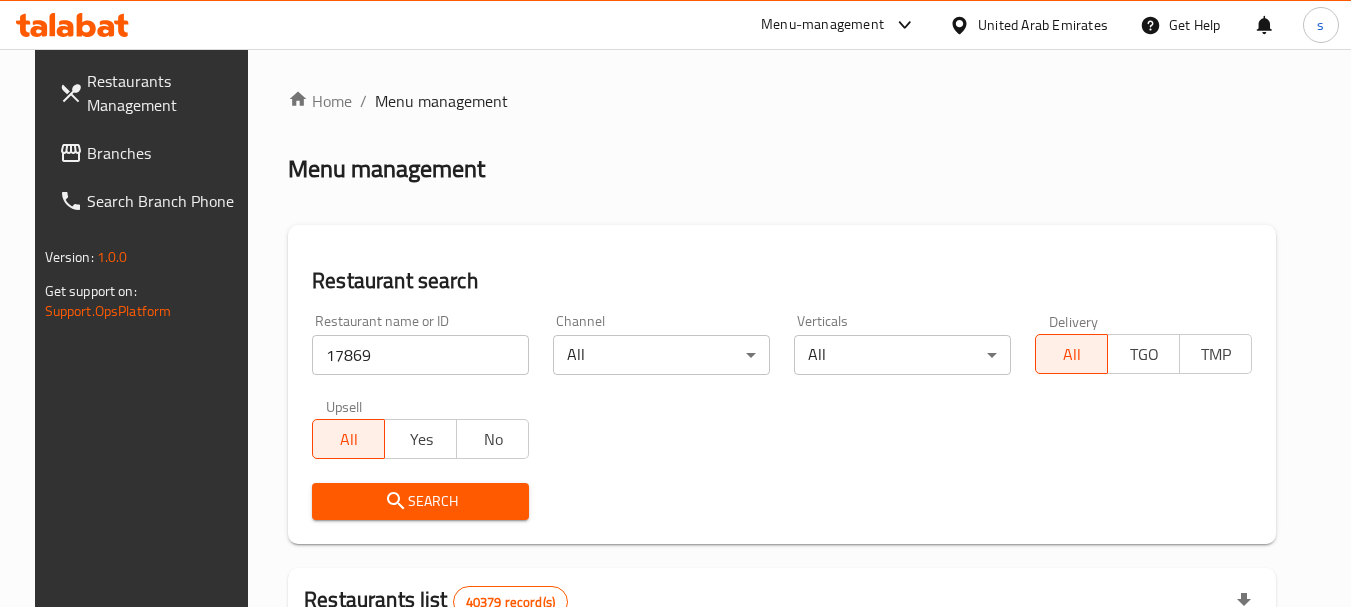 click on "Search" at bounding box center (420, 501) 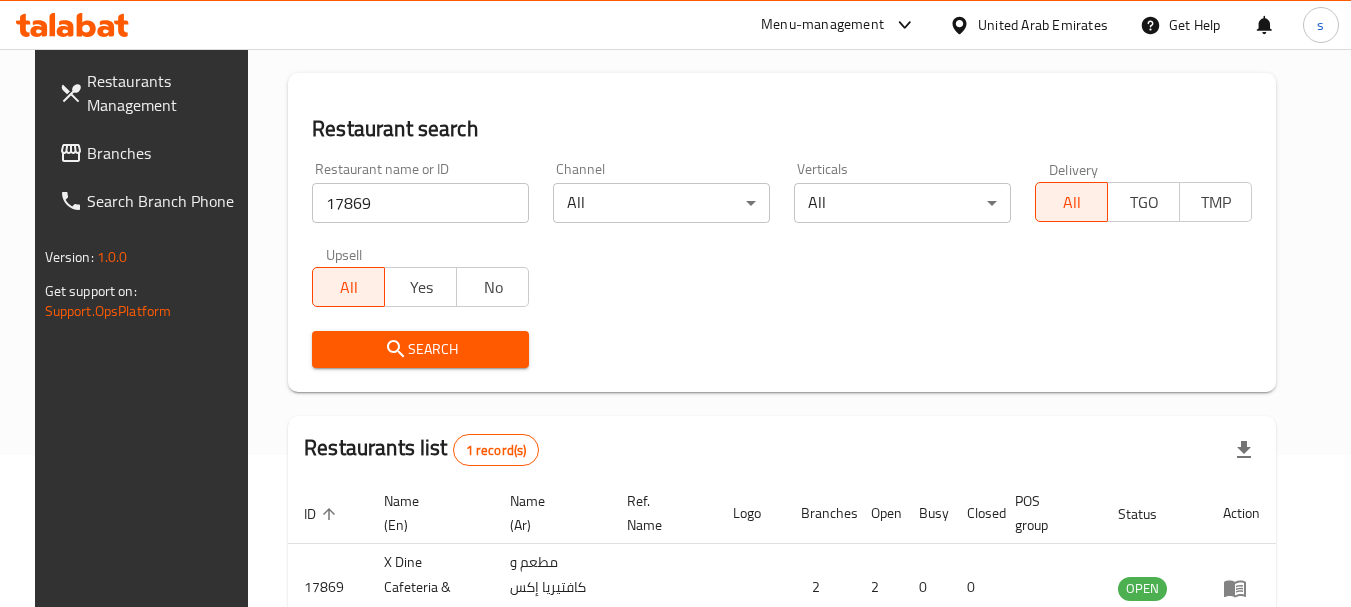 scroll, scrollTop: 260, scrollLeft: 0, axis: vertical 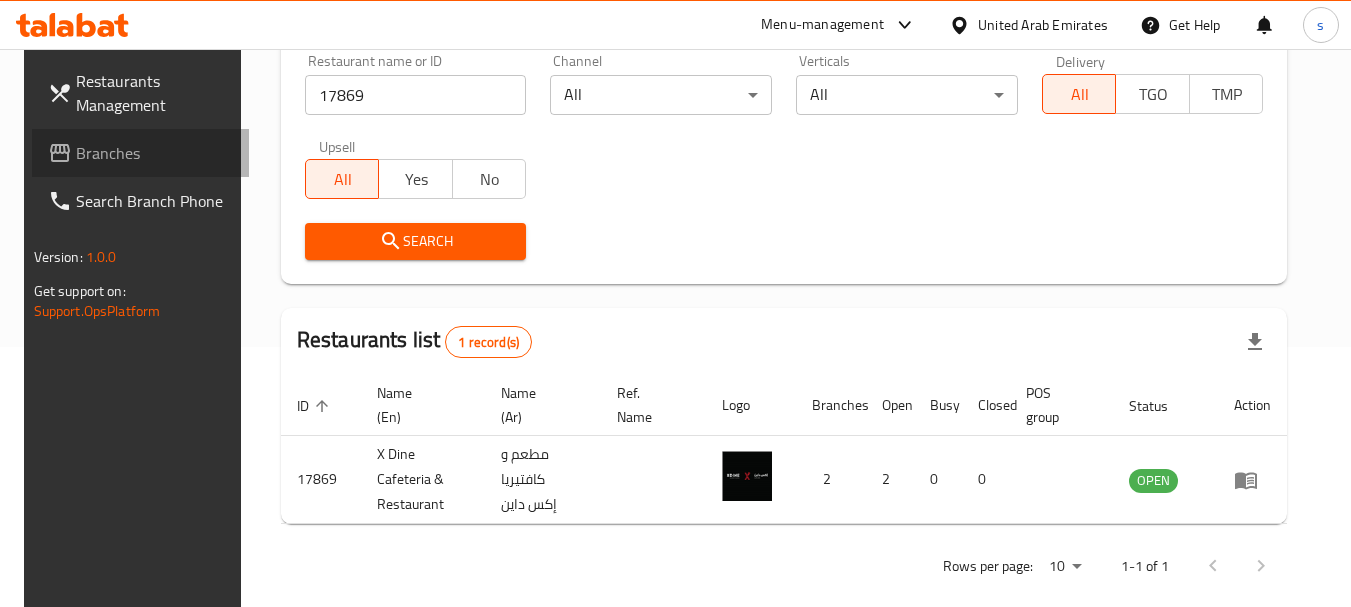 click on "Branches" at bounding box center (155, 153) 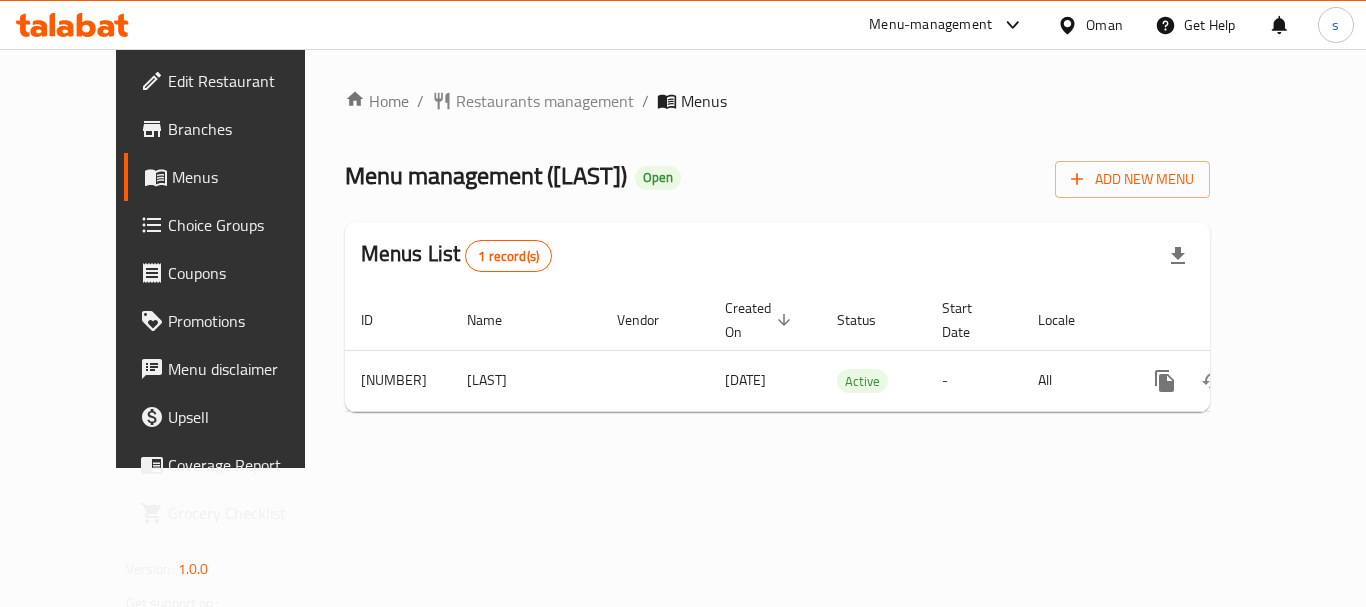 click on "Restaurants management" at bounding box center (545, 101) 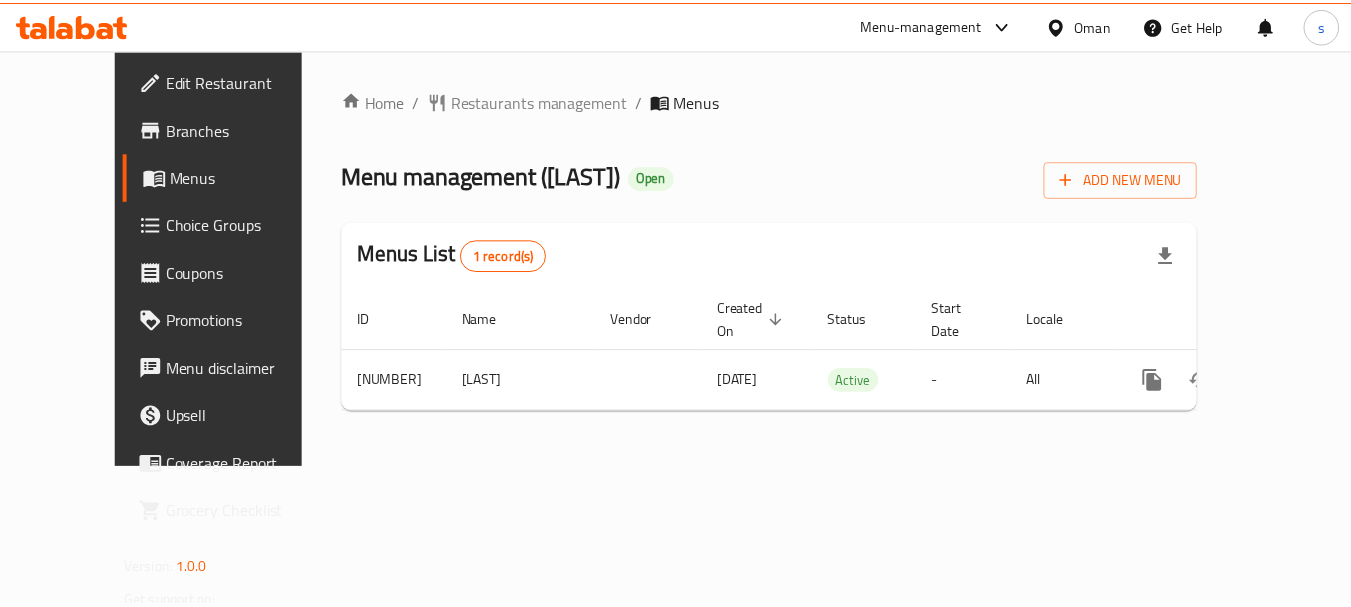 scroll, scrollTop: 0, scrollLeft: 0, axis: both 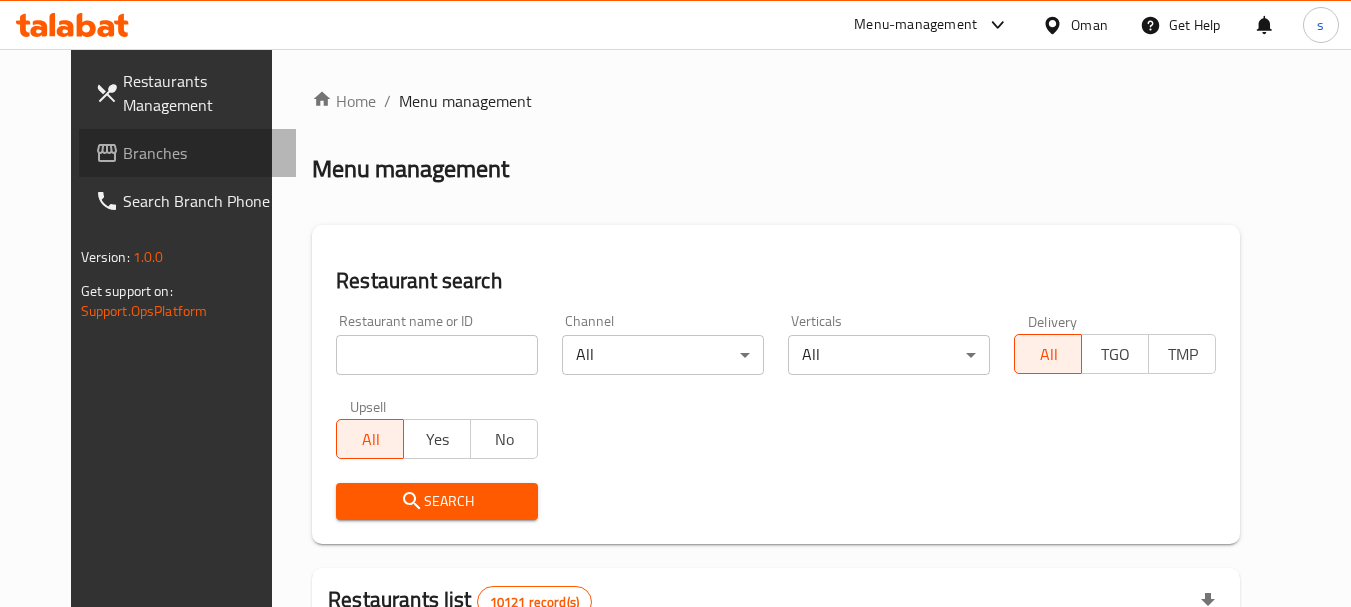 click on "Branches" at bounding box center (202, 153) 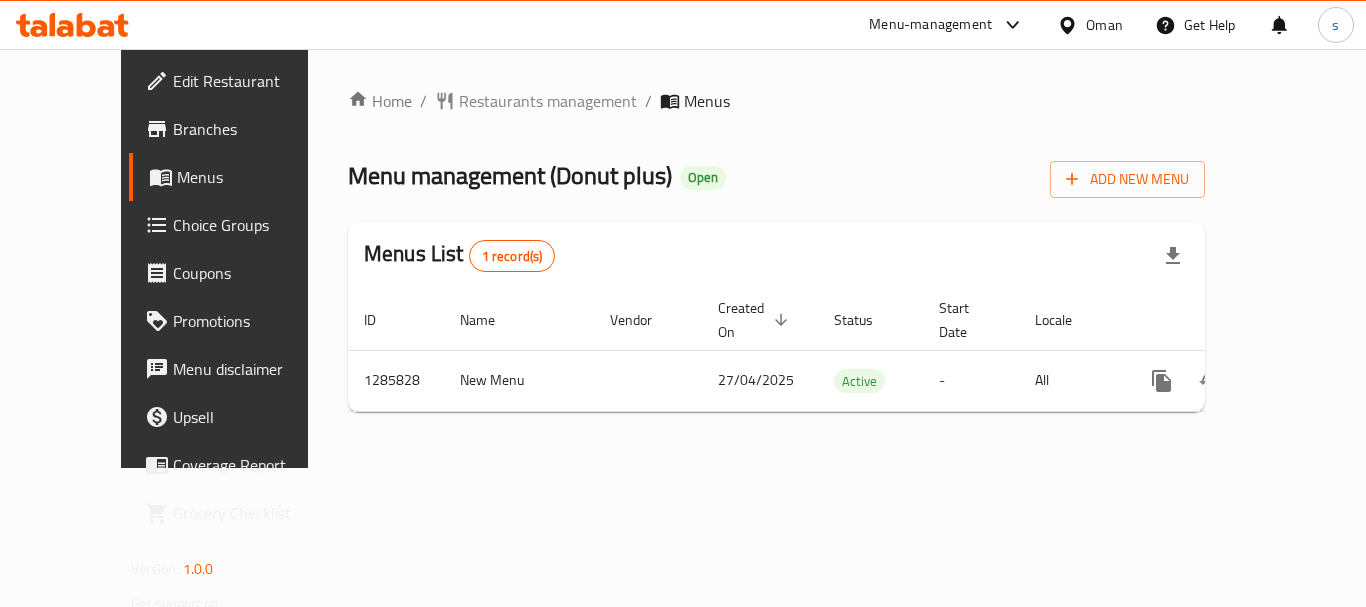 scroll, scrollTop: 0, scrollLeft: 0, axis: both 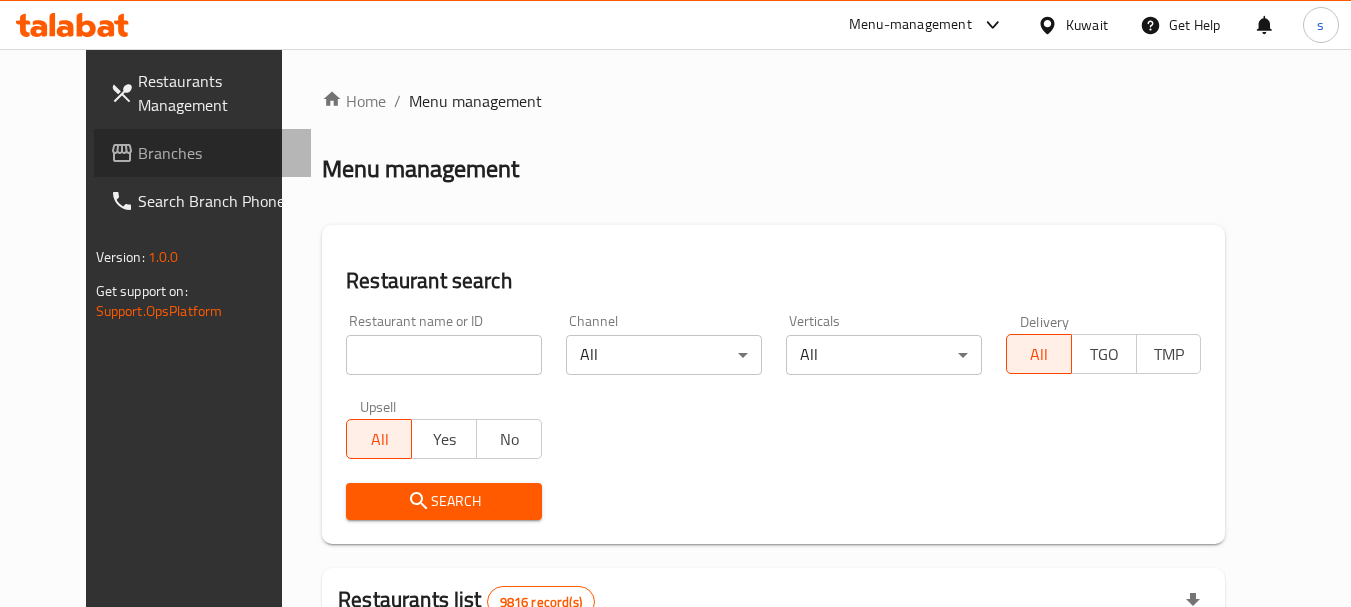 click on "Branches" at bounding box center [217, 153] 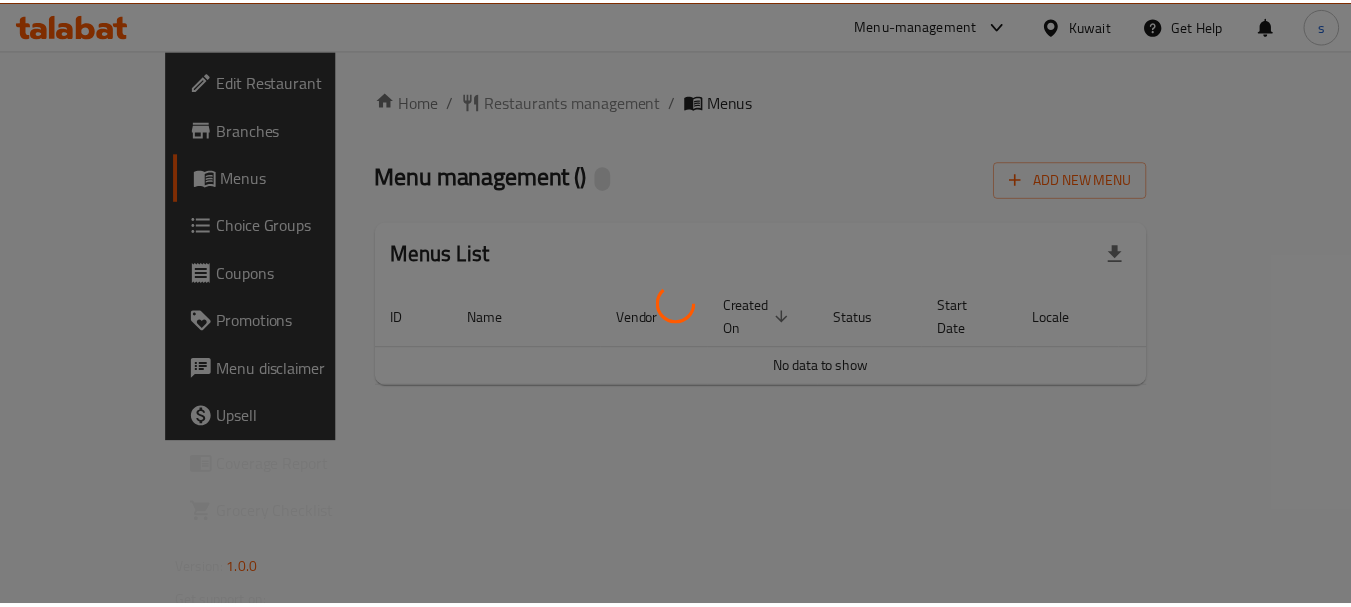 scroll, scrollTop: 0, scrollLeft: 0, axis: both 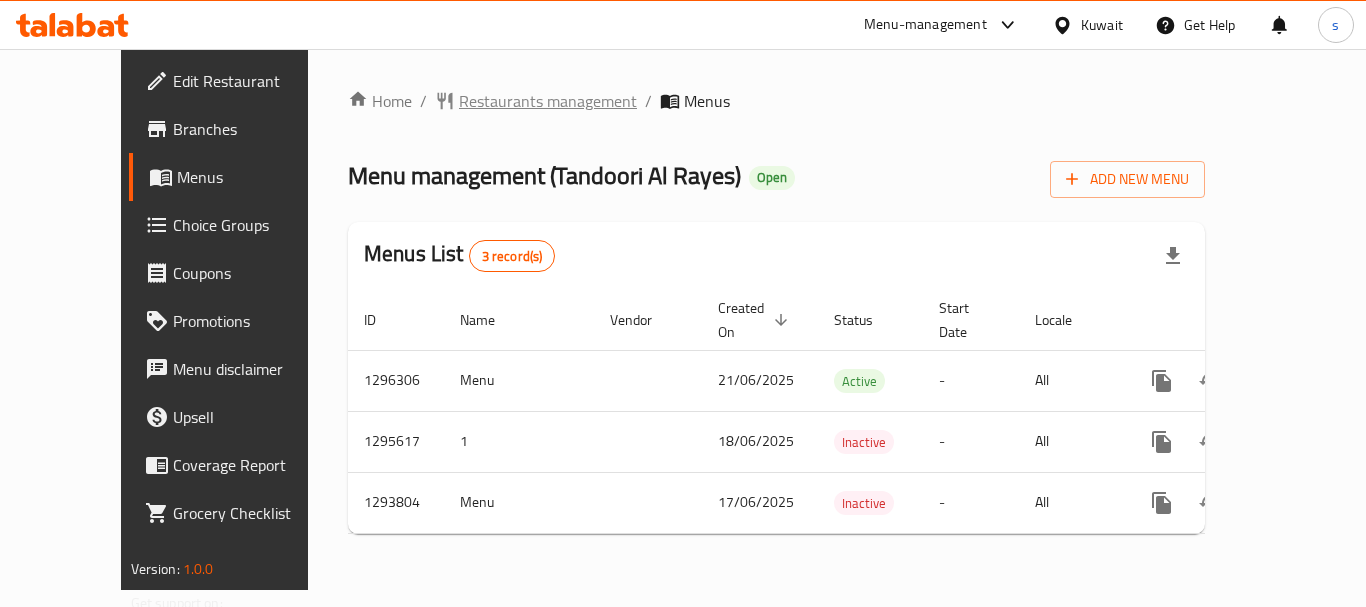 click on "Restaurants management" at bounding box center (548, 101) 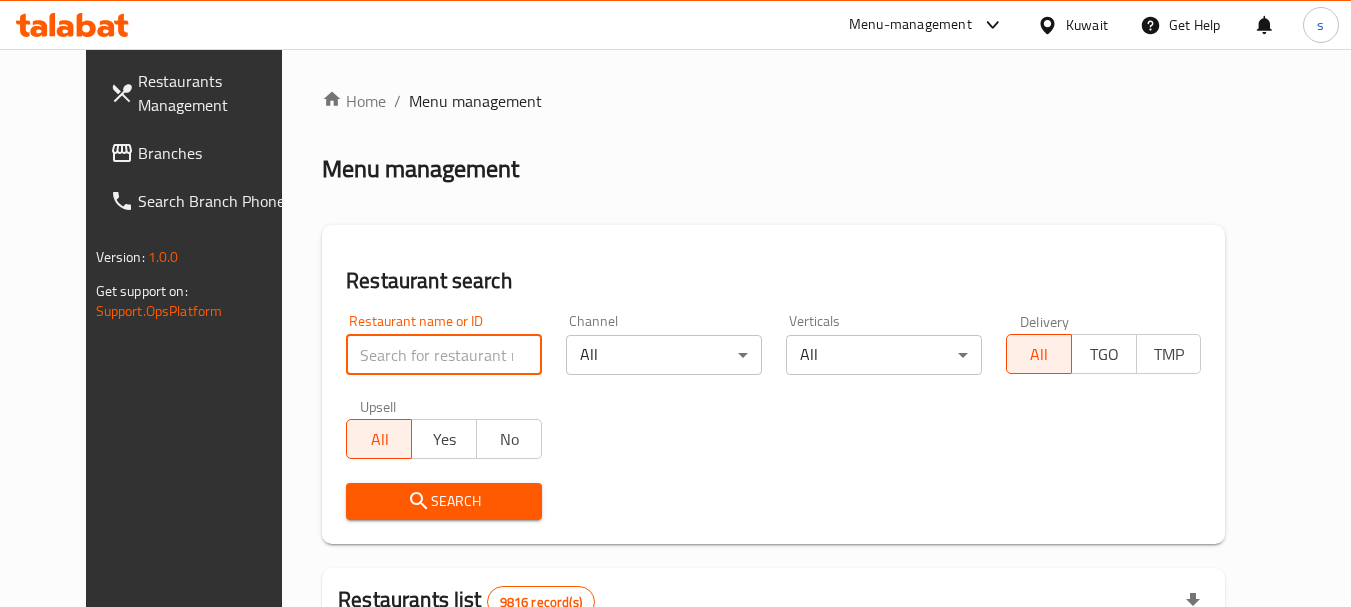 click at bounding box center (444, 355) 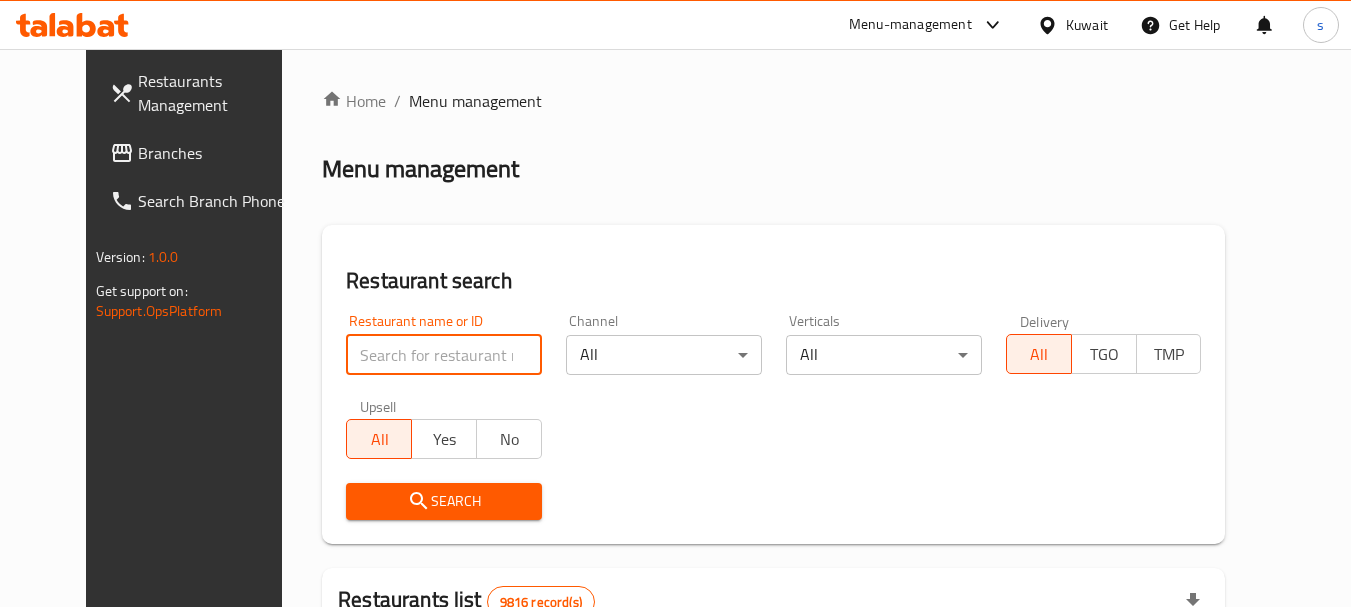 paste on "699678" 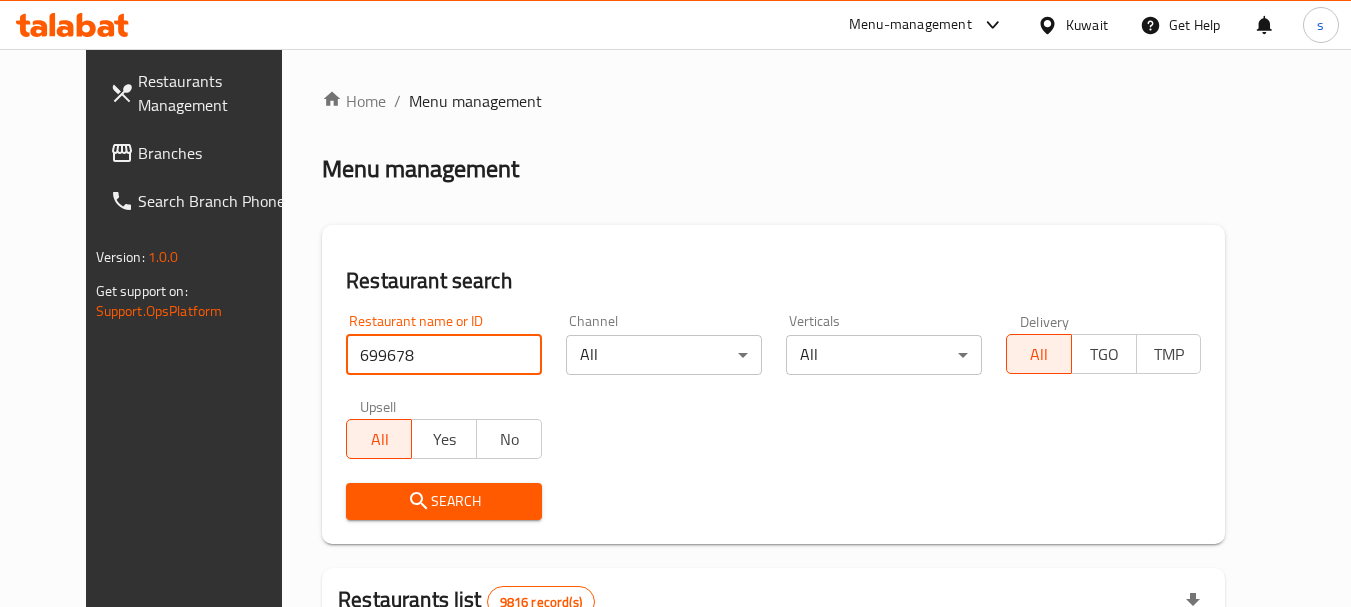 type on "699678" 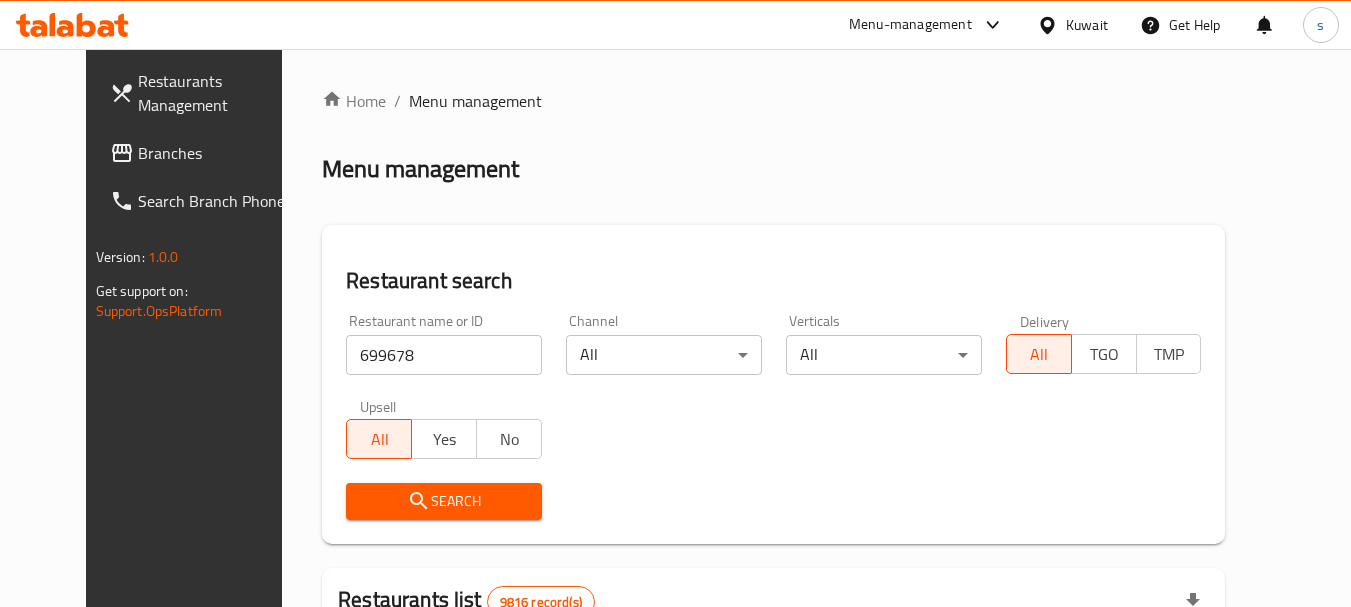 click on "Search" at bounding box center (444, 501) 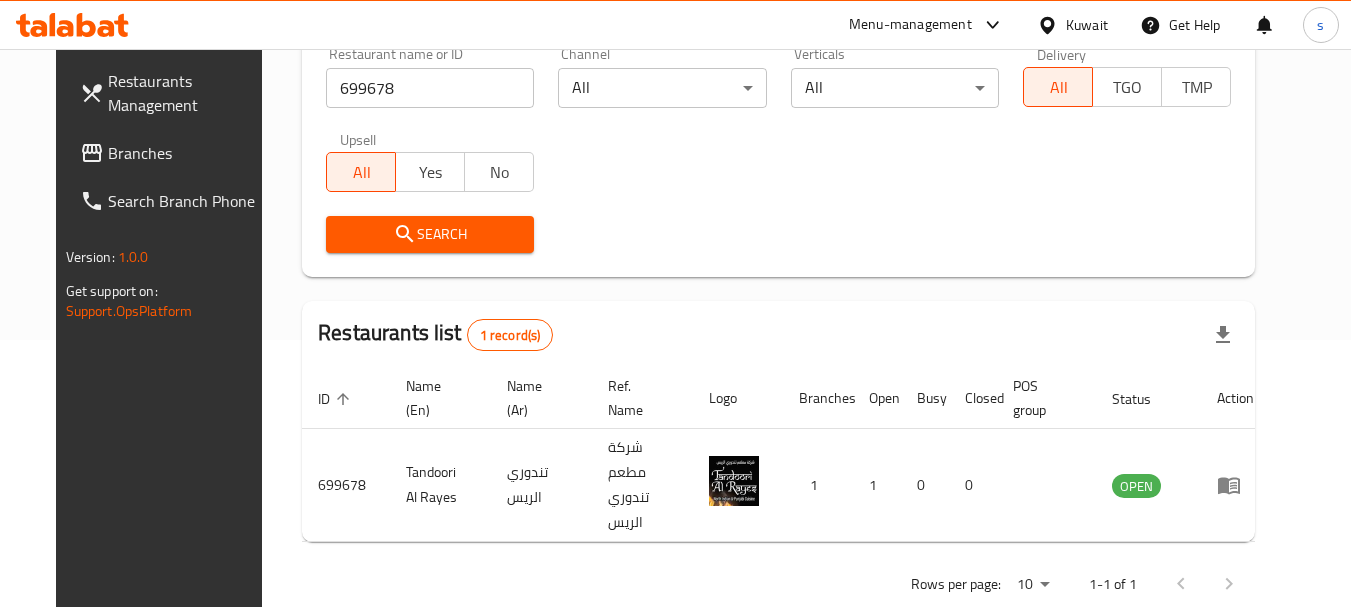 scroll, scrollTop: 268, scrollLeft: 0, axis: vertical 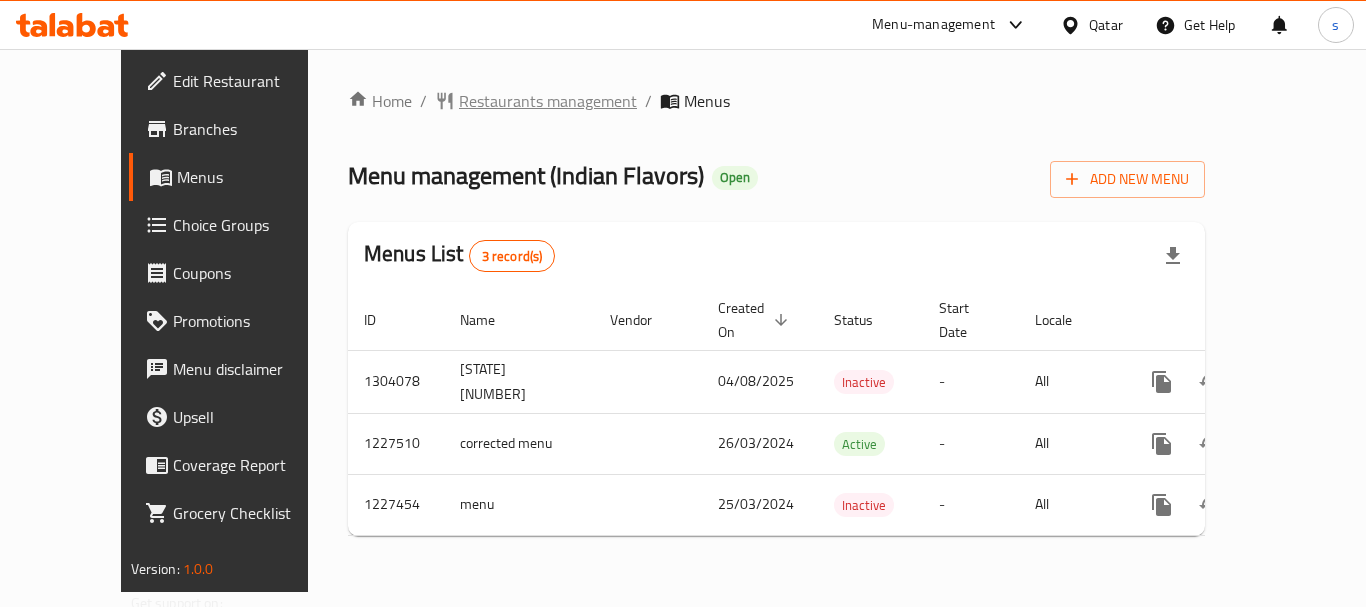 click on "Restaurants management" at bounding box center [548, 101] 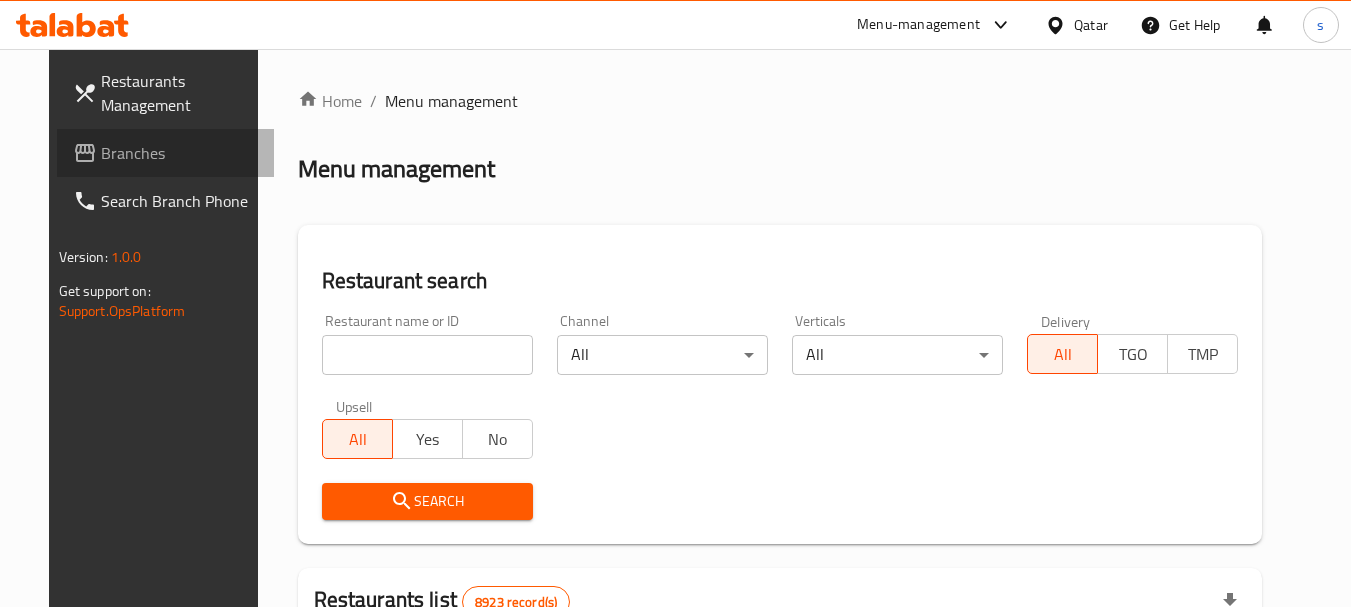 click on "Branches" at bounding box center (180, 153) 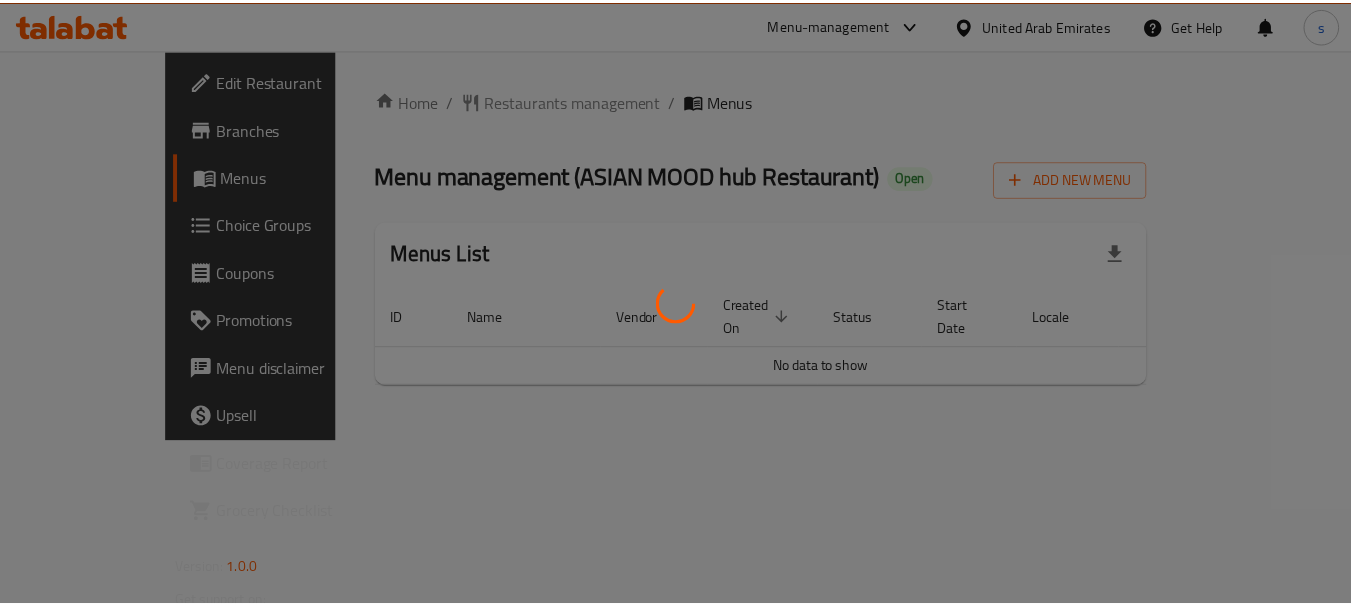 scroll, scrollTop: 0, scrollLeft: 0, axis: both 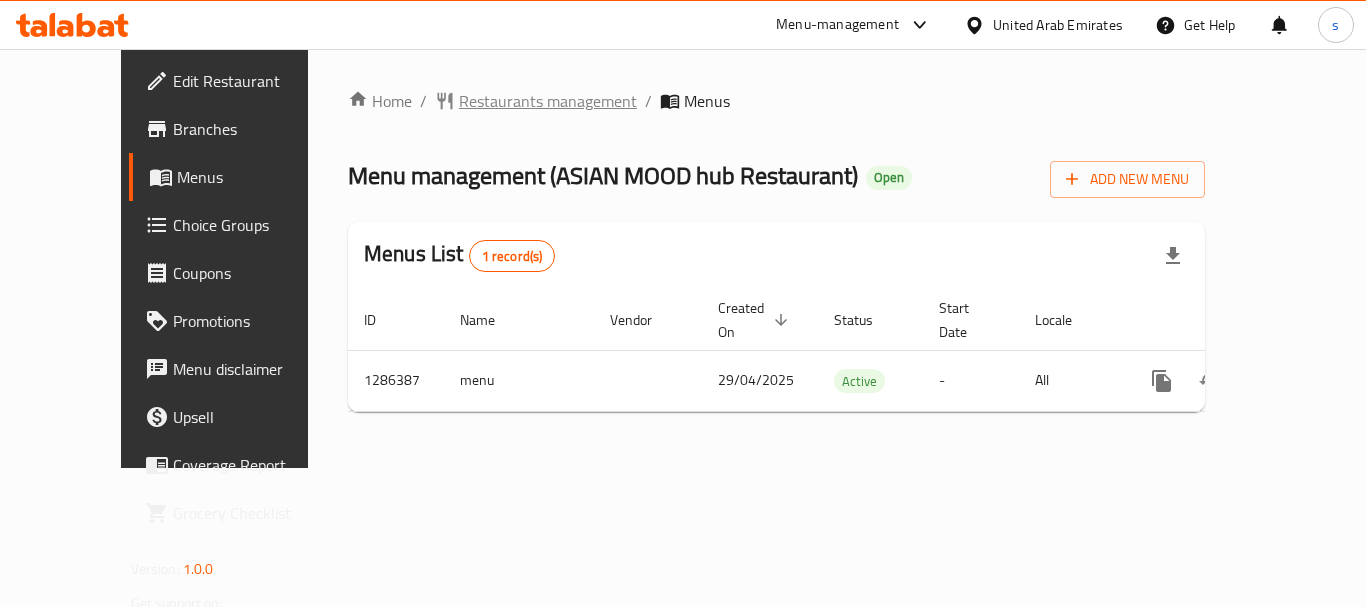 click on "Restaurants management" at bounding box center [548, 101] 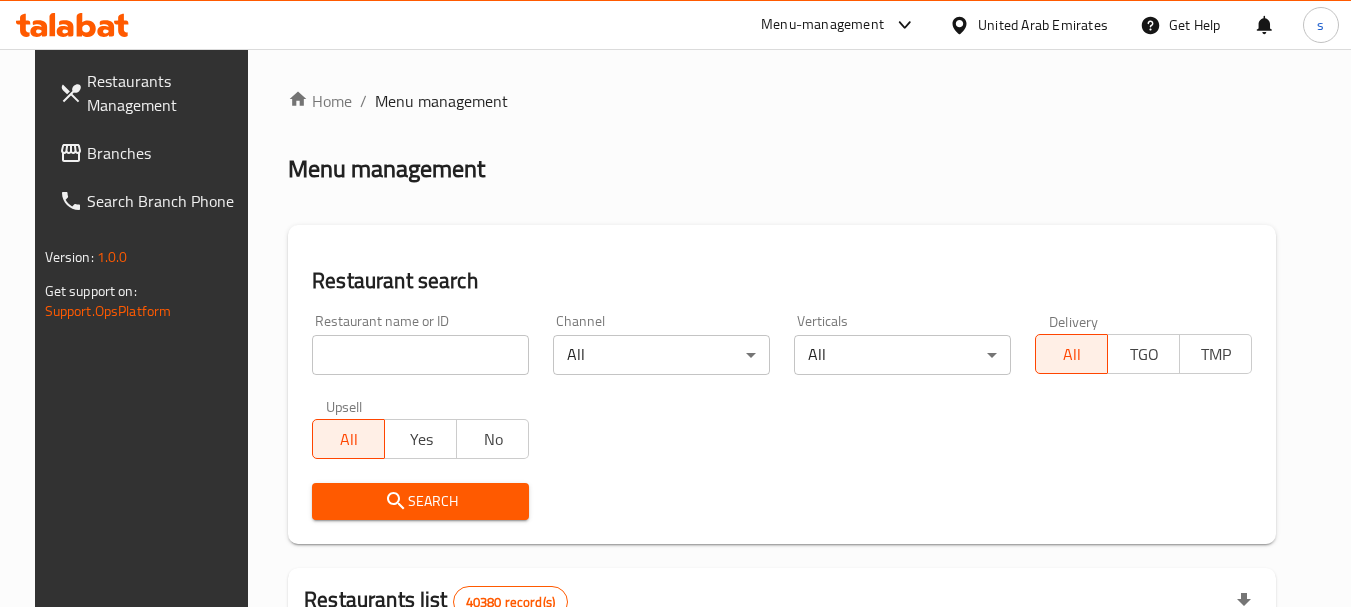 click on "Branches" at bounding box center [152, 153] 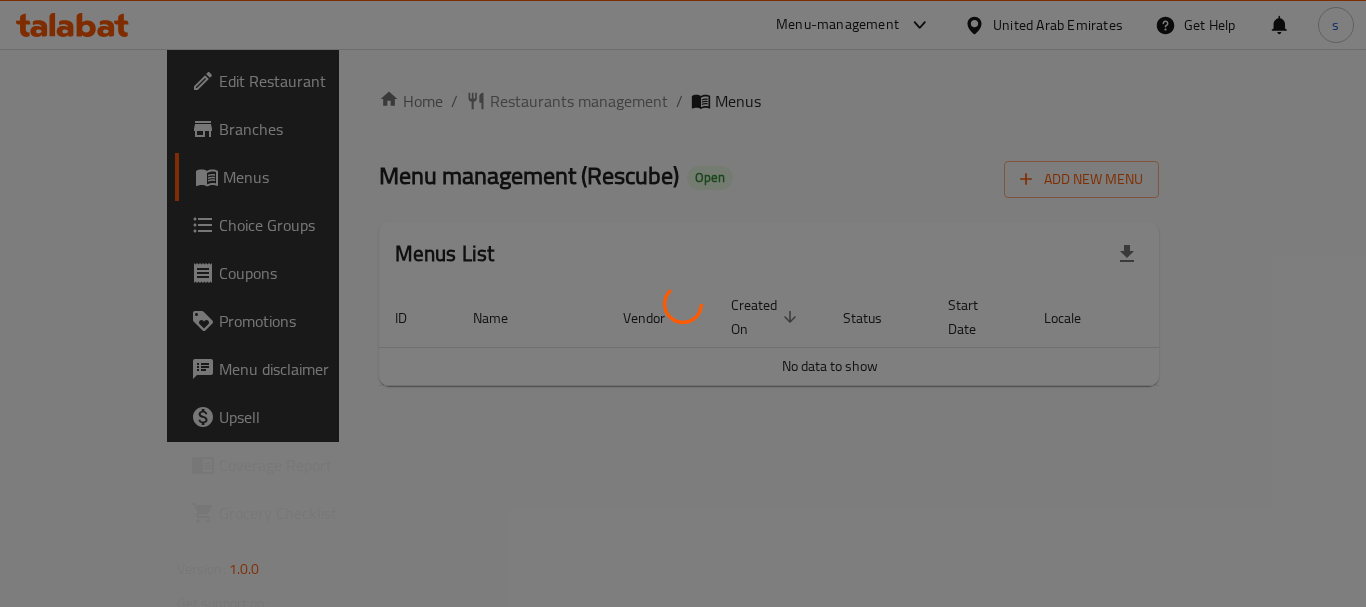 scroll, scrollTop: 0, scrollLeft: 0, axis: both 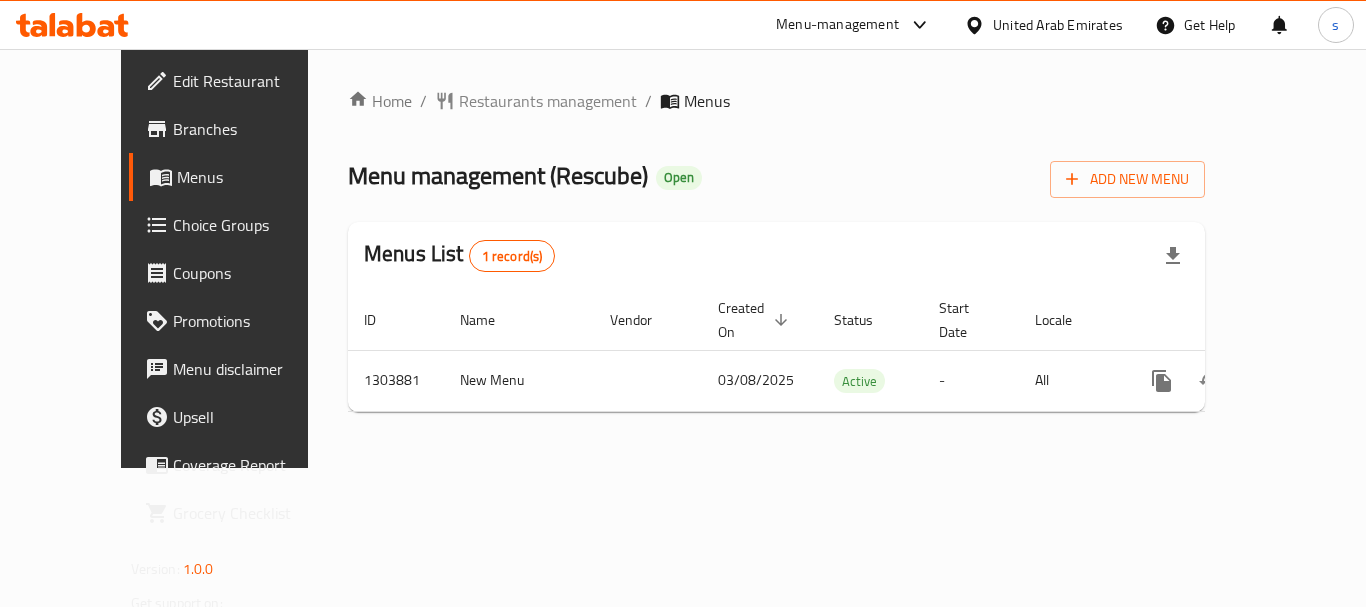 click on "Menu-management" at bounding box center [837, 25] 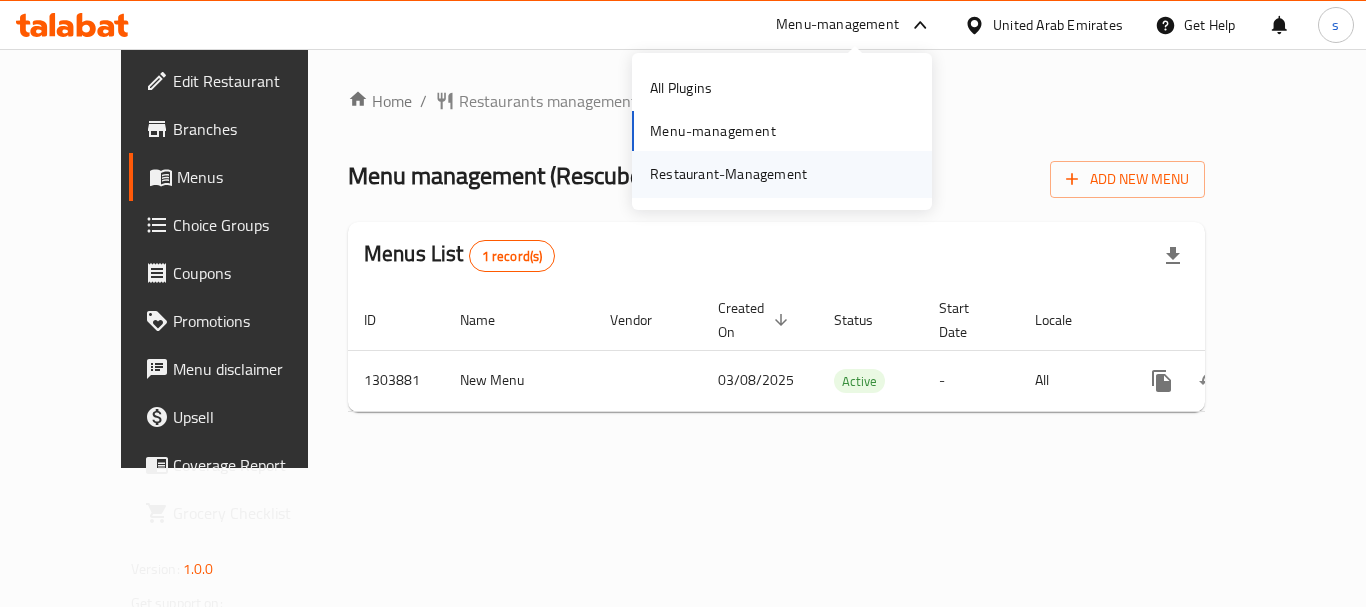 click on "Restaurant-Management" at bounding box center [728, 174] 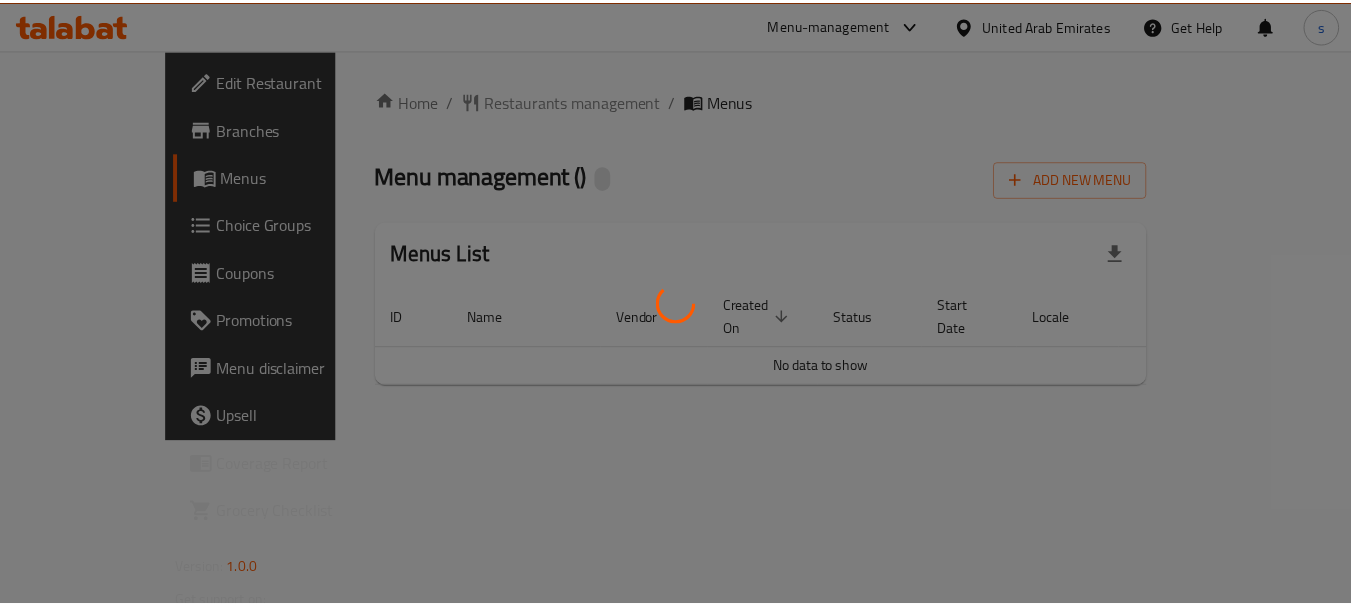 scroll, scrollTop: 0, scrollLeft: 0, axis: both 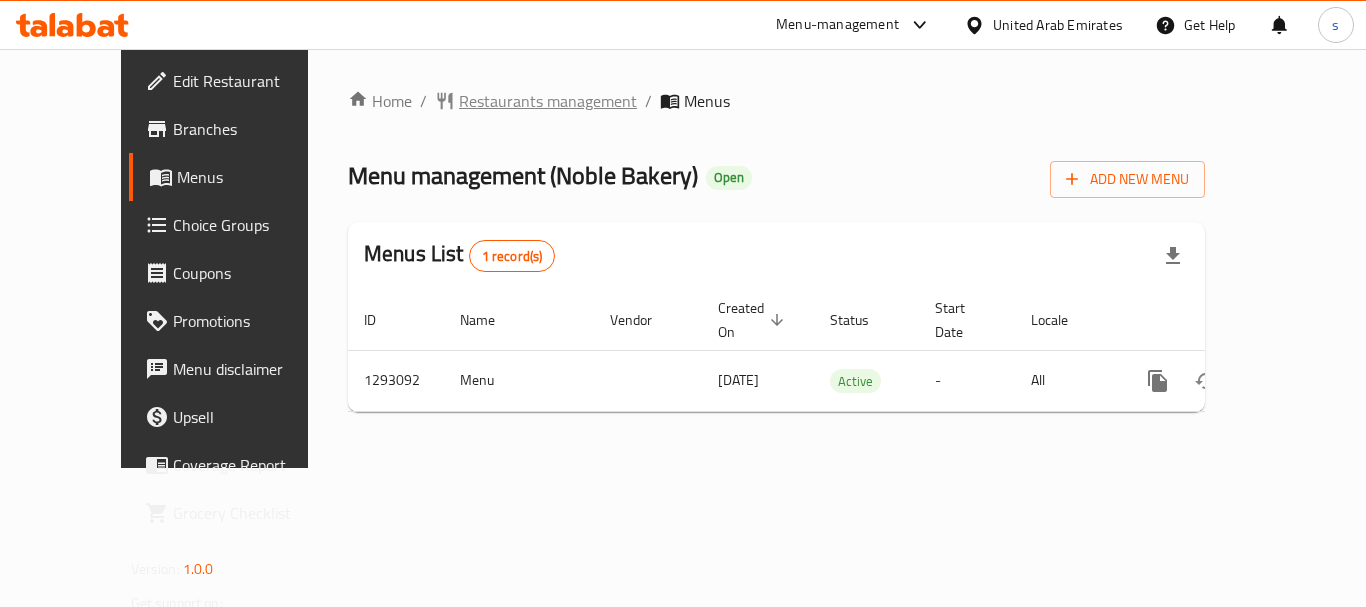 click on "Restaurants management" at bounding box center (548, 101) 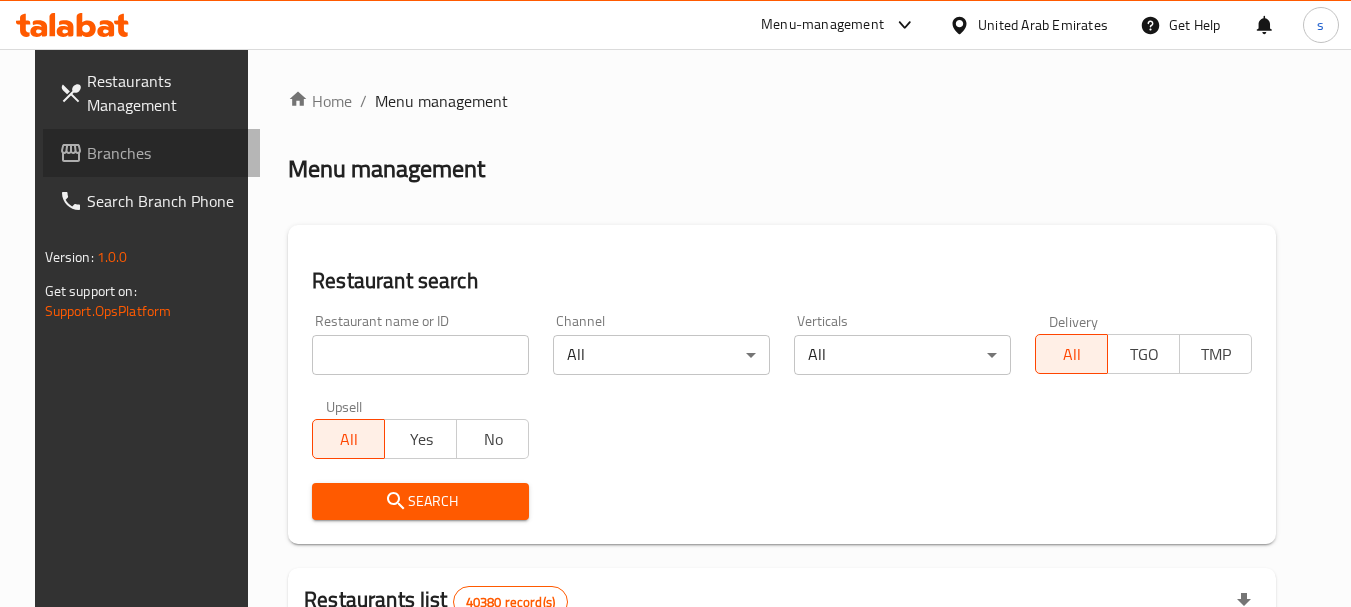 click on "Branches" at bounding box center (166, 153) 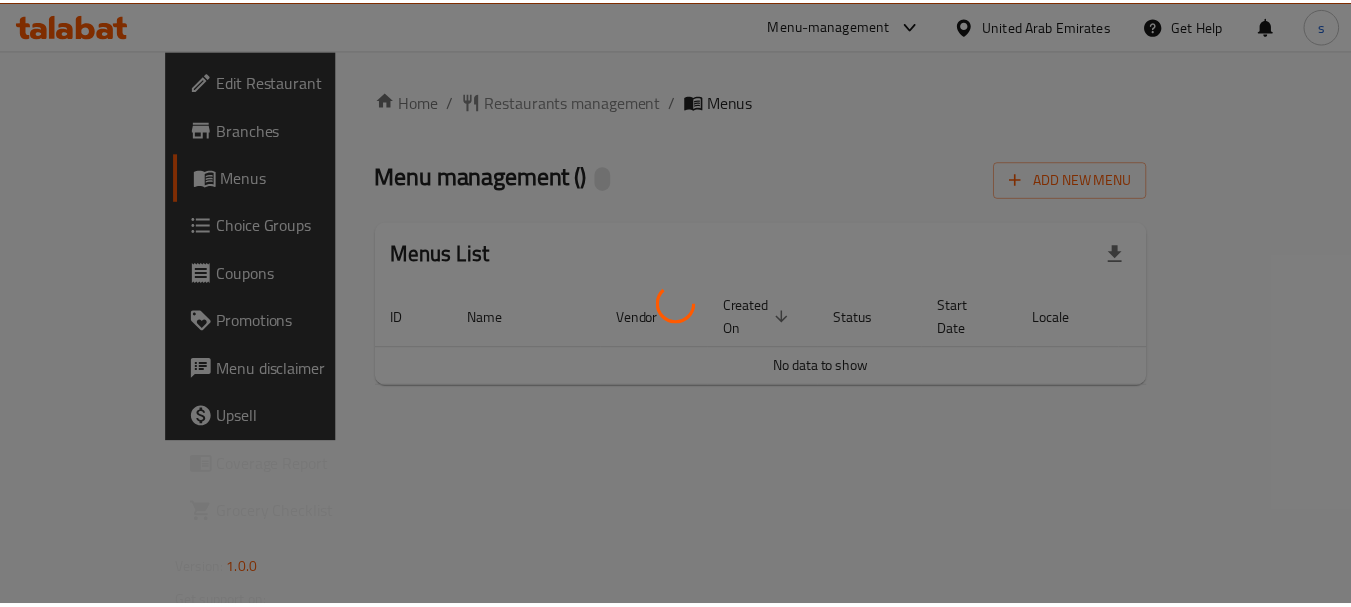scroll, scrollTop: 0, scrollLeft: 0, axis: both 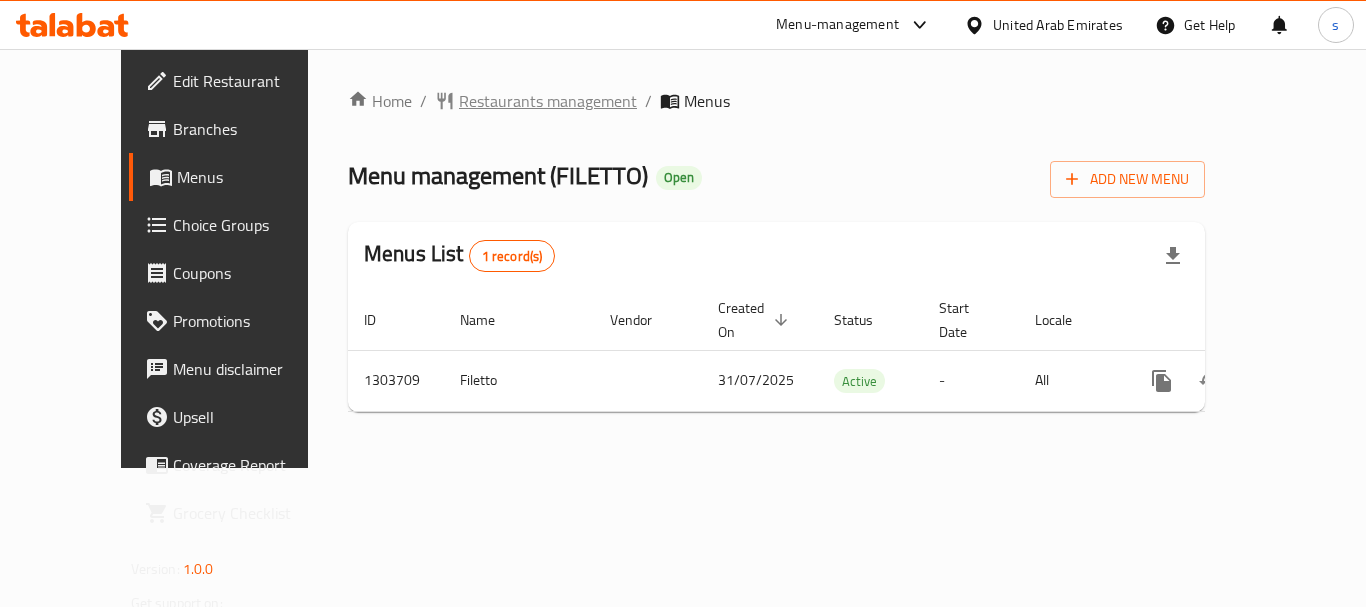 click on "Restaurants management" at bounding box center (548, 101) 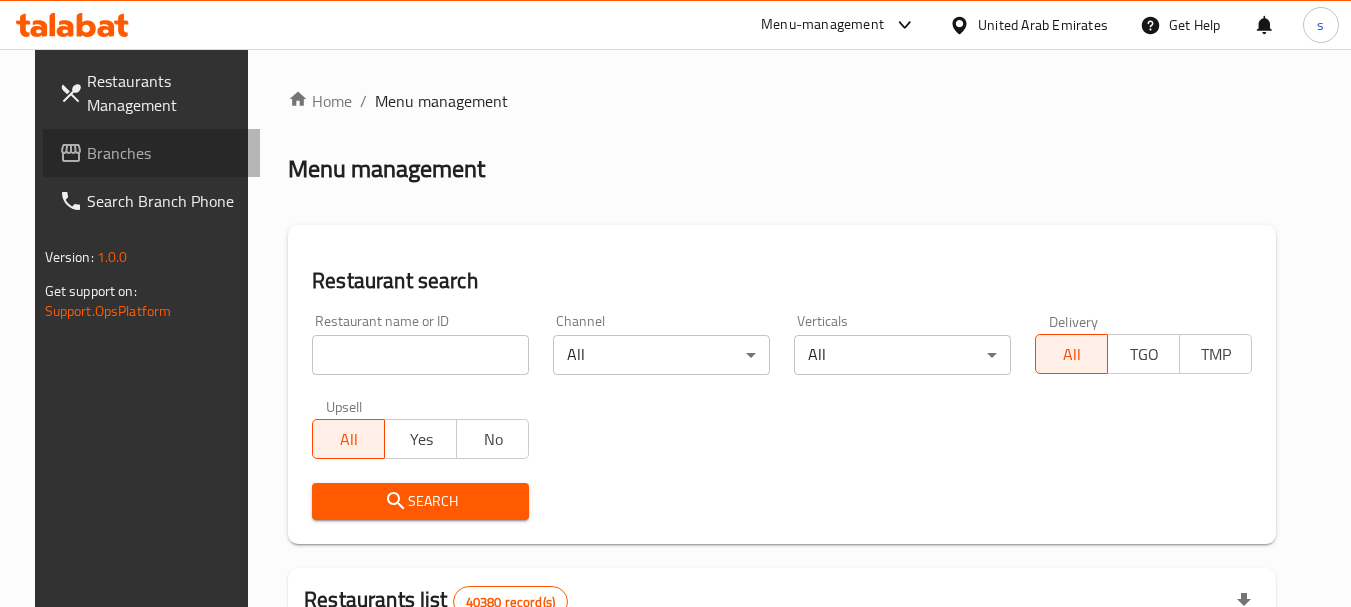 click on "Branches" at bounding box center (166, 153) 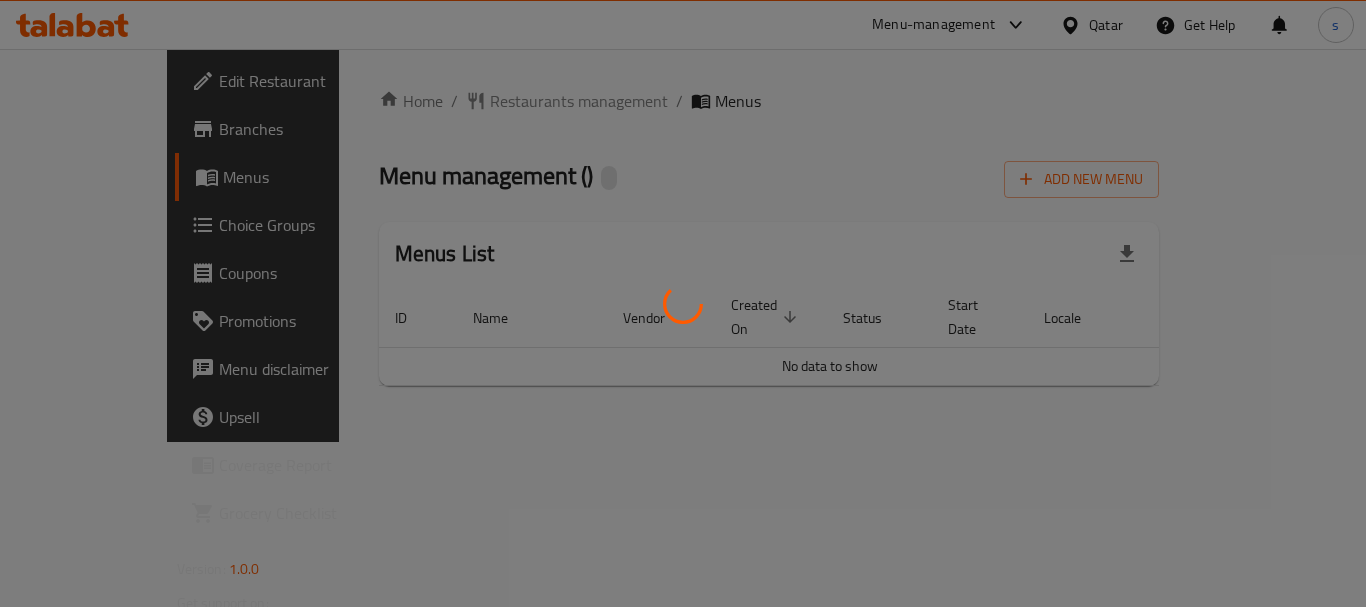scroll, scrollTop: 0, scrollLeft: 0, axis: both 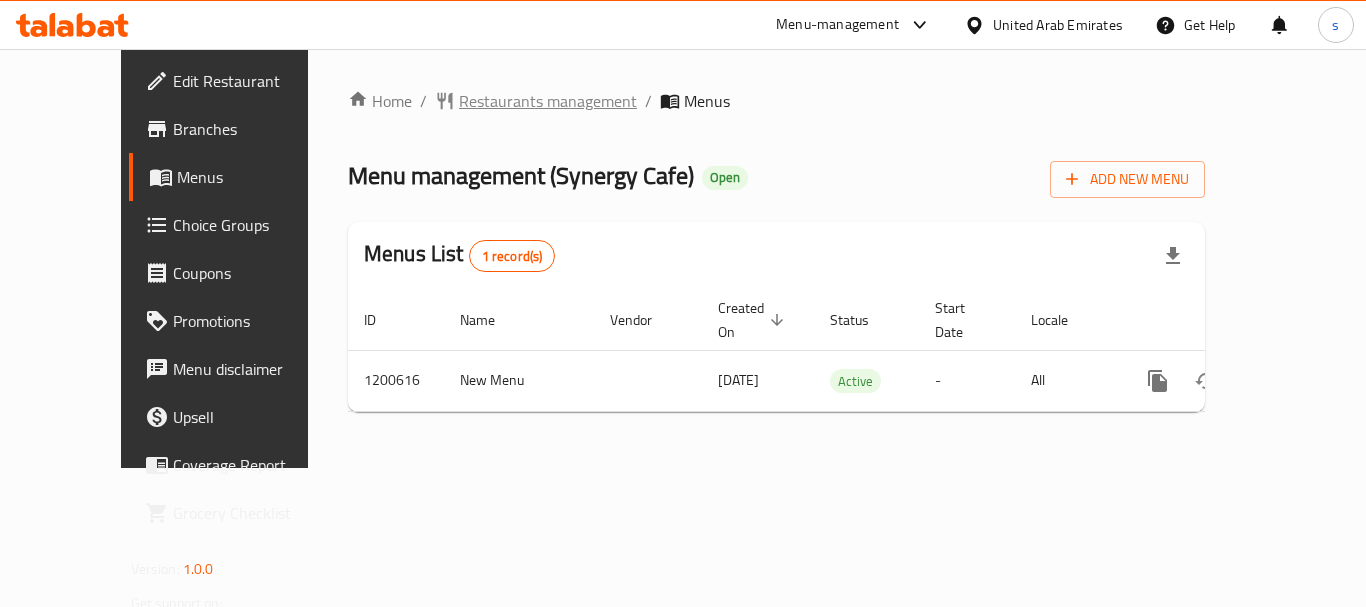 click on "Restaurants management" at bounding box center [548, 101] 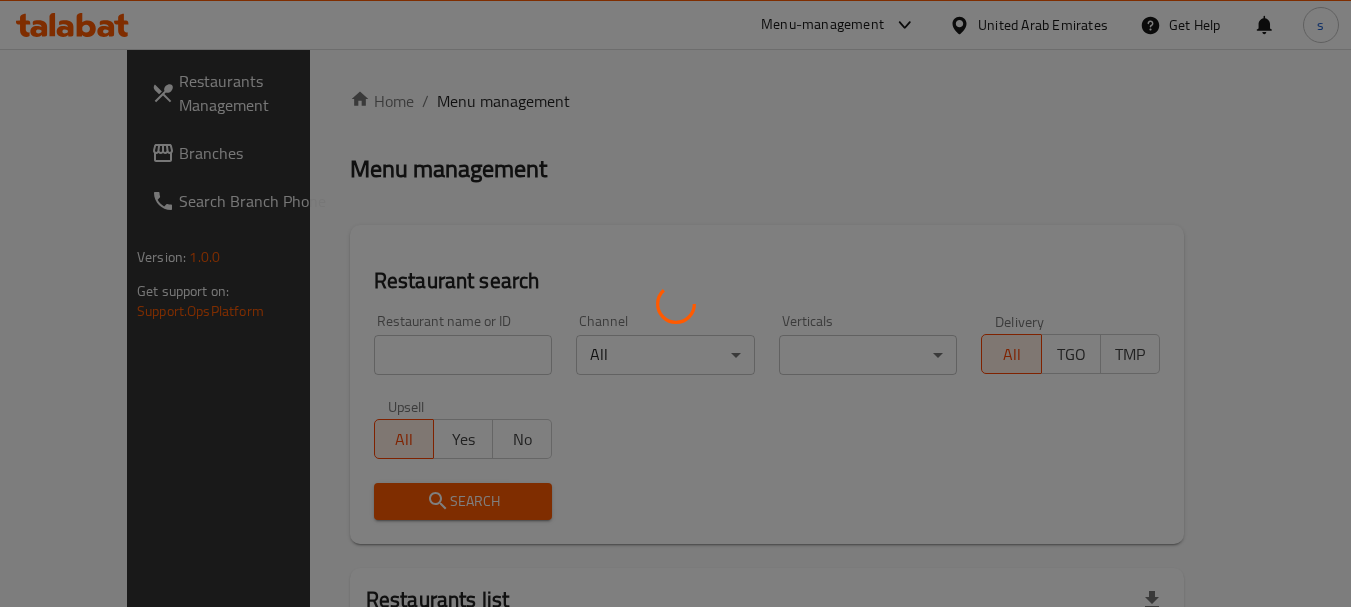 drag, startPoint x: 416, startPoint y: 86, endPoint x: 419, endPoint y: 102, distance: 16.27882 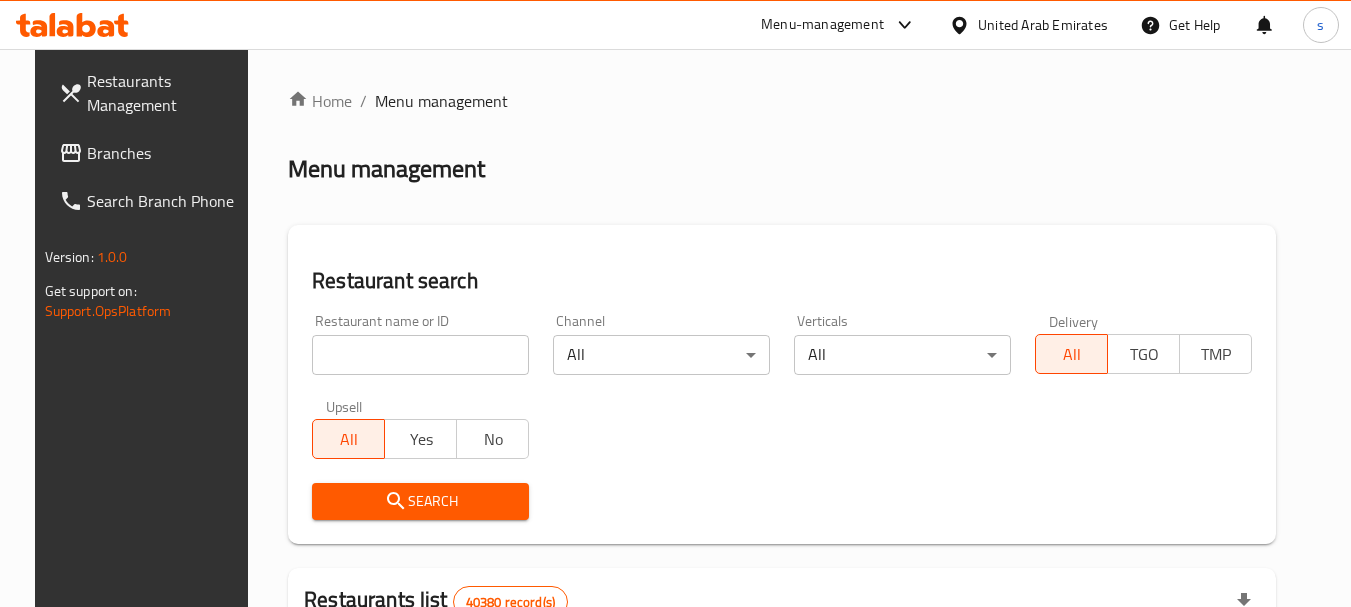 click on "Branches" at bounding box center [166, 153] 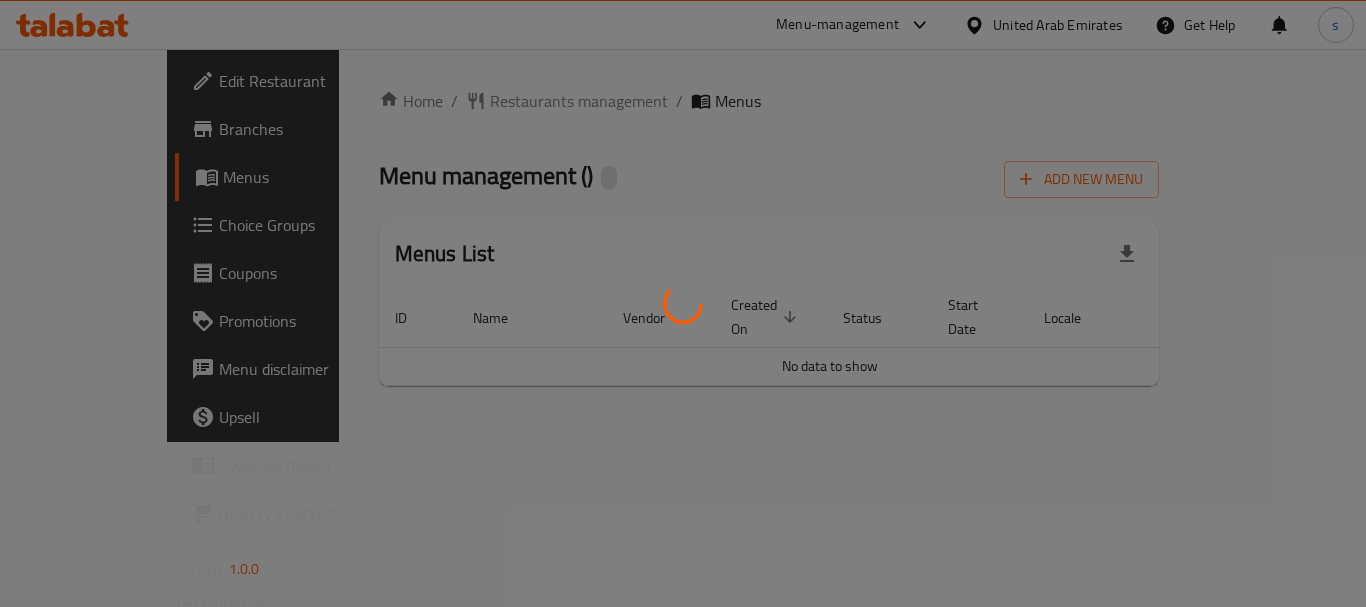 scroll, scrollTop: 0, scrollLeft: 0, axis: both 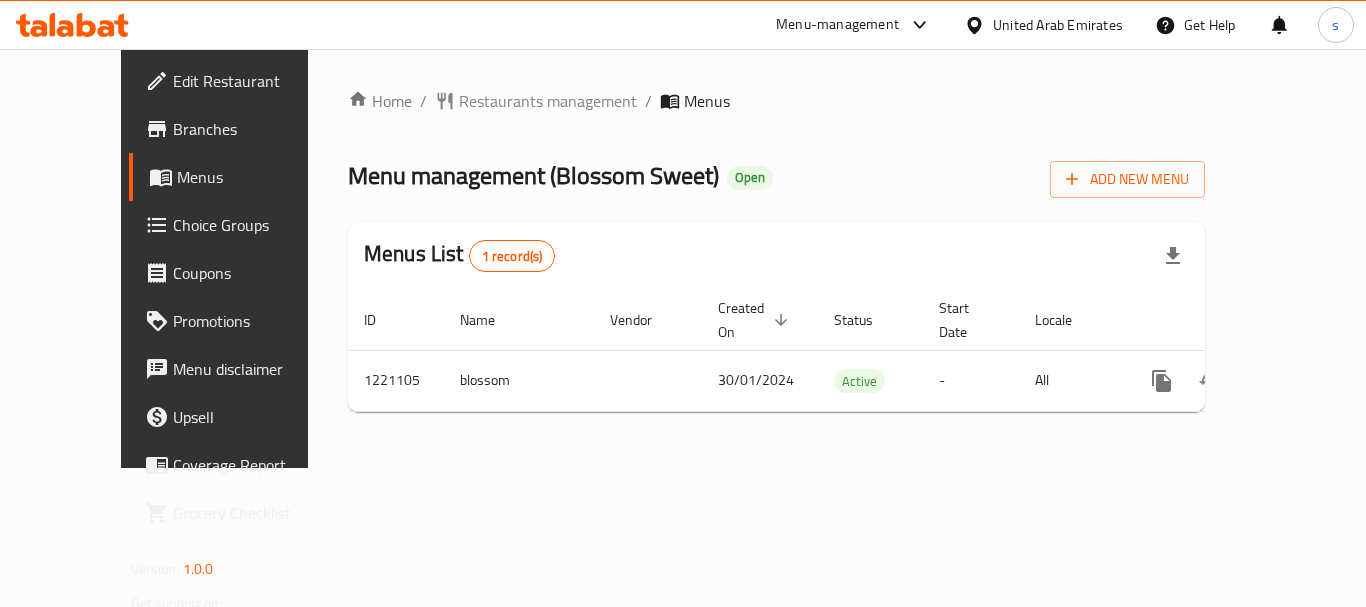 click on "Home / Restaurants management / Menus Menu management ( Blossom Sweet )  Open Add New Menu Menus List   1 record(s) ID Name Vendor Created On sorted descending Status Start Date Locale Actions 1221105 blossom 30/01/2024 Active - All" at bounding box center (776, 258) 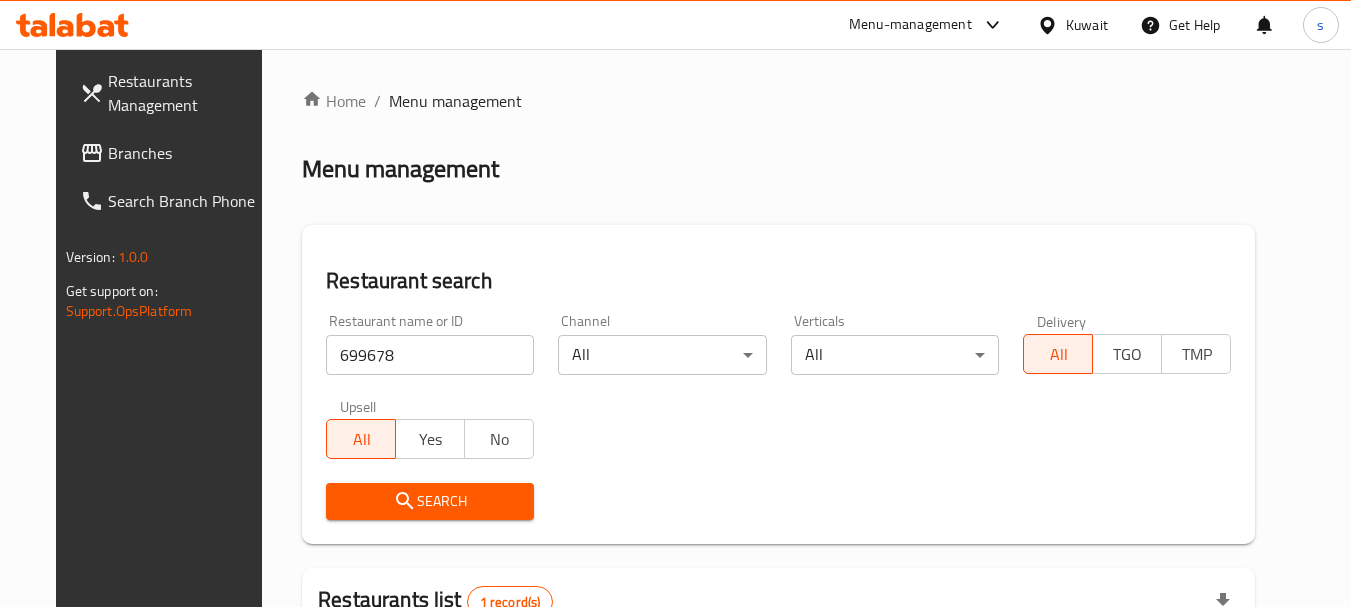 scroll, scrollTop: 268, scrollLeft: 0, axis: vertical 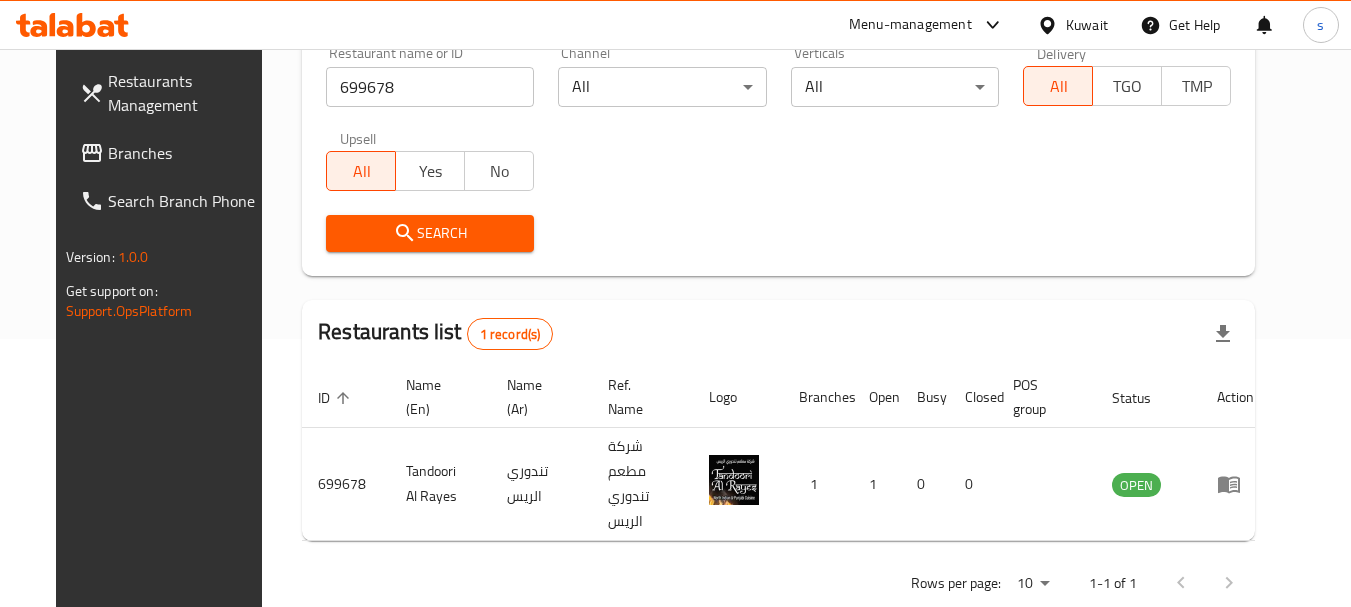 click on "Branches" at bounding box center (187, 153) 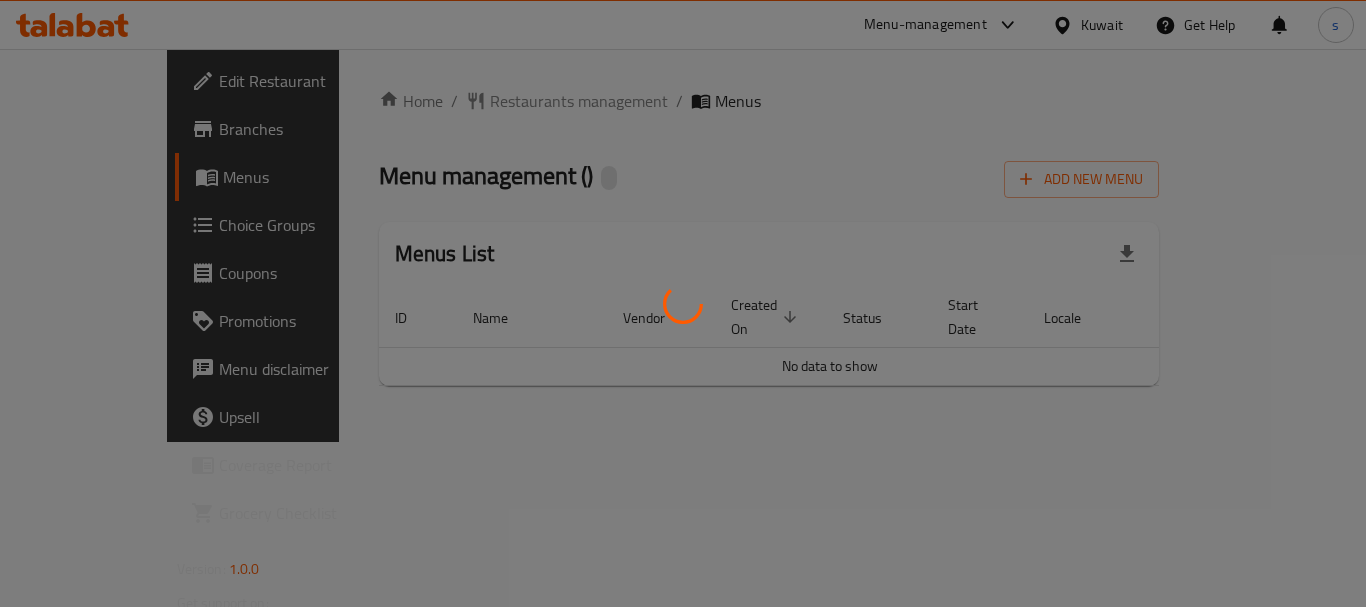 scroll, scrollTop: 0, scrollLeft: 0, axis: both 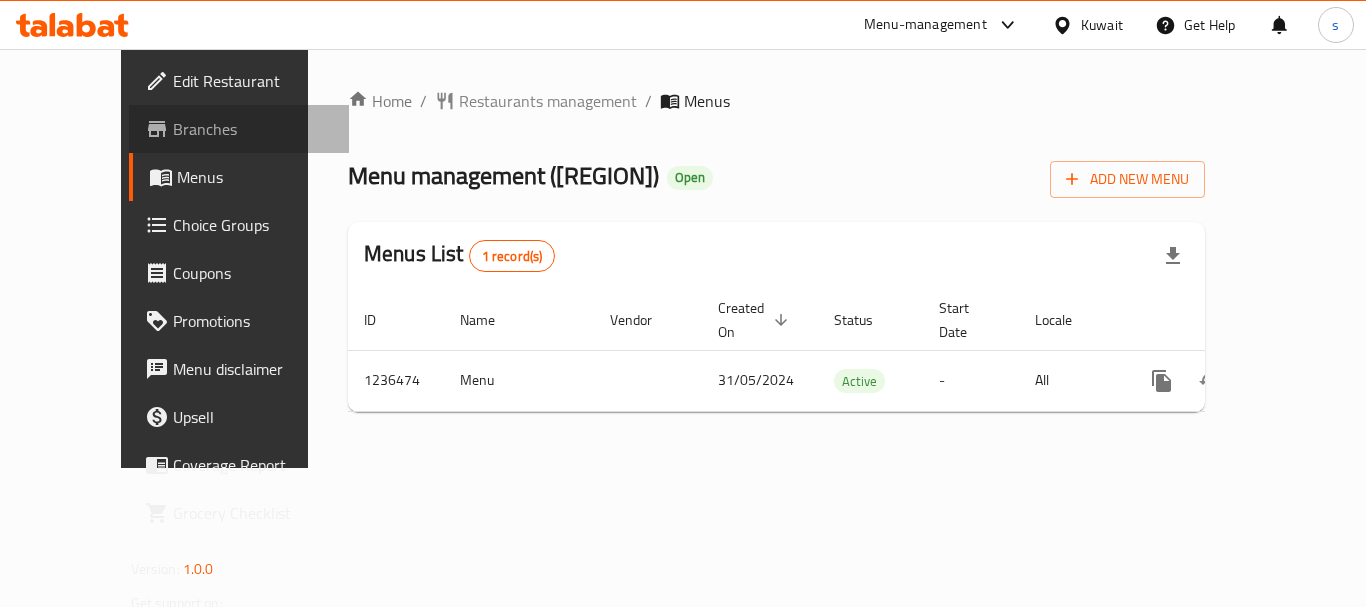 click on "Branches" at bounding box center [253, 129] 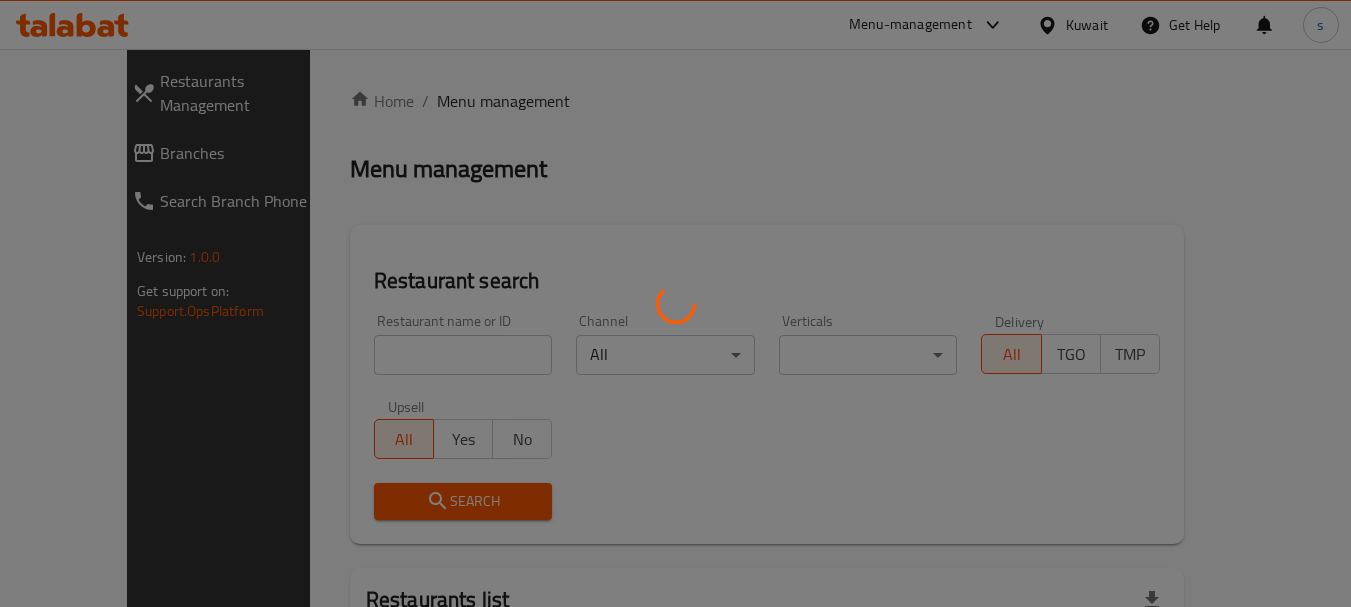 scroll, scrollTop: 0, scrollLeft: 0, axis: both 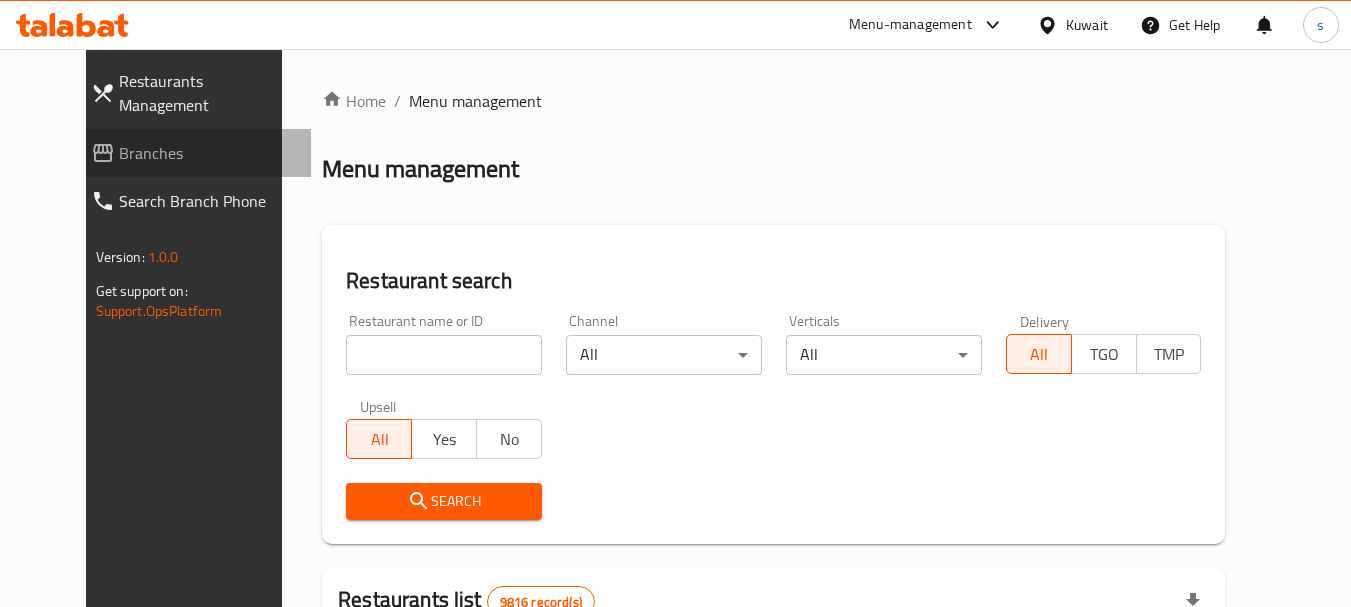 click on "Branches" at bounding box center [207, 153] 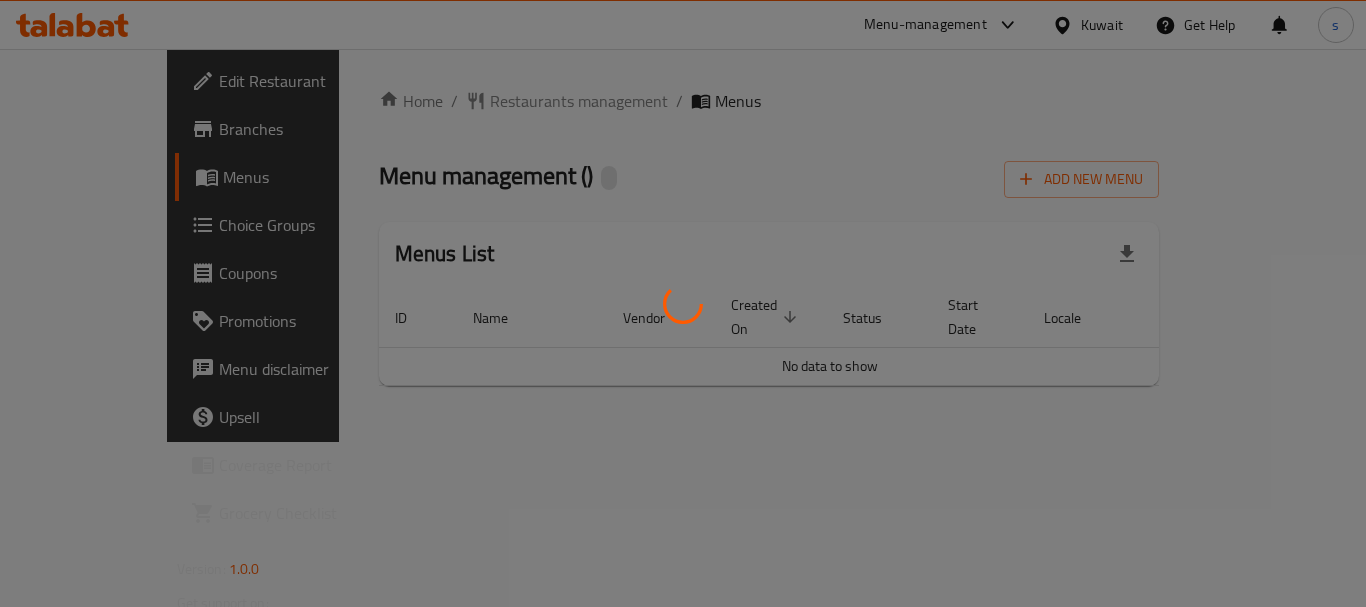 scroll, scrollTop: 0, scrollLeft: 0, axis: both 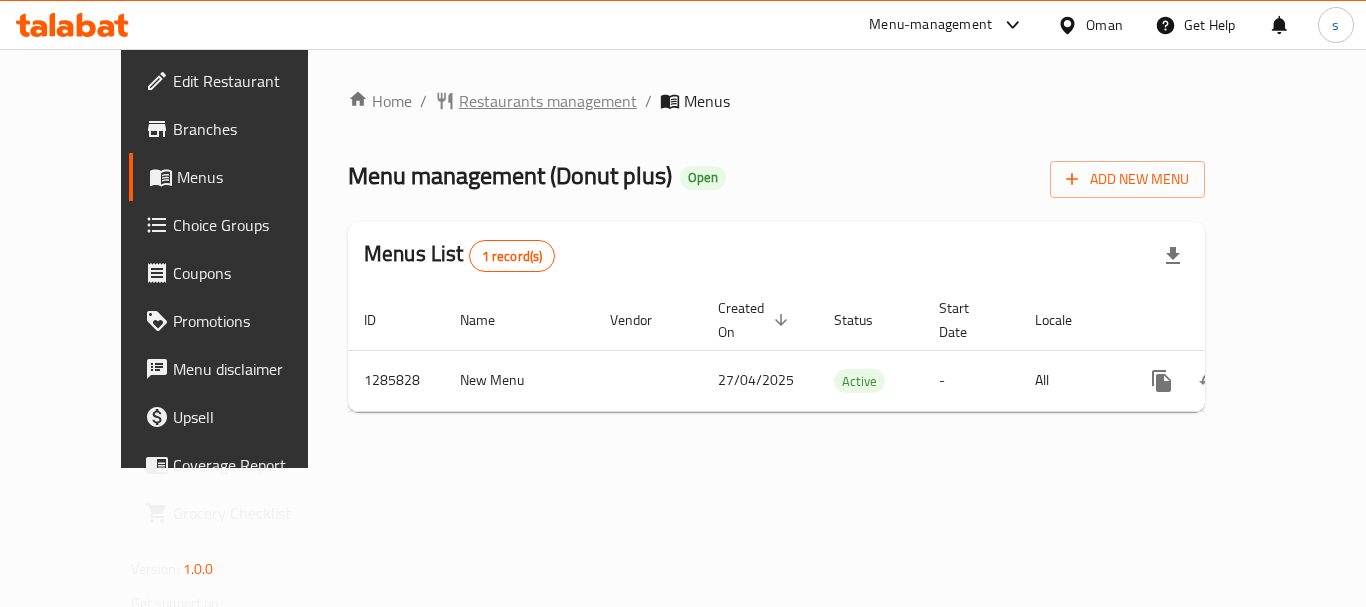 click on "Restaurants management" at bounding box center [548, 101] 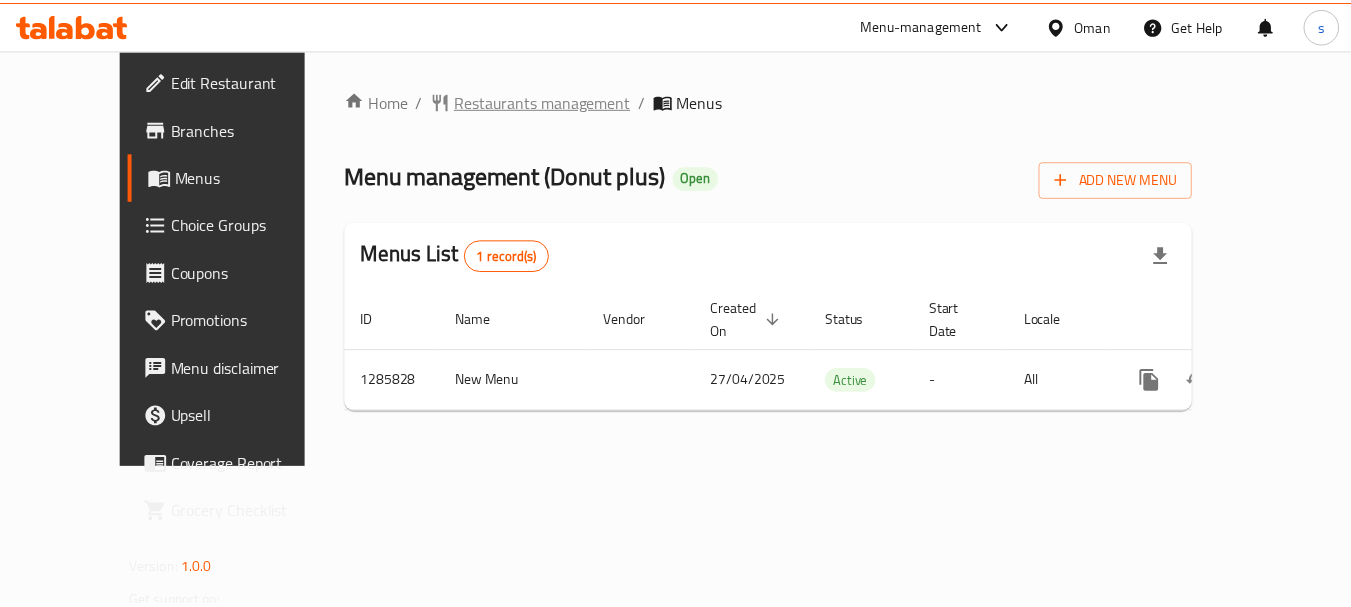 scroll, scrollTop: 0, scrollLeft: 0, axis: both 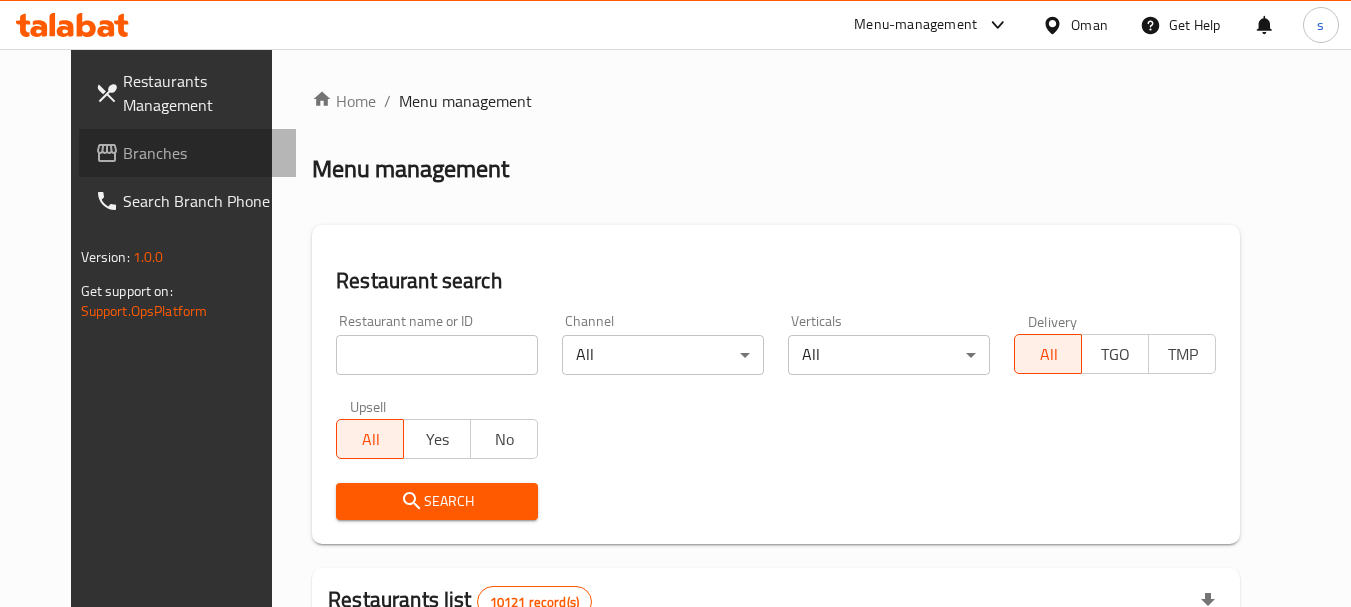 click on "Branches" at bounding box center (202, 153) 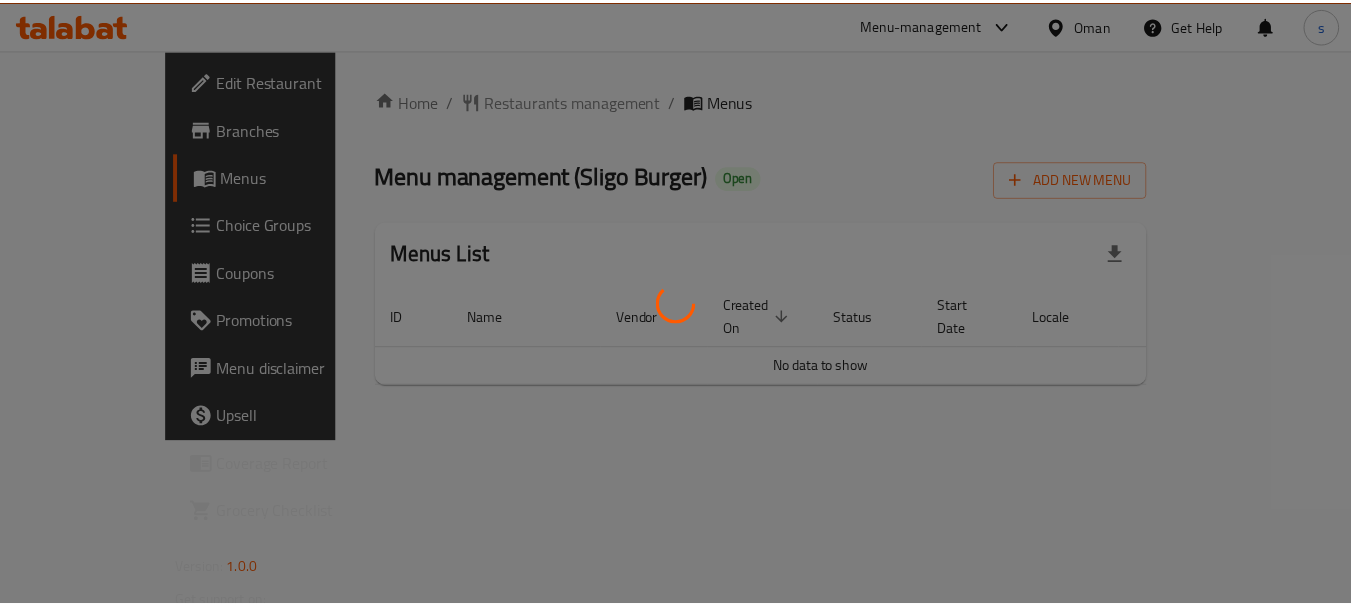 scroll, scrollTop: 0, scrollLeft: 0, axis: both 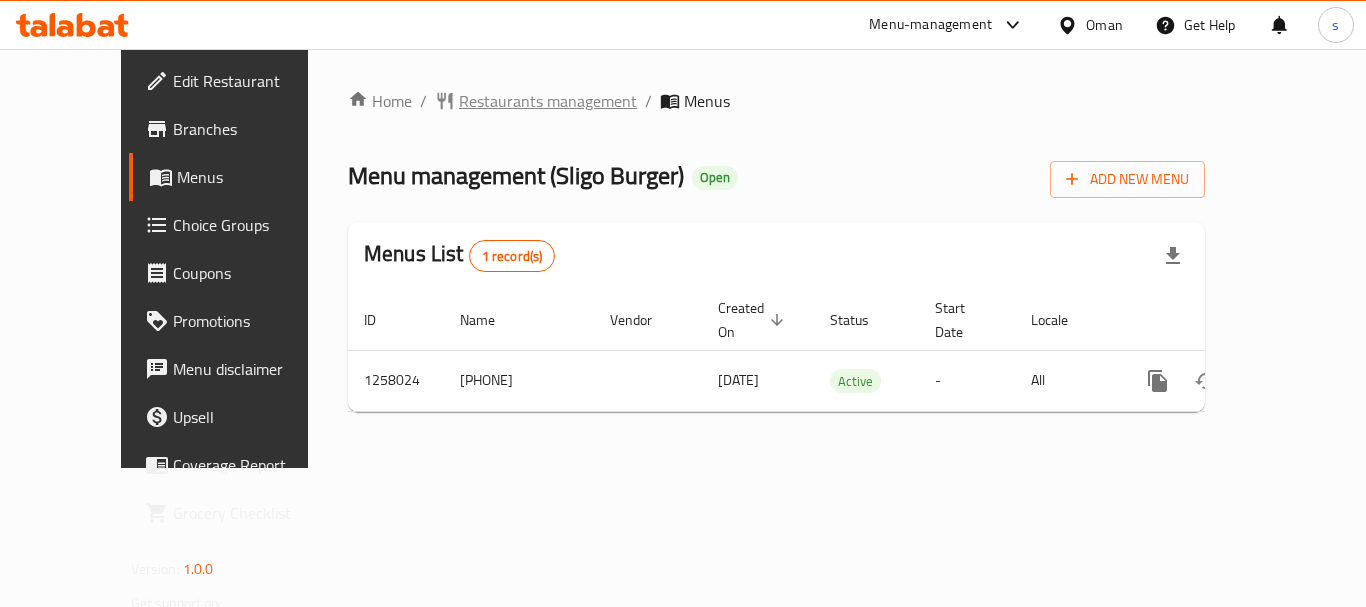 click on "Restaurants management" at bounding box center (548, 101) 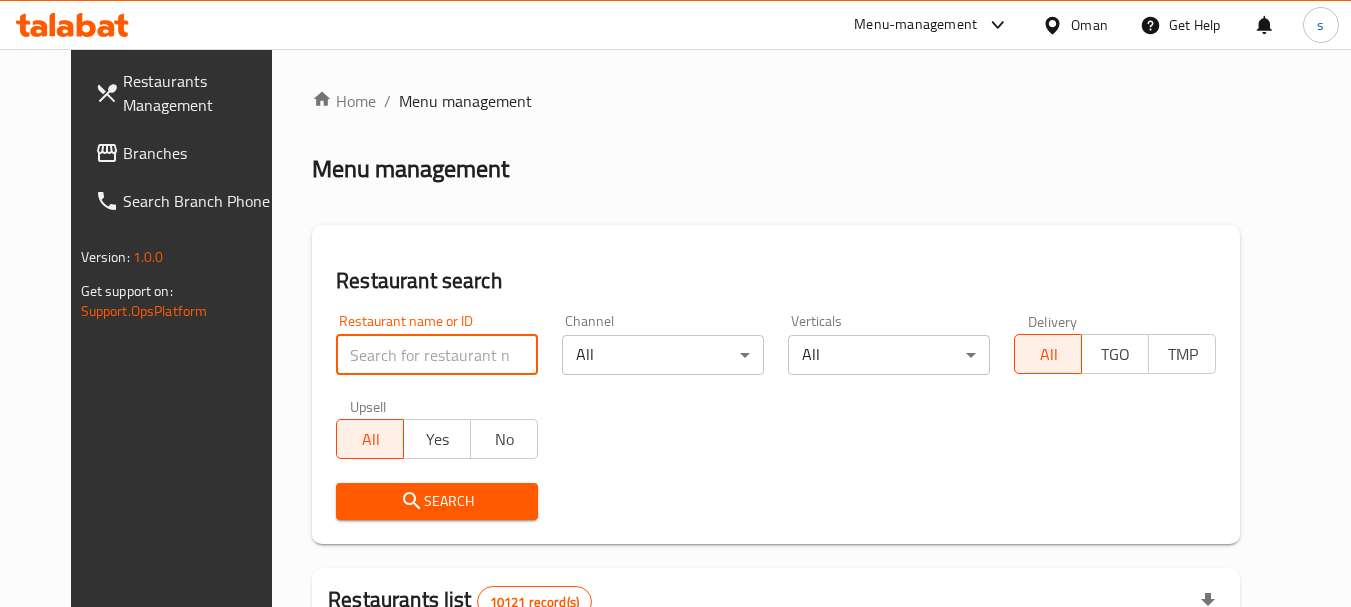click at bounding box center (437, 355) 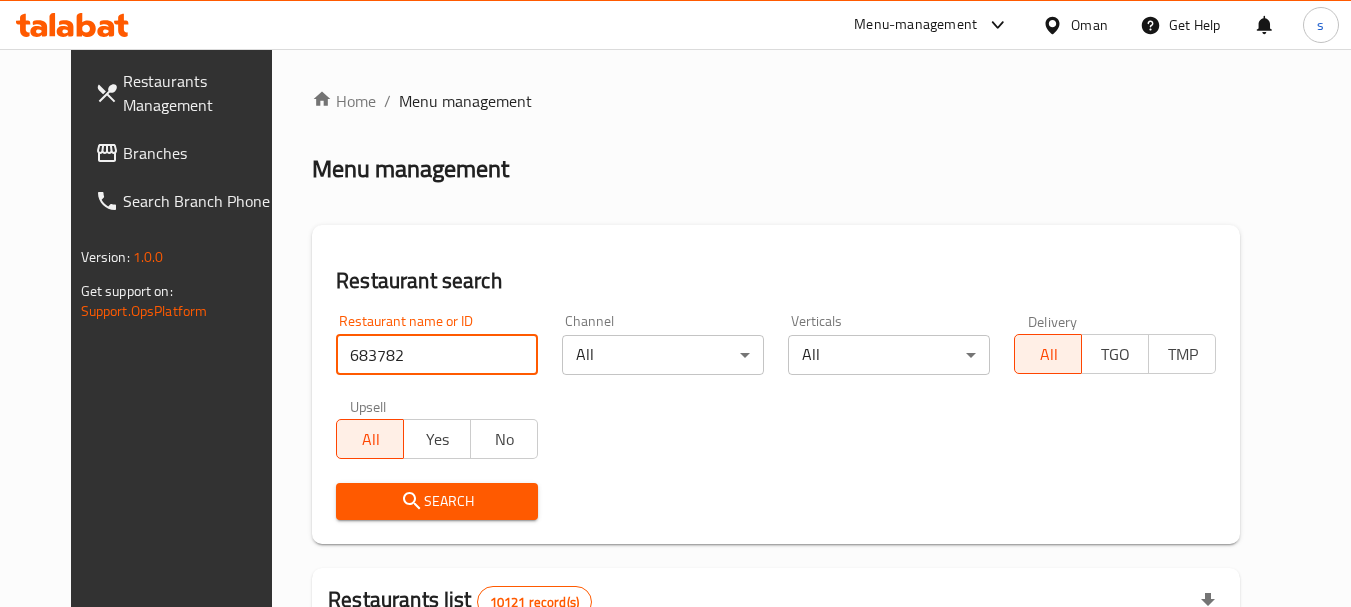 type on "683782" 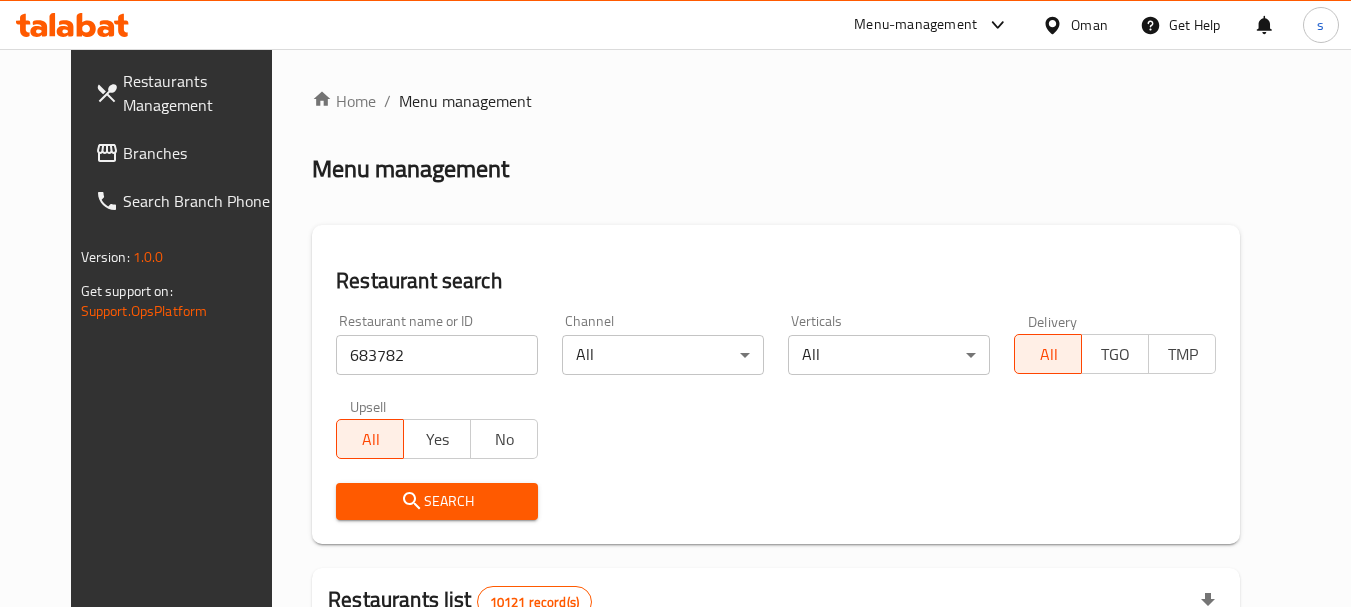 click on "Search" at bounding box center (437, 501) 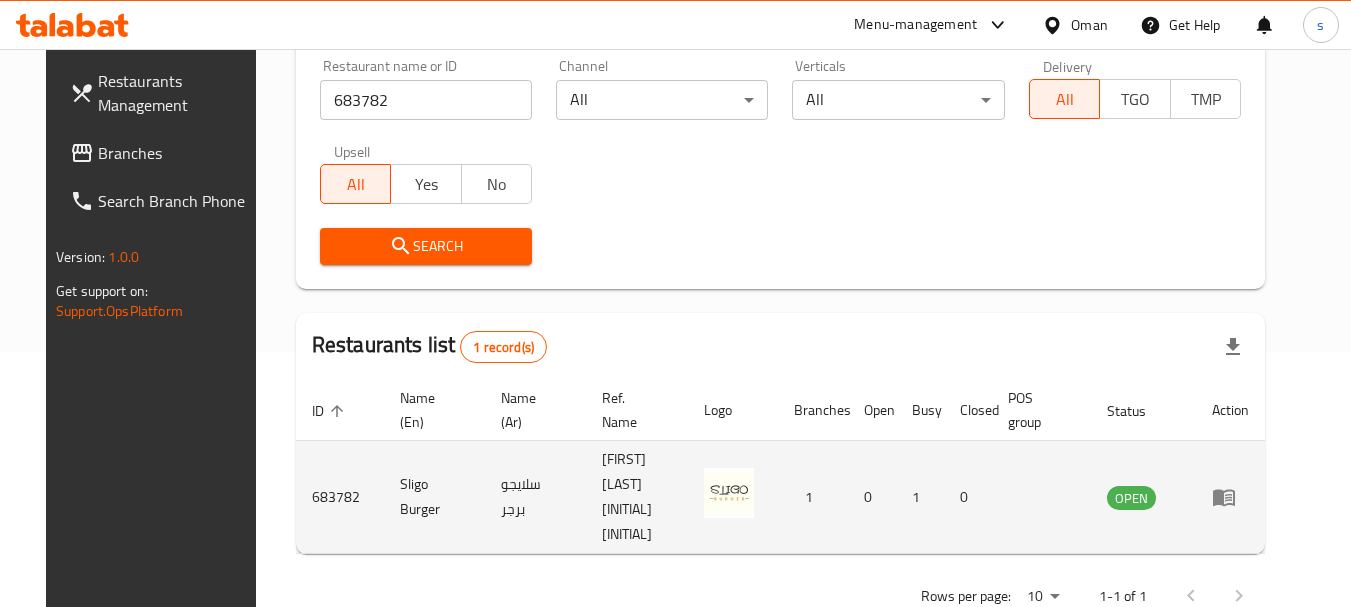 scroll, scrollTop: 285, scrollLeft: 0, axis: vertical 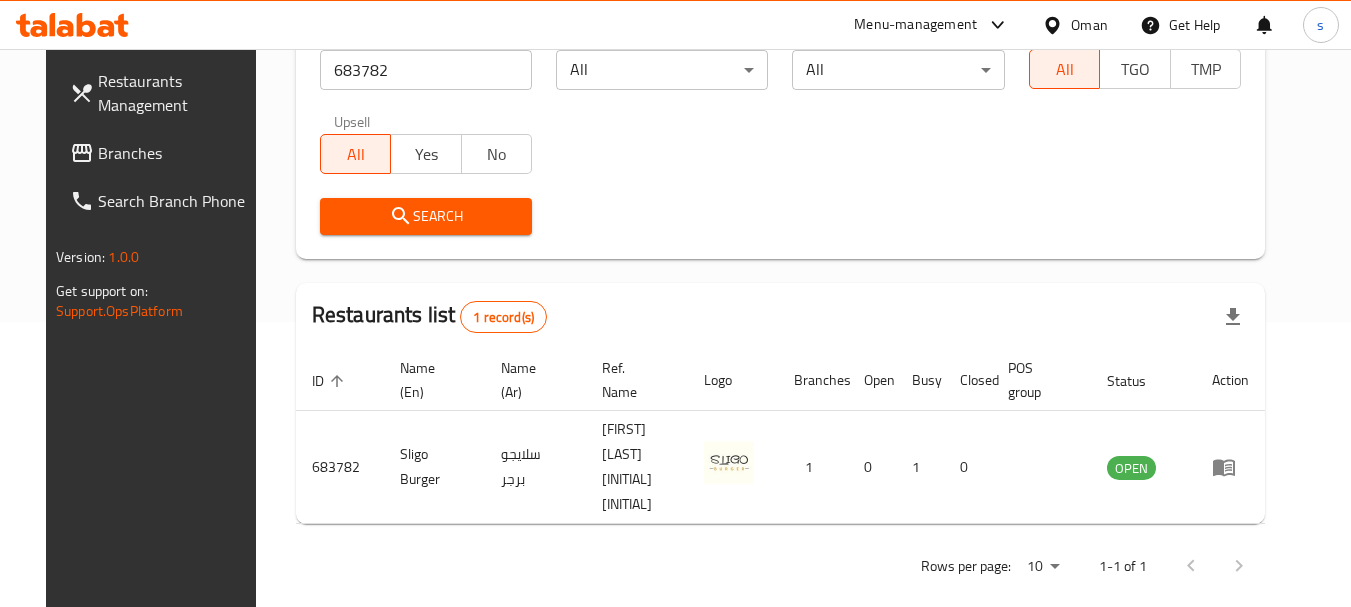 click on "Branches" at bounding box center (177, 153) 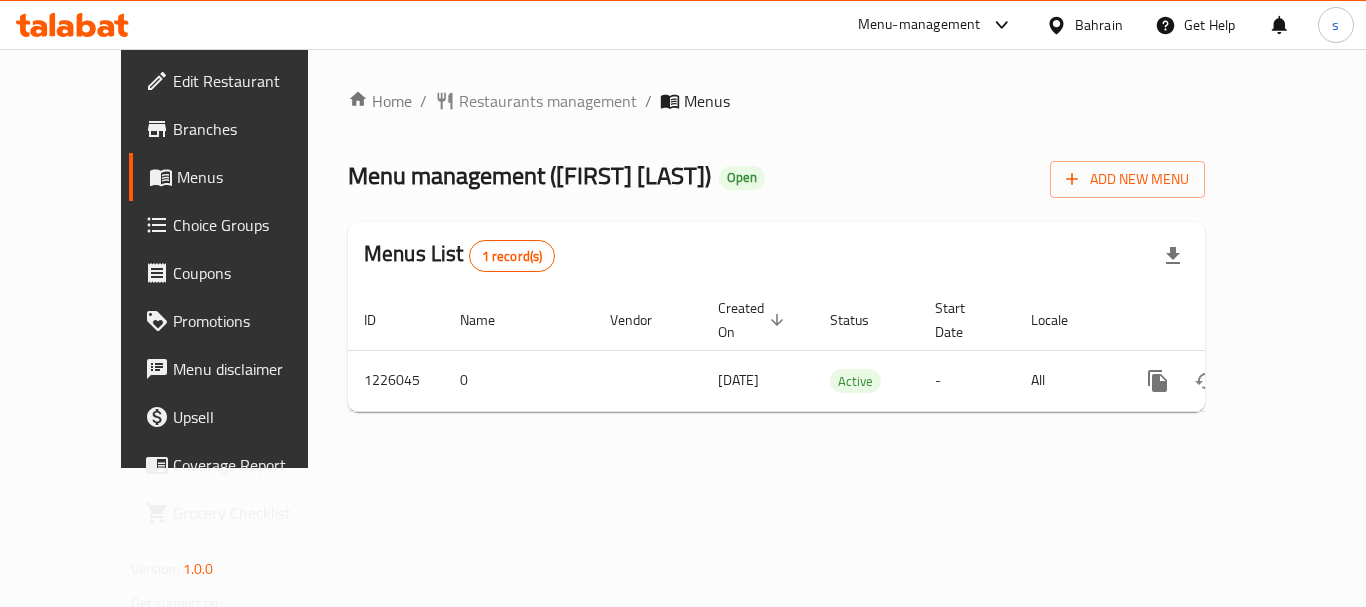 scroll, scrollTop: 0, scrollLeft: 0, axis: both 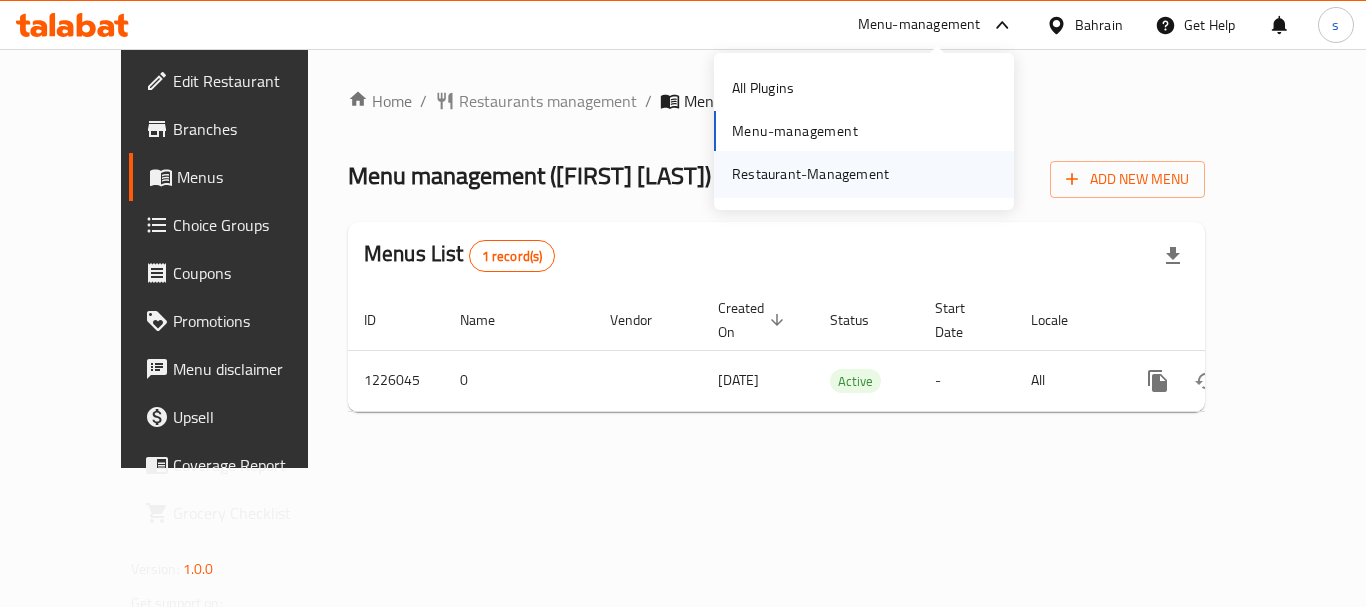 click on "Restaurant-Management" at bounding box center (810, 174) 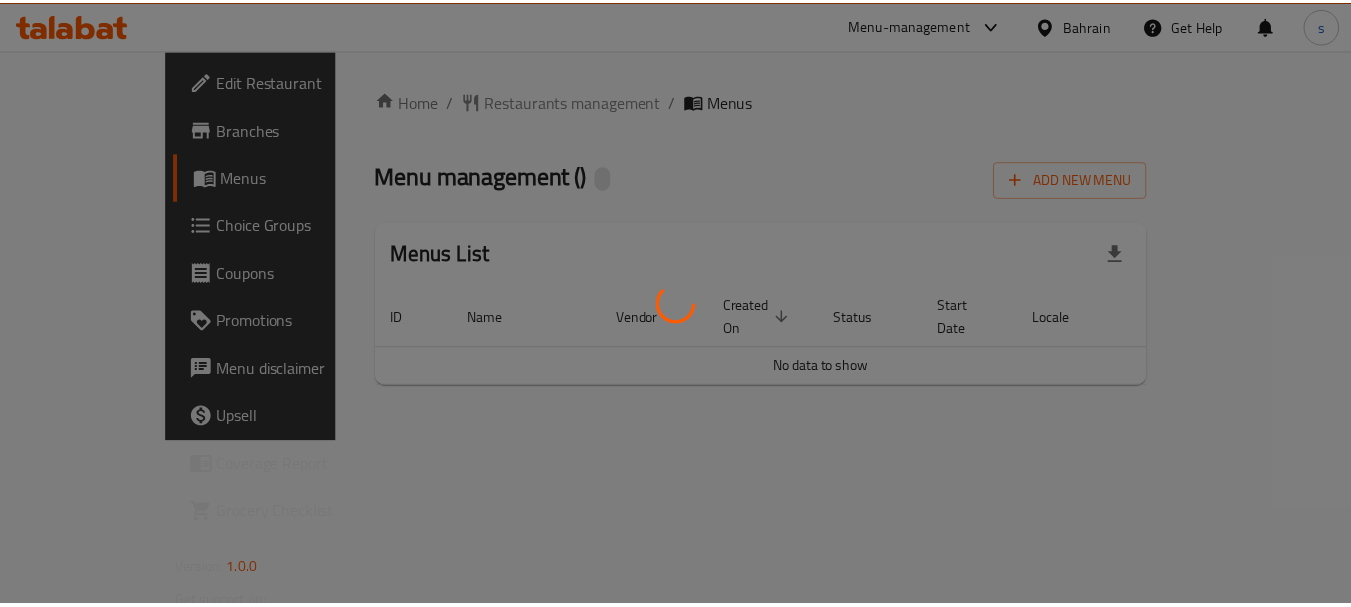 scroll, scrollTop: 0, scrollLeft: 0, axis: both 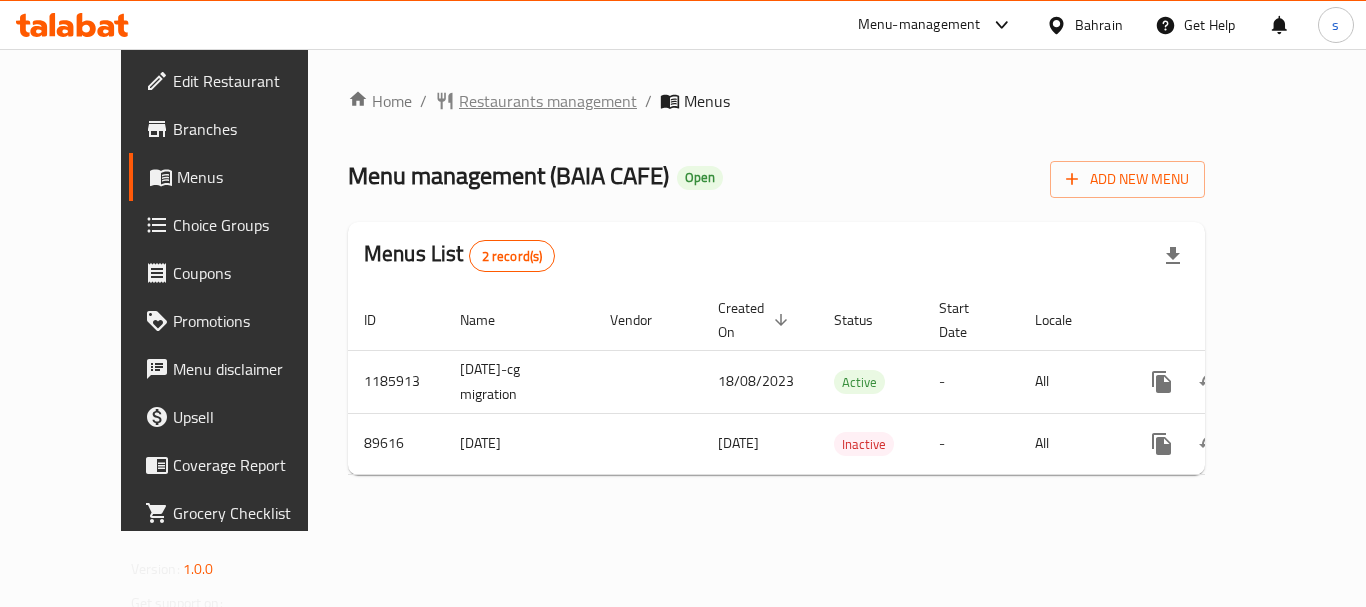 click on "Restaurants management" at bounding box center (548, 101) 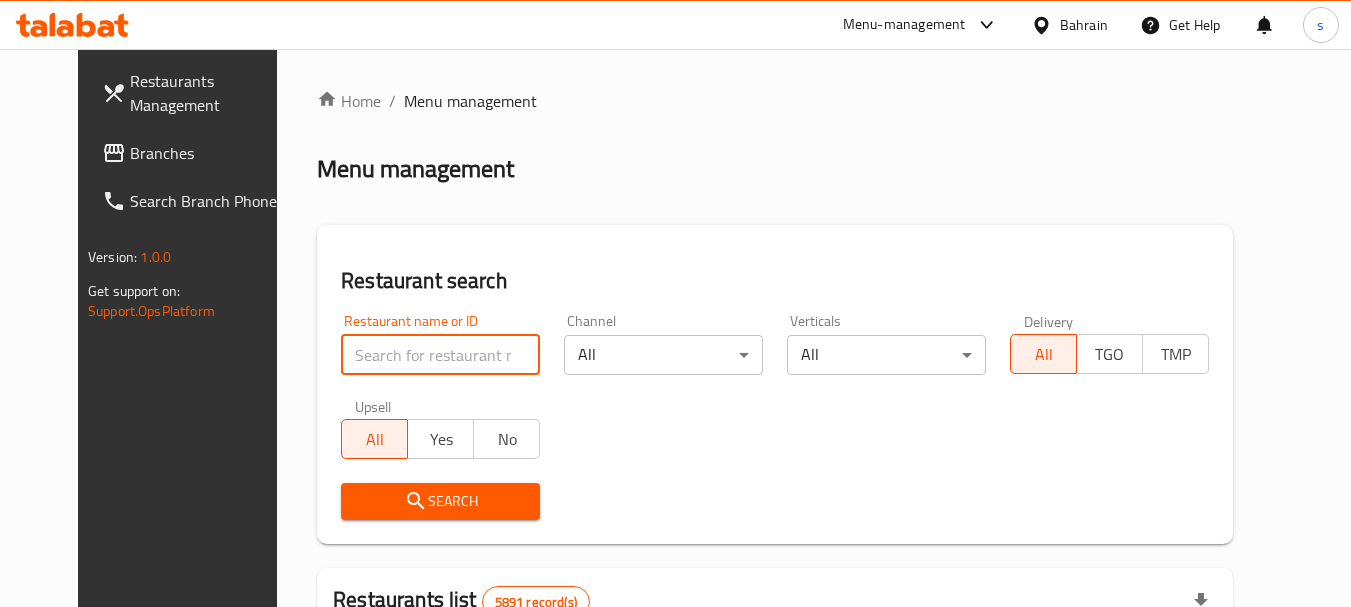 click at bounding box center (440, 355) 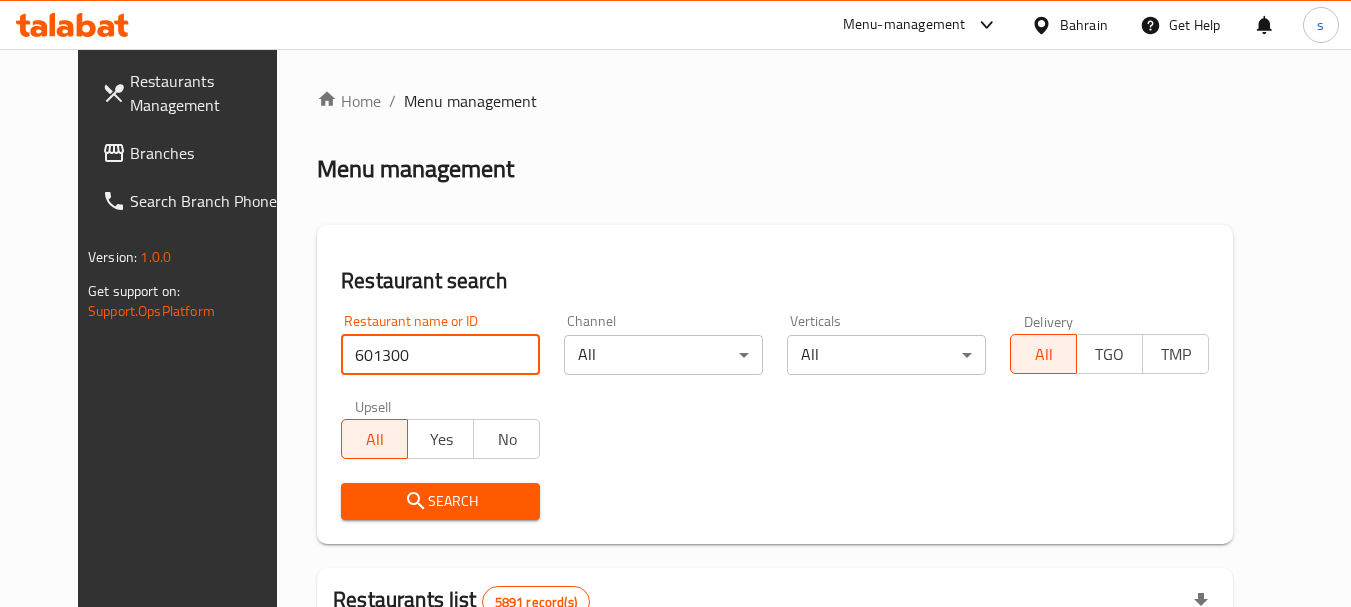 type on "601300" 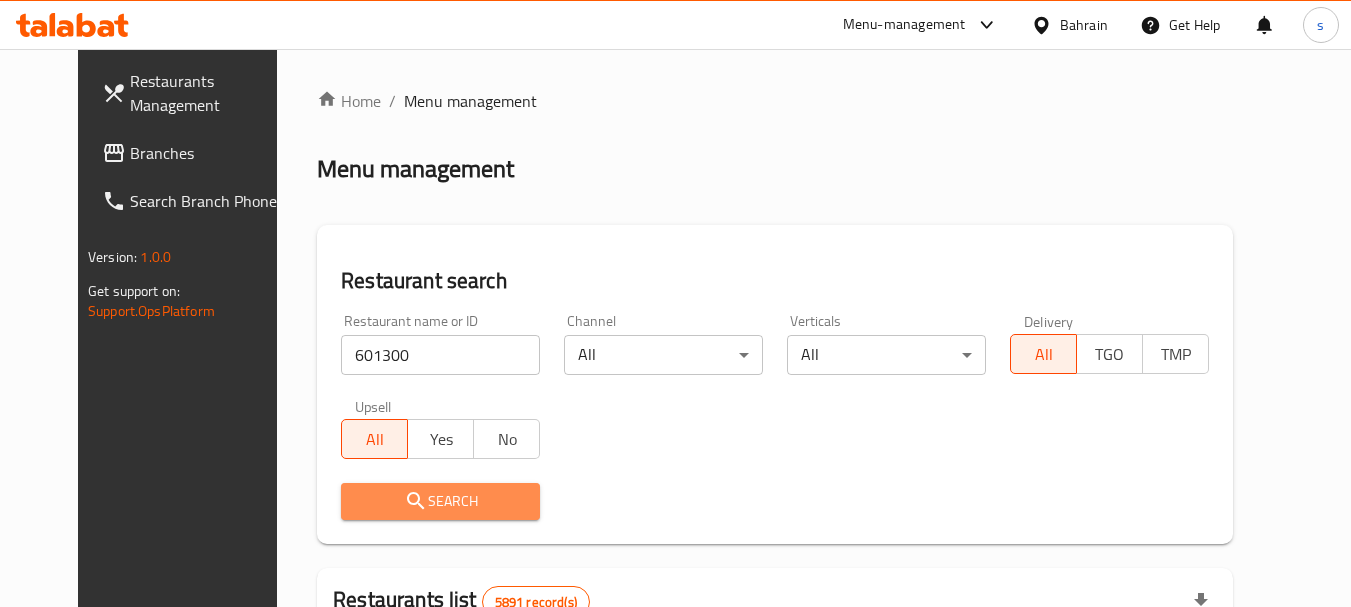 click on "Search" at bounding box center [440, 501] 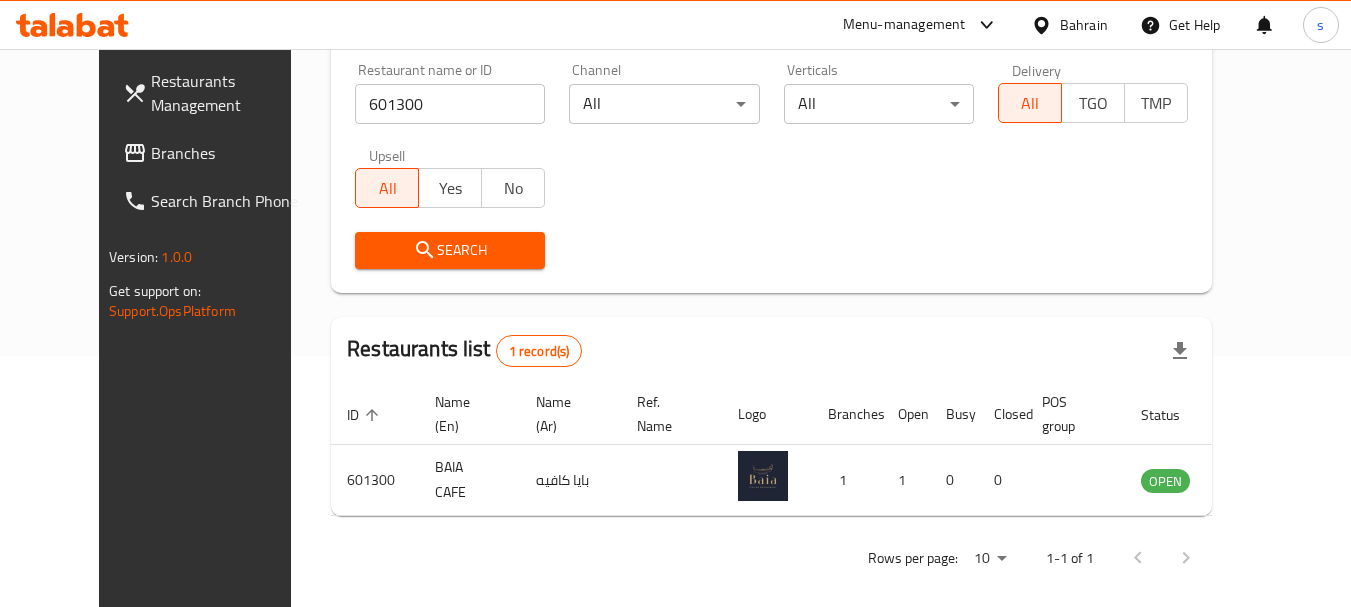 scroll, scrollTop: 268, scrollLeft: 0, axis: vertical 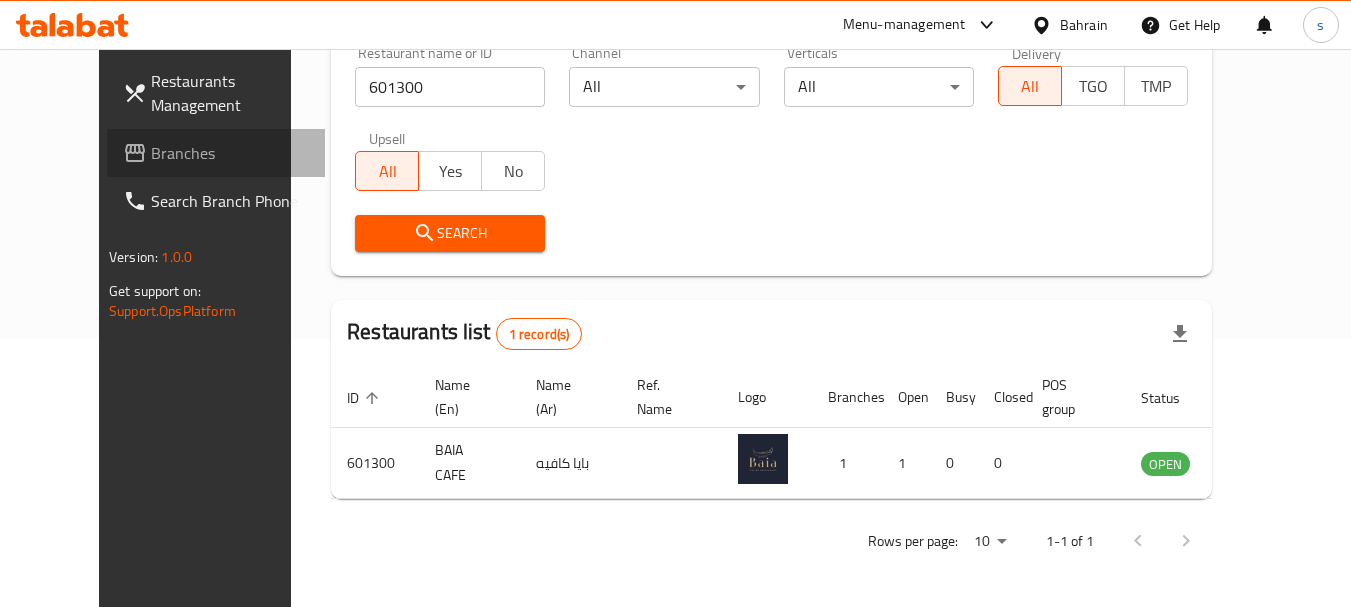 click on "Branches" at bounding box center (230, 153) 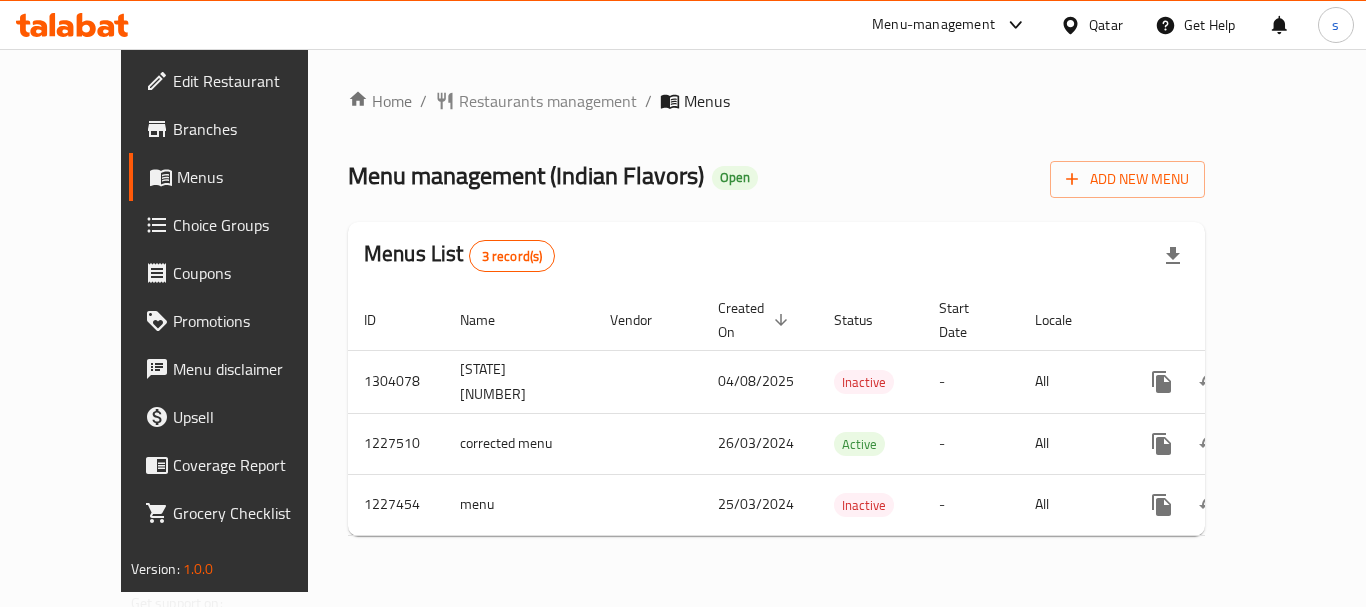 scroll, scrollTop: 0, scrollLeft: 0, axis: both 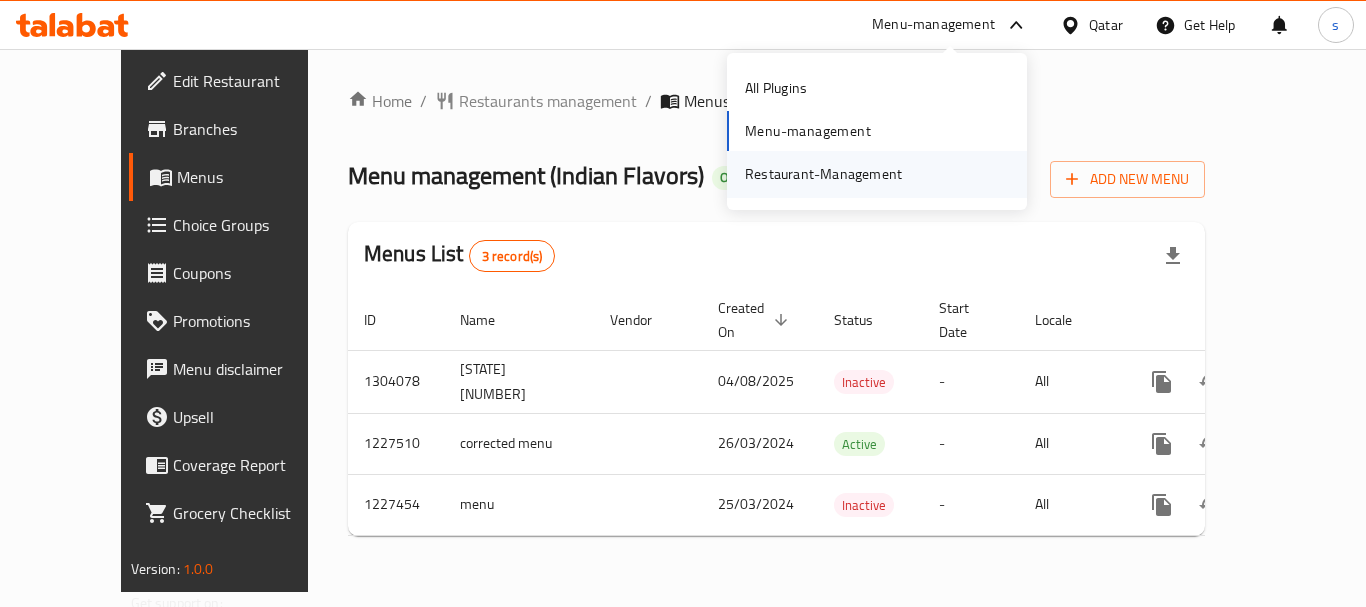 click on "Restaurant-Management" at bounding box center (823, 174) 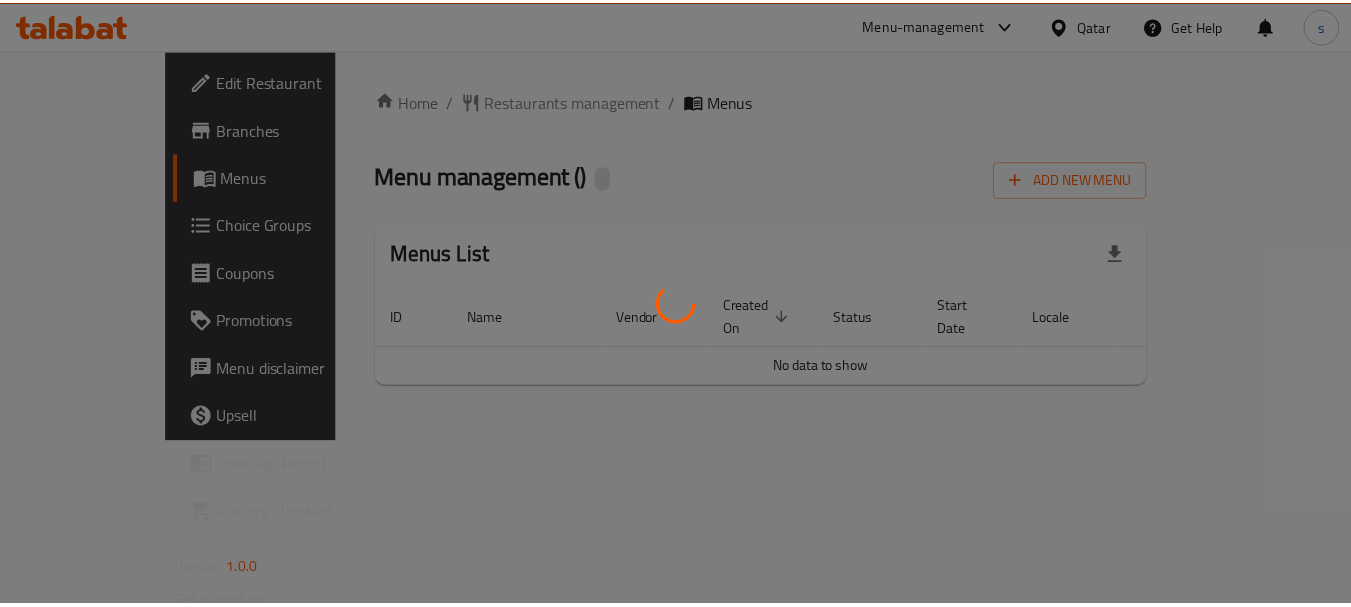 scroll, scrollTop: 0, scrollLeft: 0, axis: both 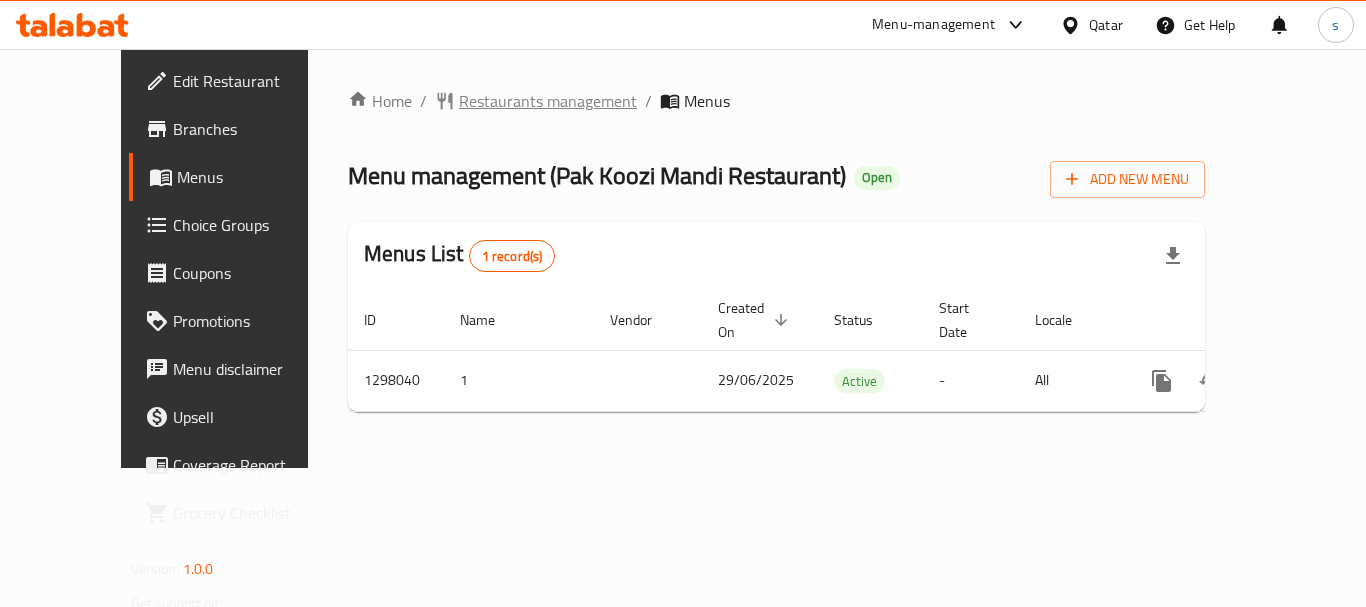 click on "Restaurants management" at bounding box center (548, 101) 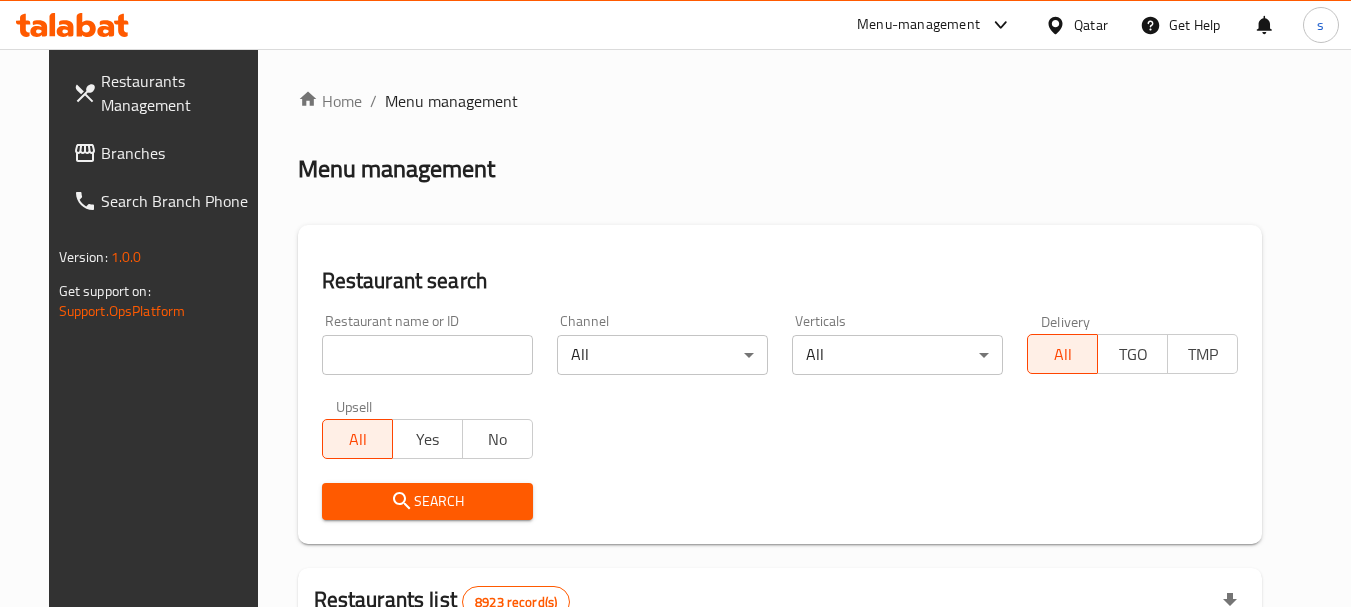 click on "Branches" at bounding box center [166, 153] 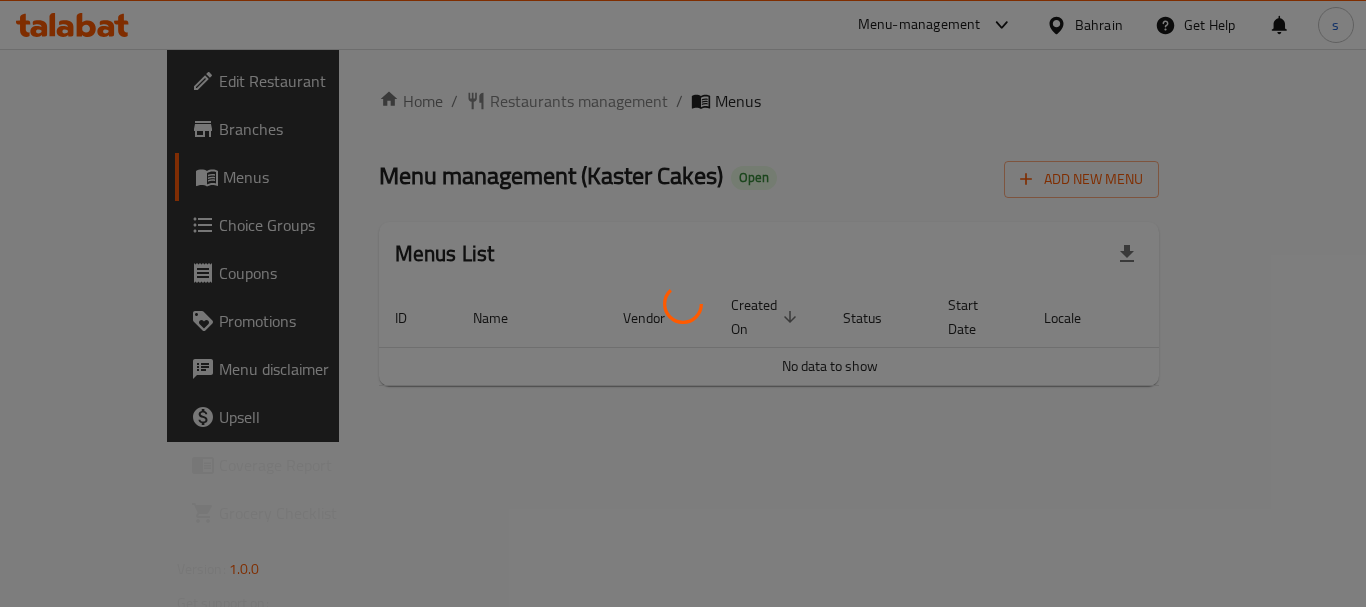 scroll, scrollTop: 0, scrollLeft: 0, axis: both 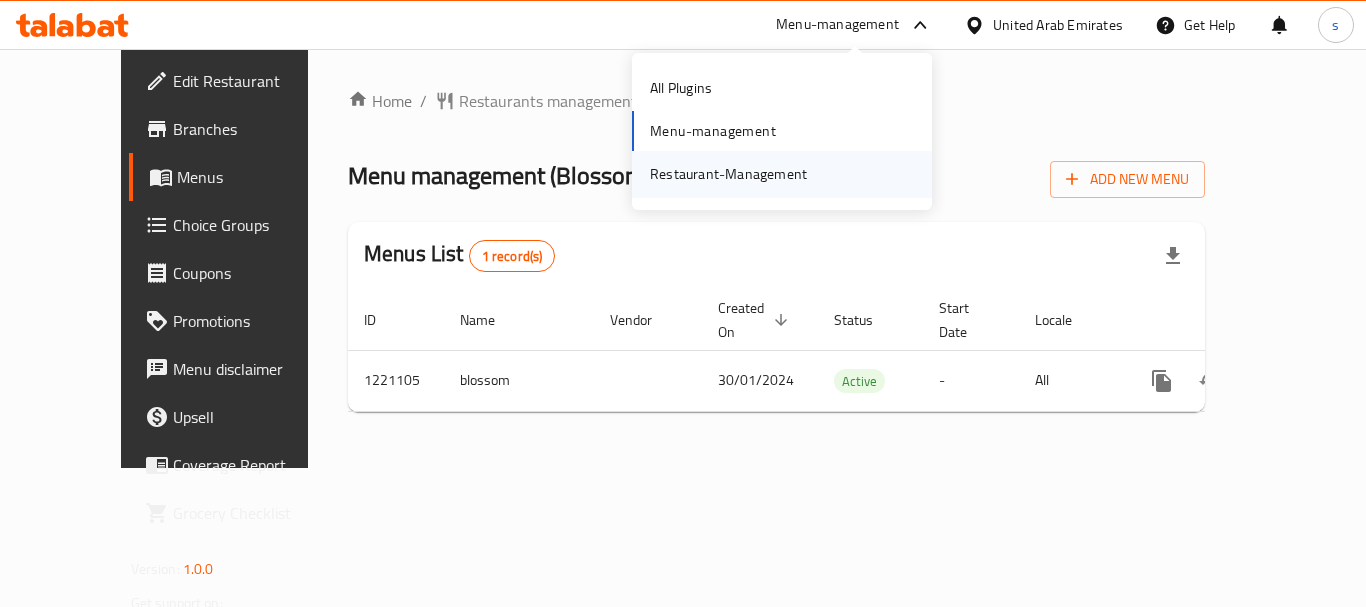 click on "Restaurant-Management" at bounding box center (728, 174) 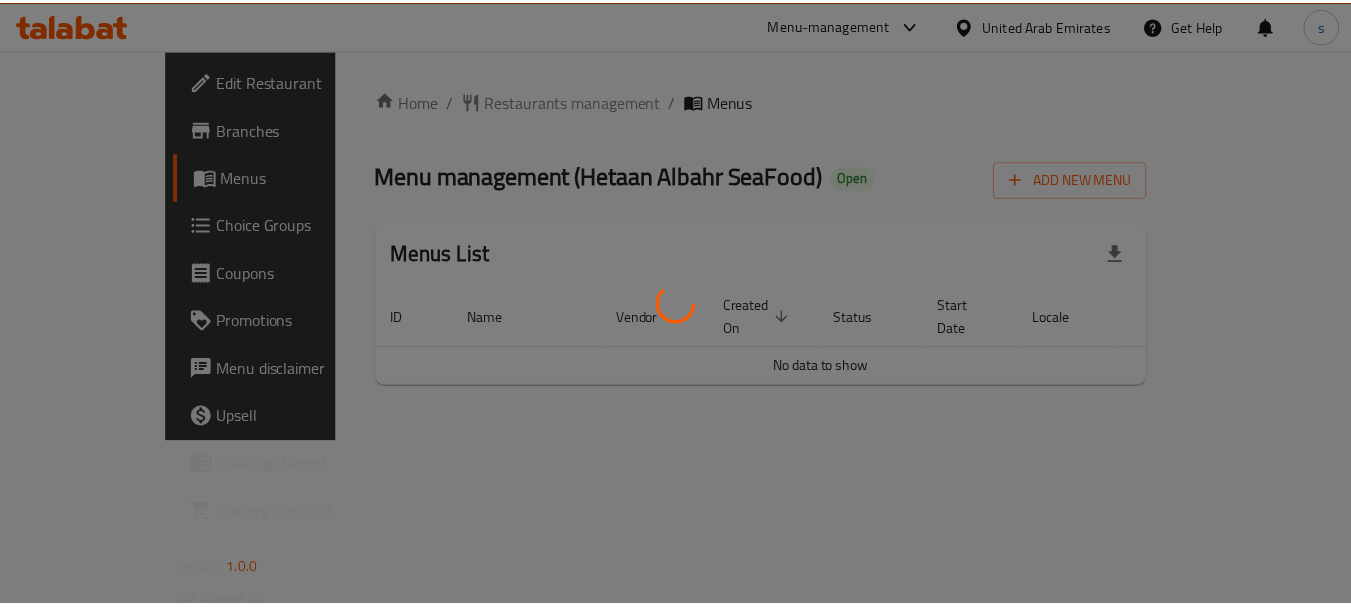 scroll, scrollTop: 0, scrollLeft: 0, axis: both 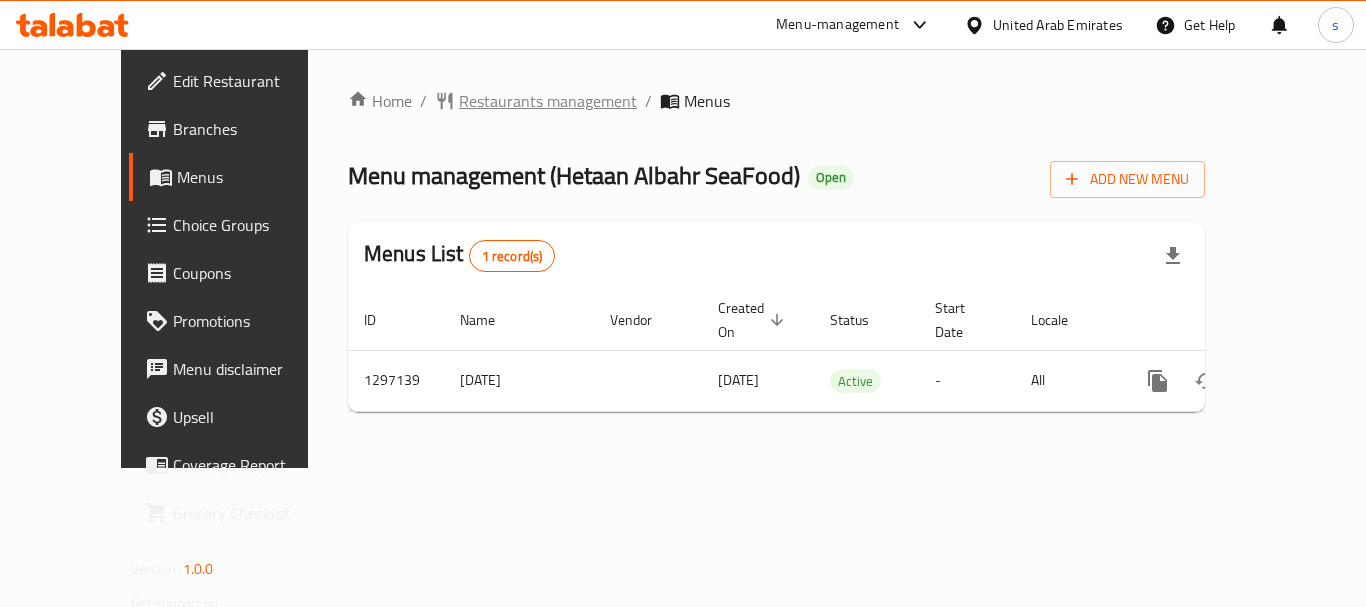 click on "Restaurants management" at bounding box center (548, 101) 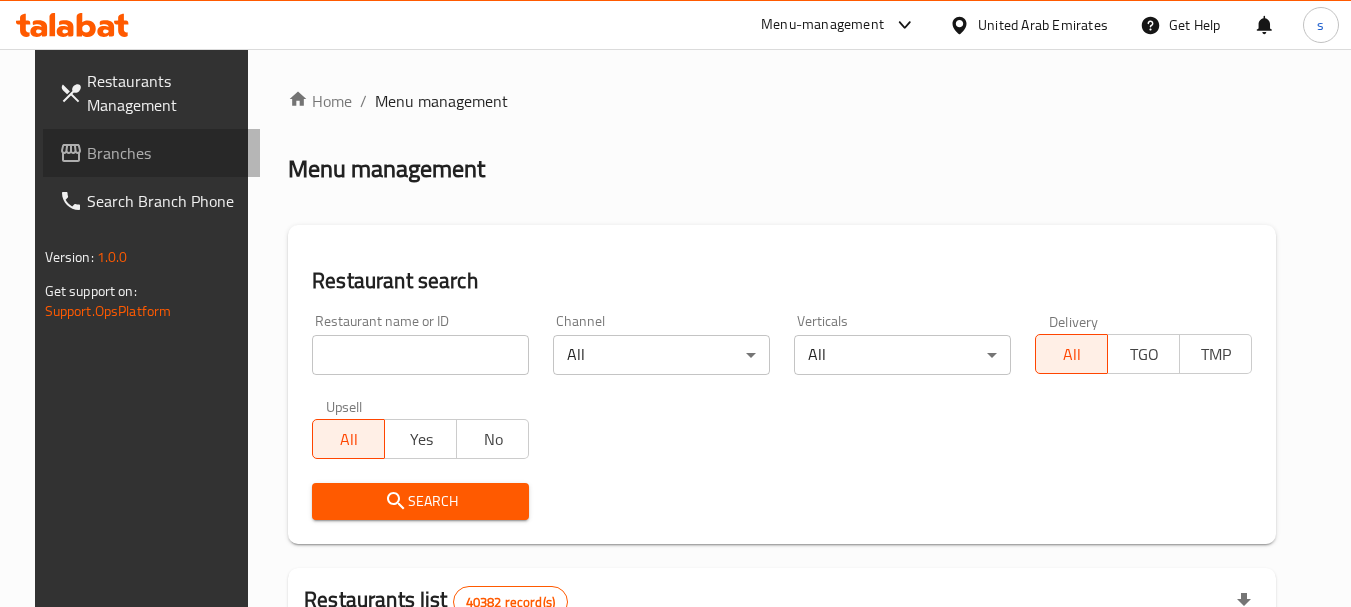 click on "Branches" at bounding box center [166, 153] 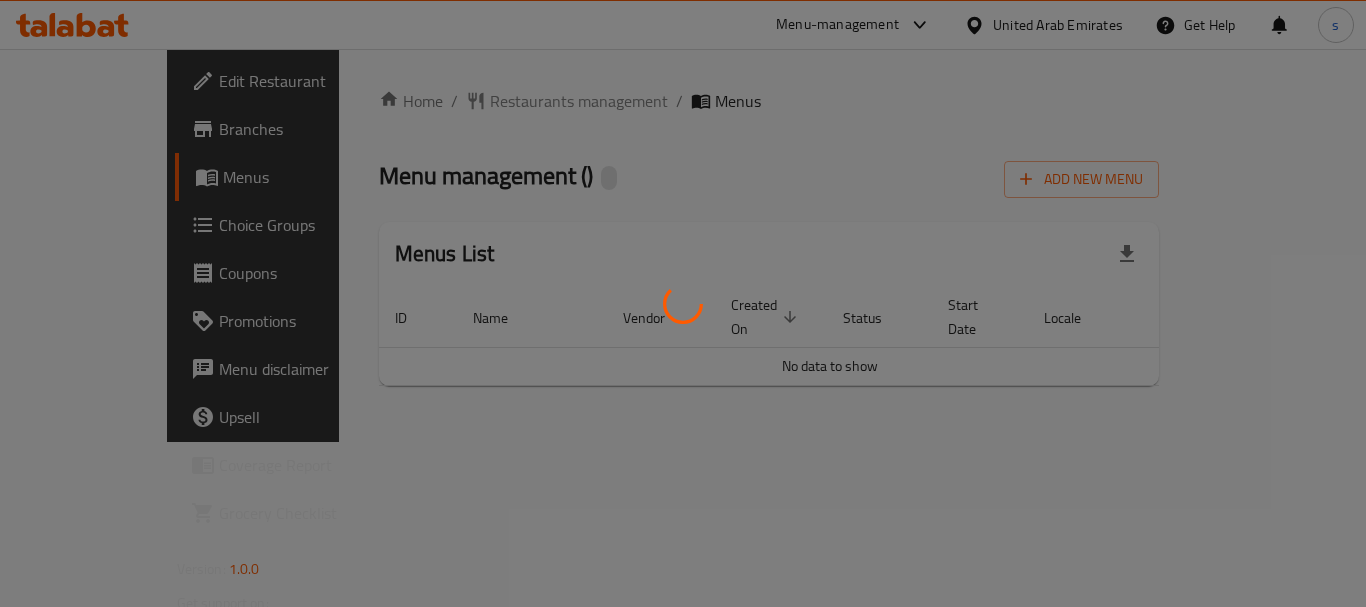 scroll, scrollTop: 0, scrollLeft: 0, axis: both 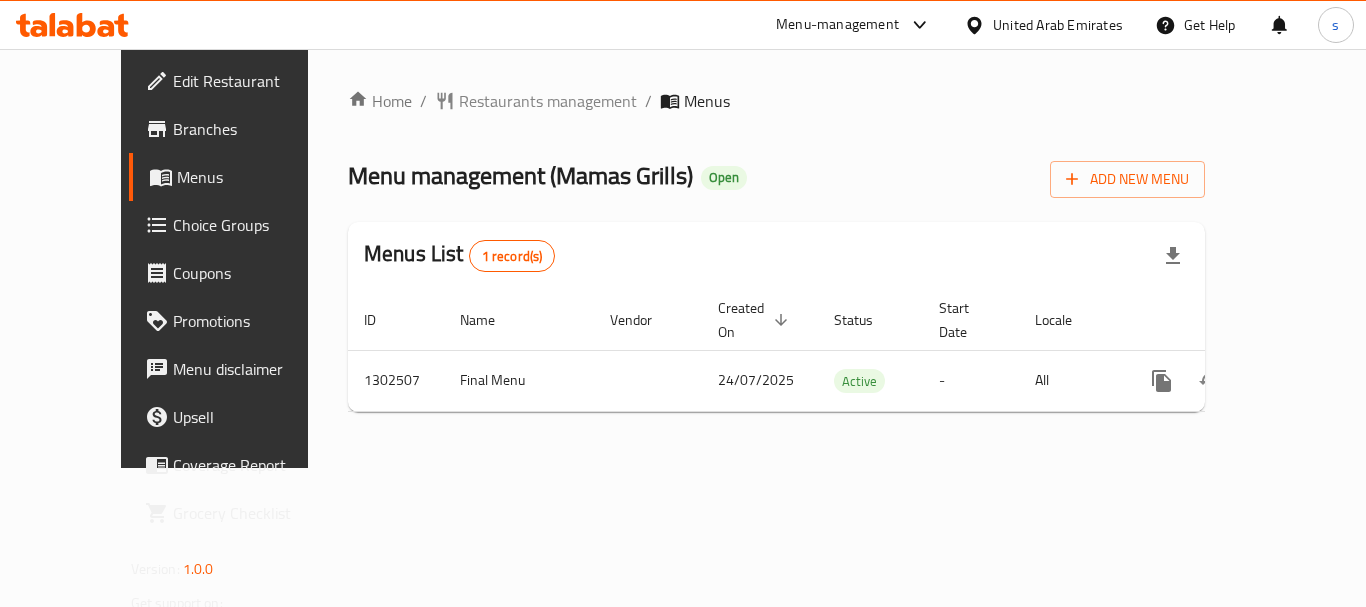 click 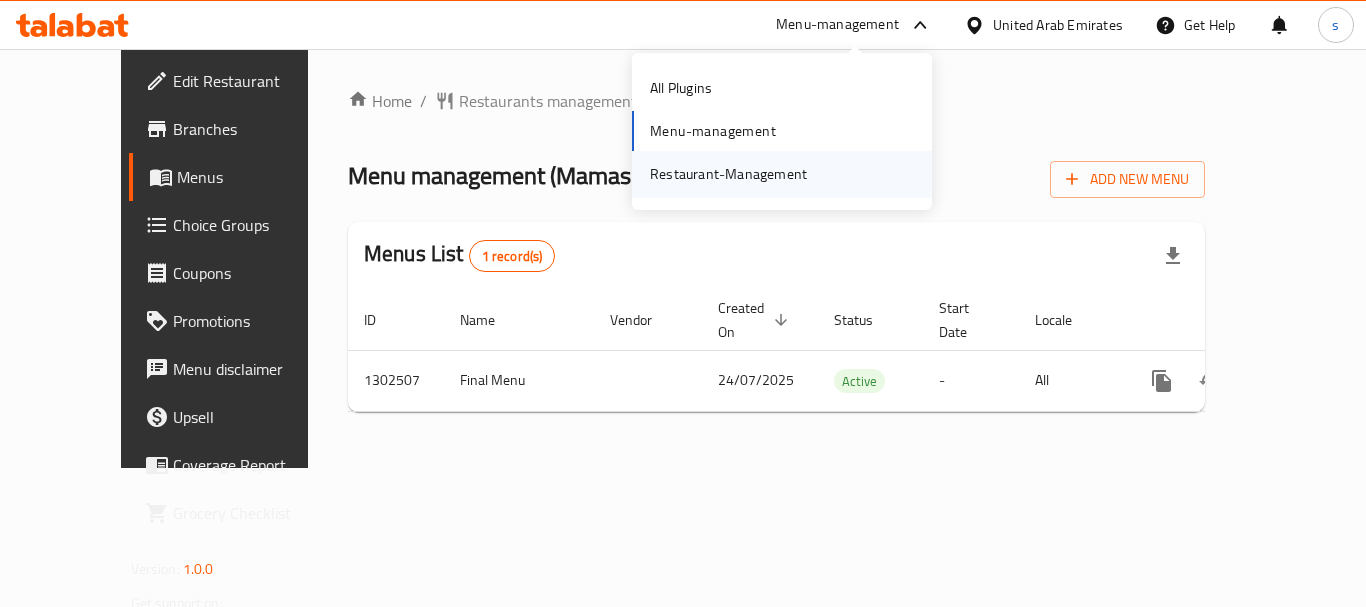 click on "Restaurant-Management" at bounding box center [728, 174] 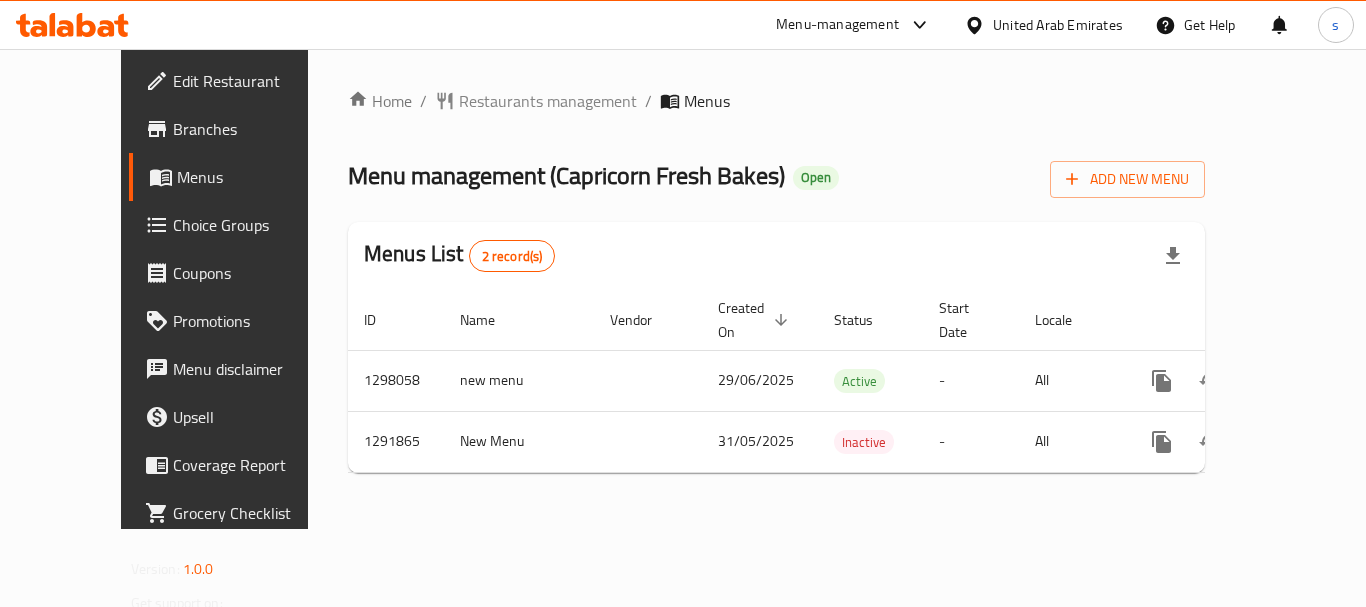 scroll, scrollTop: 0, scrollLeft: 0, axis: both 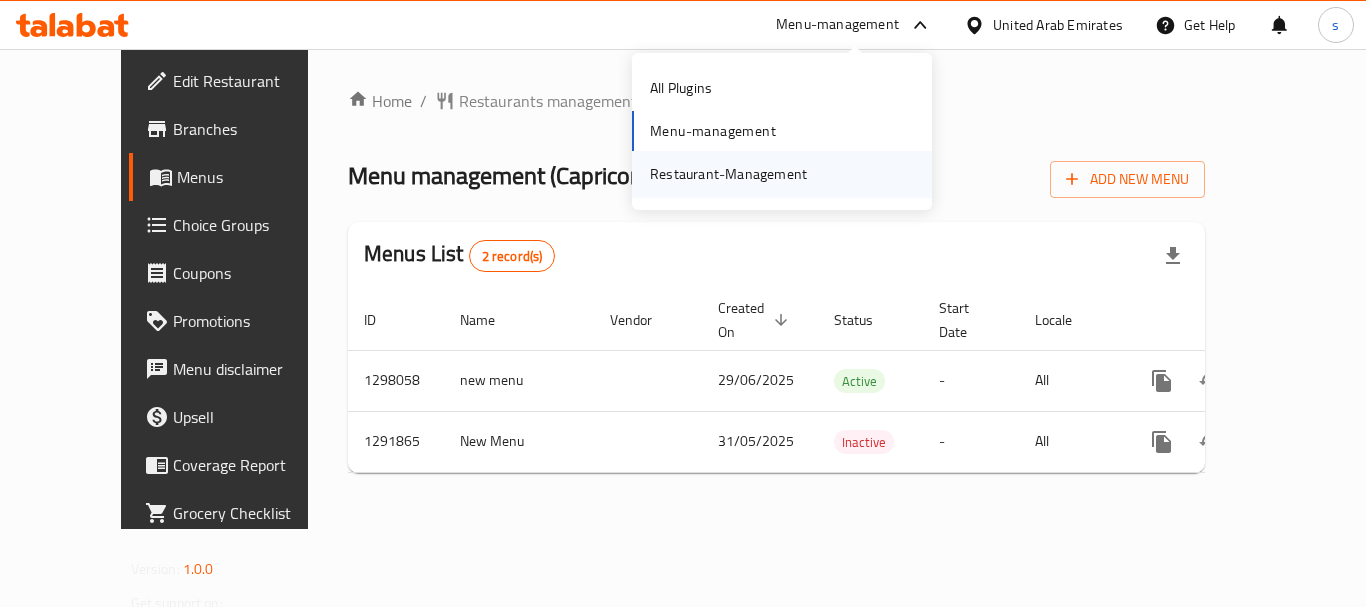 click on "Restaurant-Management" at bounding box center (728, 174) 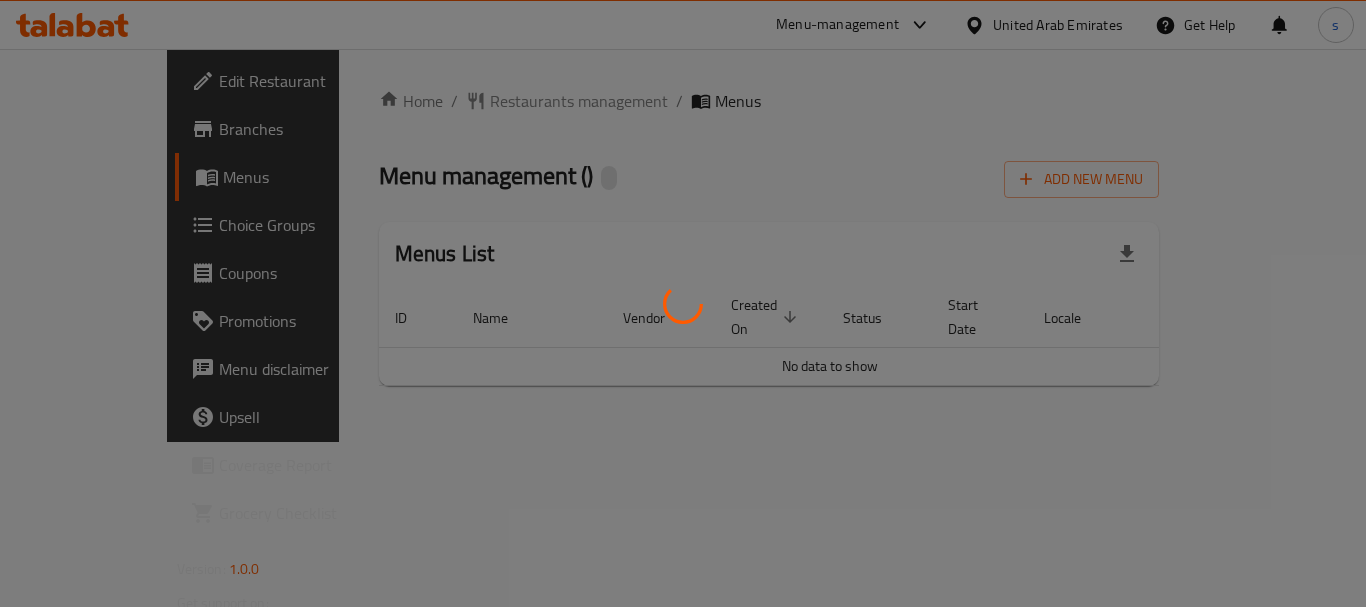 scroll, scrollTop: 0, scrollLeft: 0, axis: both 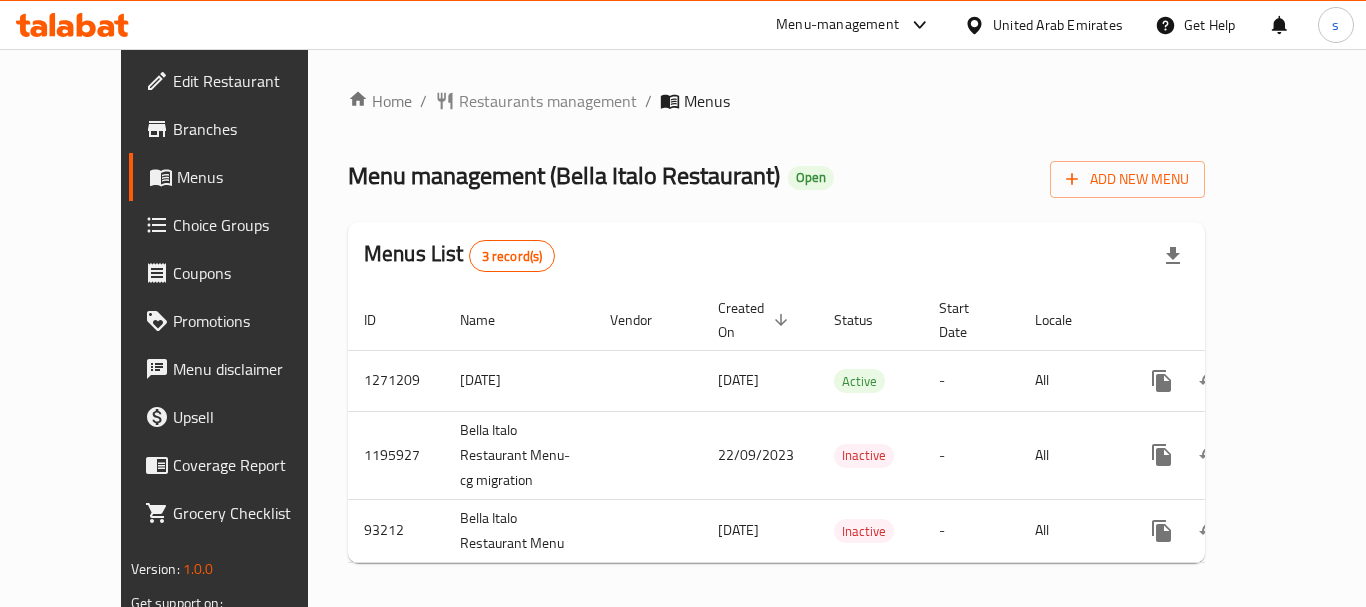 click at bounding box center (919, 25) 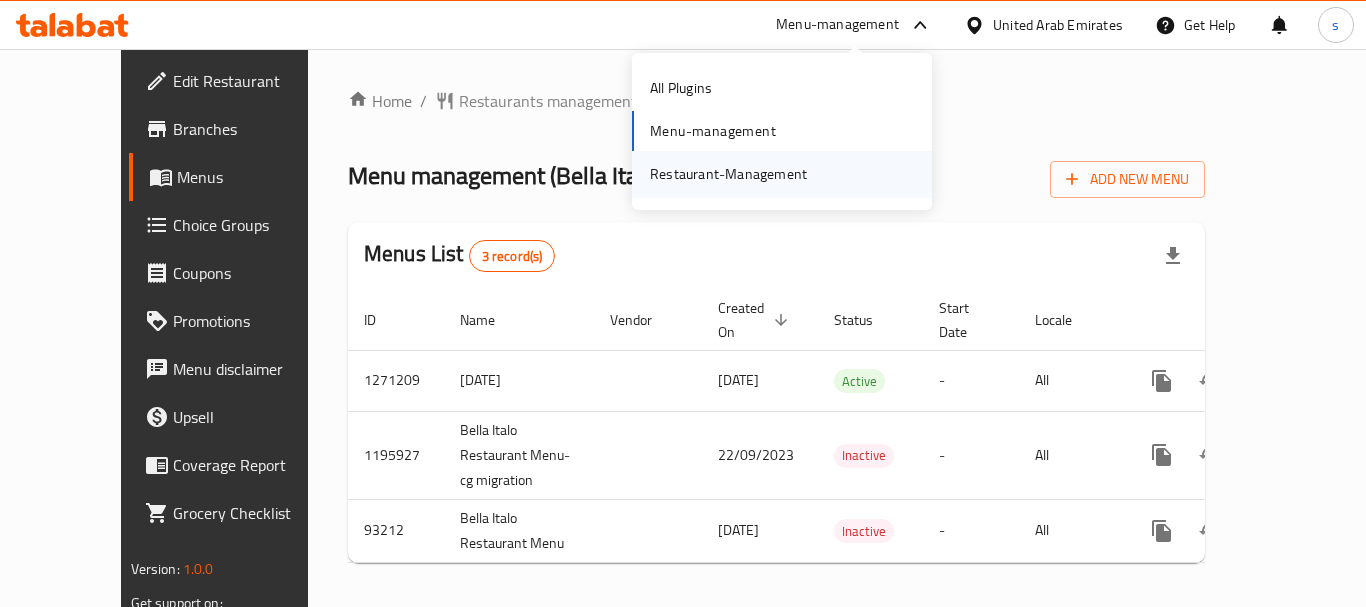 click on "Restaurant-Management" at bounding box center (728, 174) 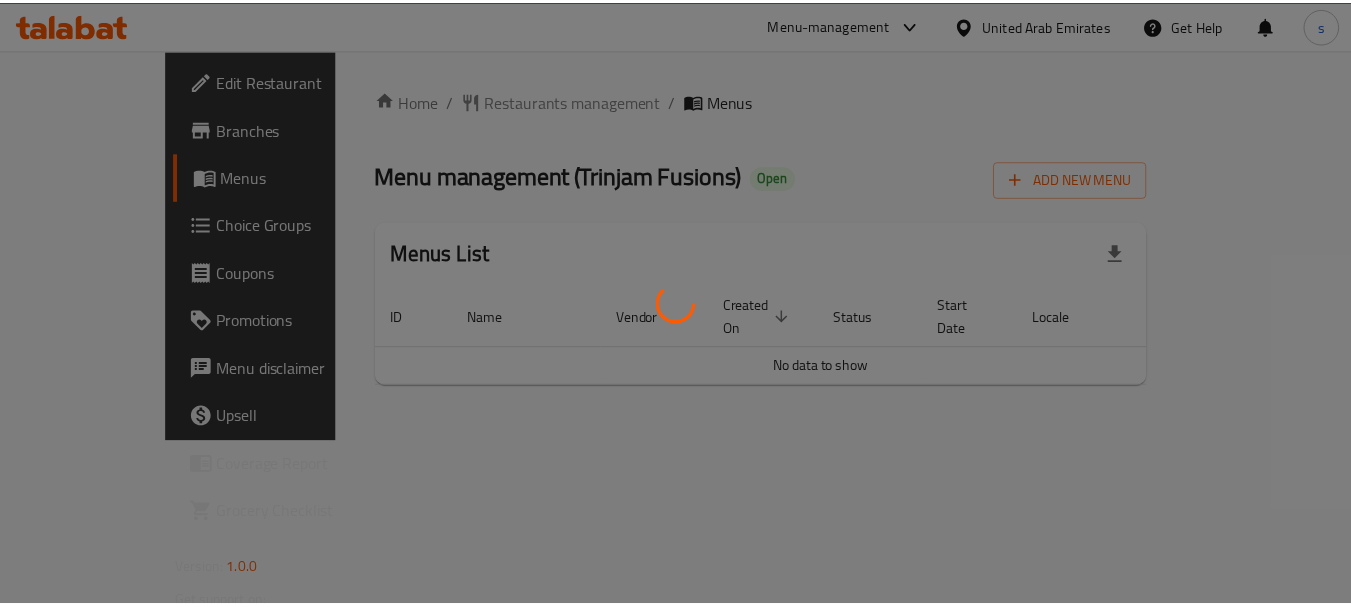 scroll, scrollTop: 0, scrollLeft: 0, axis: both 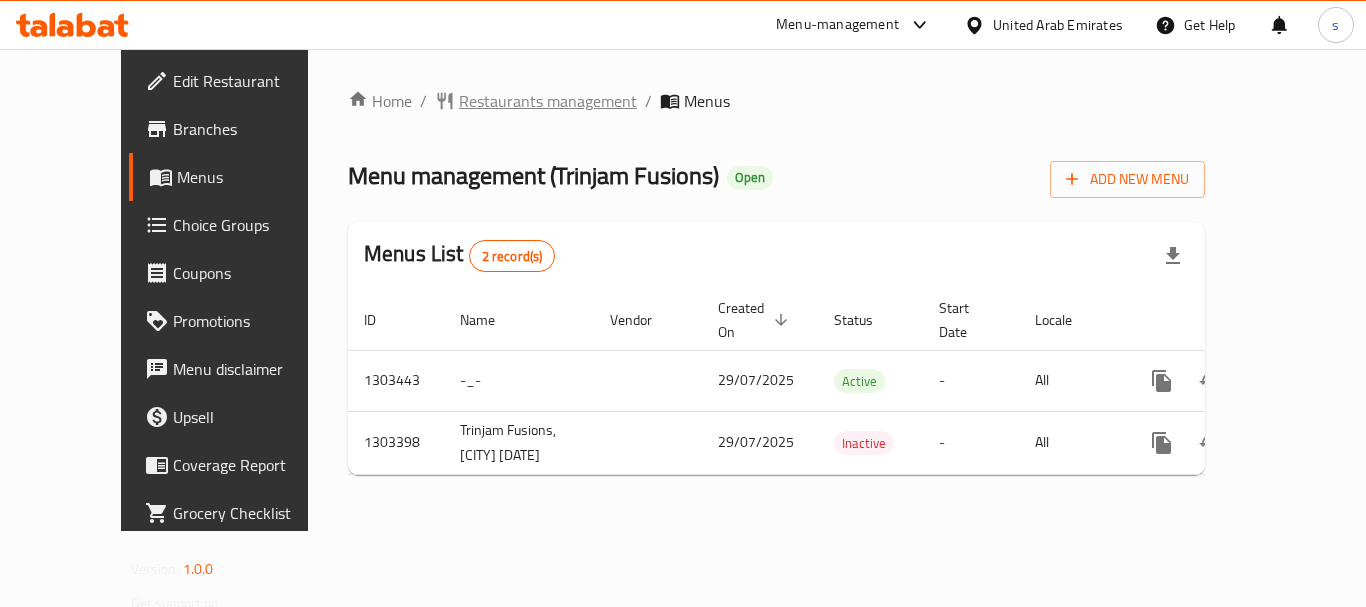 click on "Restaurants management" at bounding box center (548, 101) 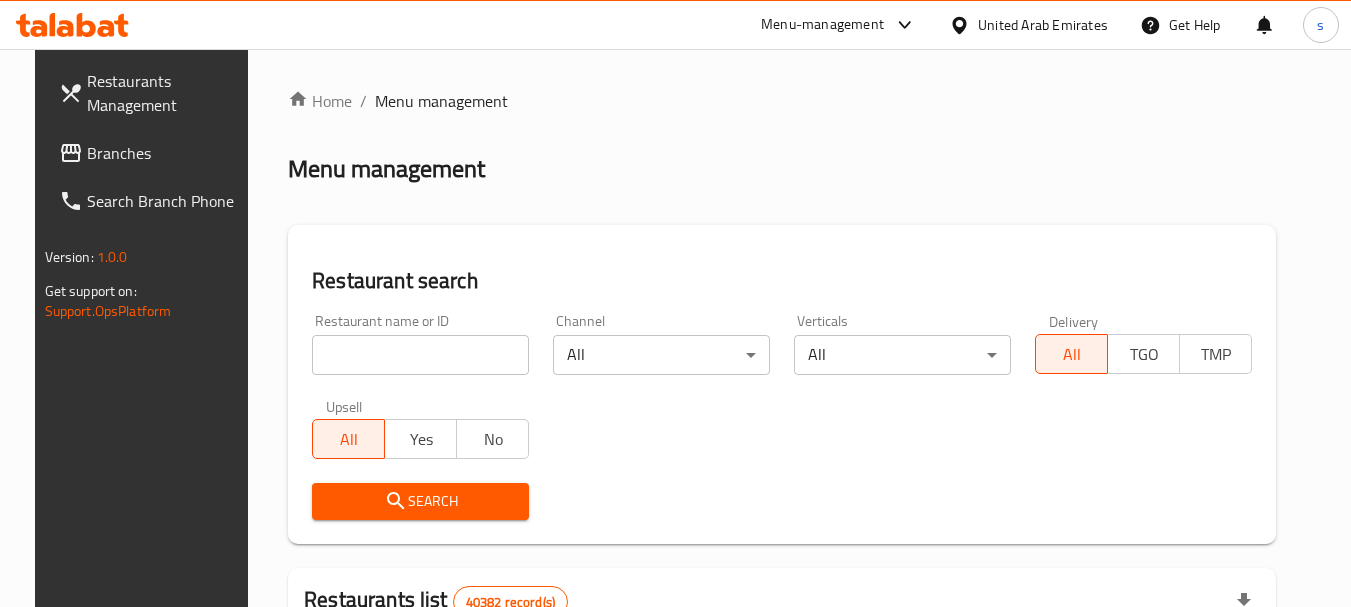 click on "Branches" at bounding box center [166, 153] 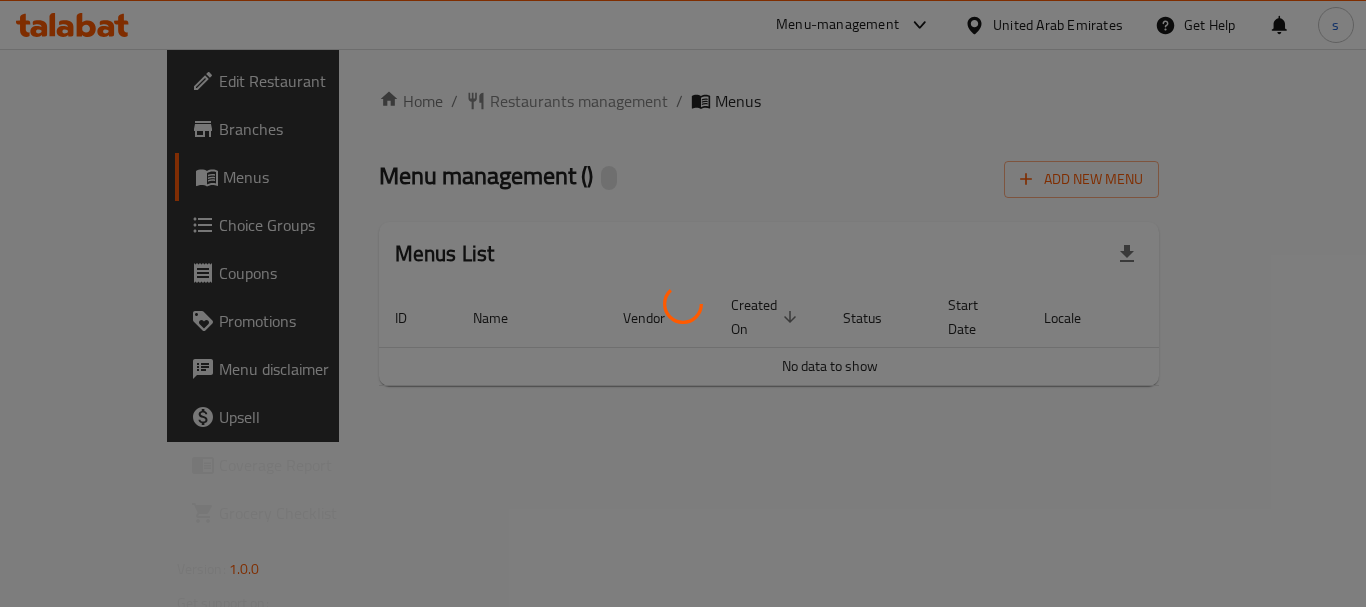 scroll, scrollTop: 0, scrollLeft: 0, axis: both 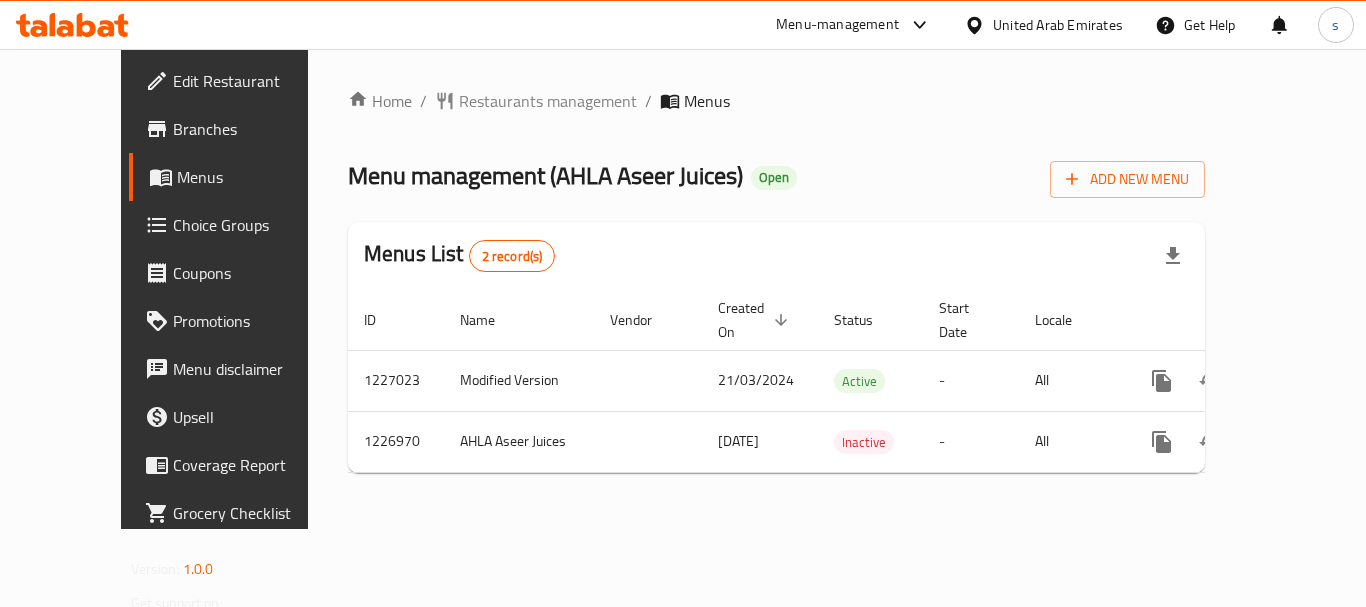 click on "Branches" at bounding box center (253, 129) 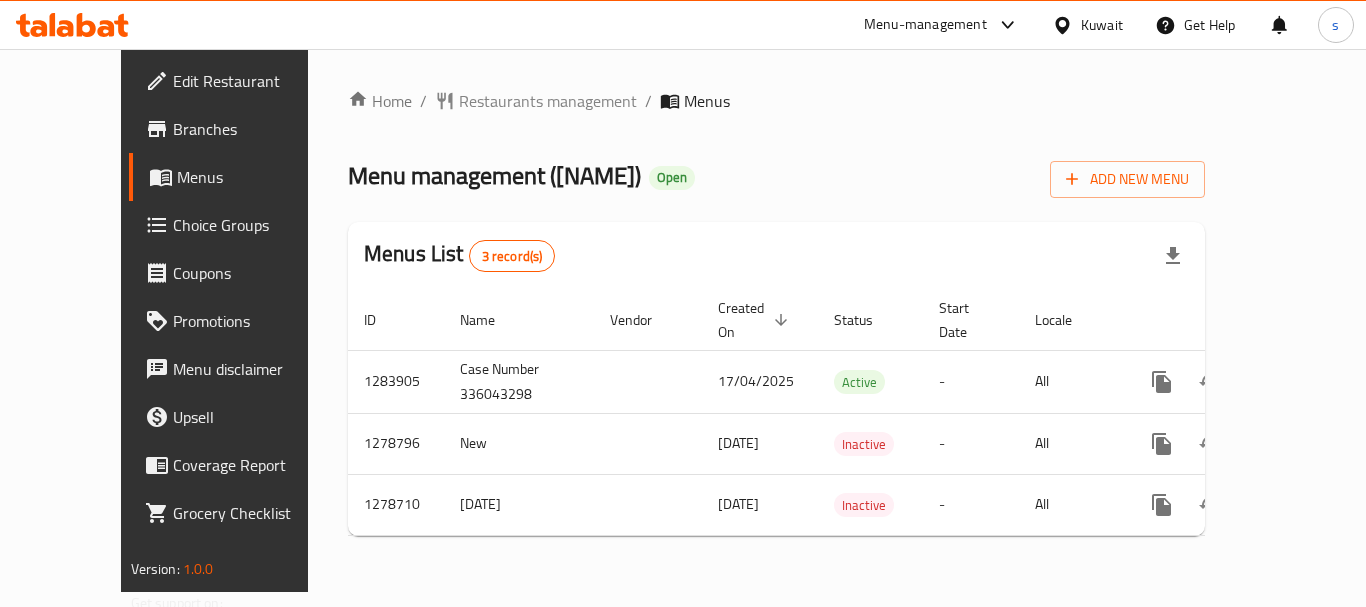 click on "Menu-management" at bounding box center [925, 25] 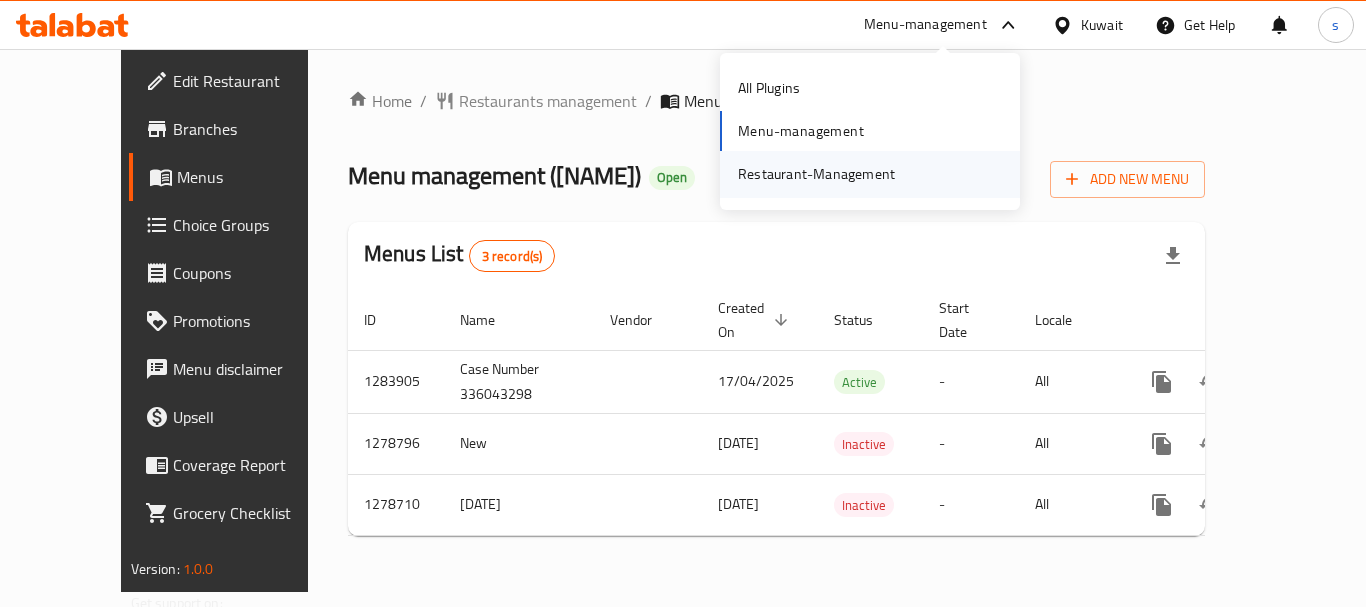 click on "Restaurant-Management" at bounding box center (816, 174) 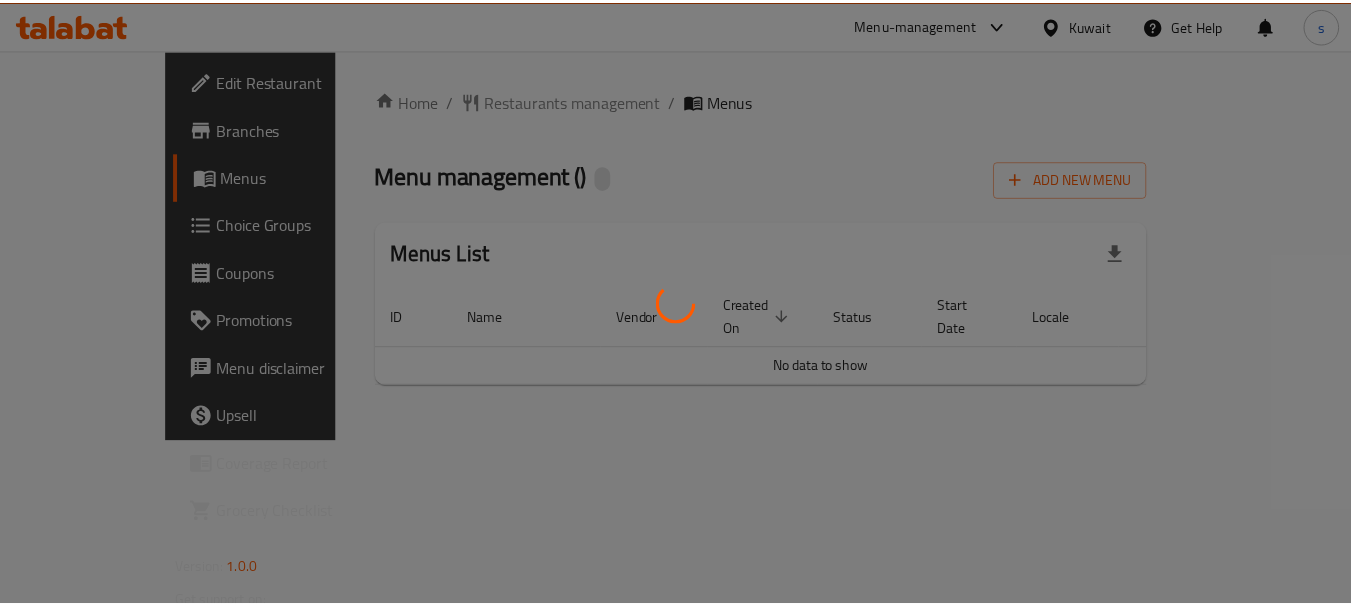 scroll, scrollTop: 0, scrollLeft: 0, axis: both 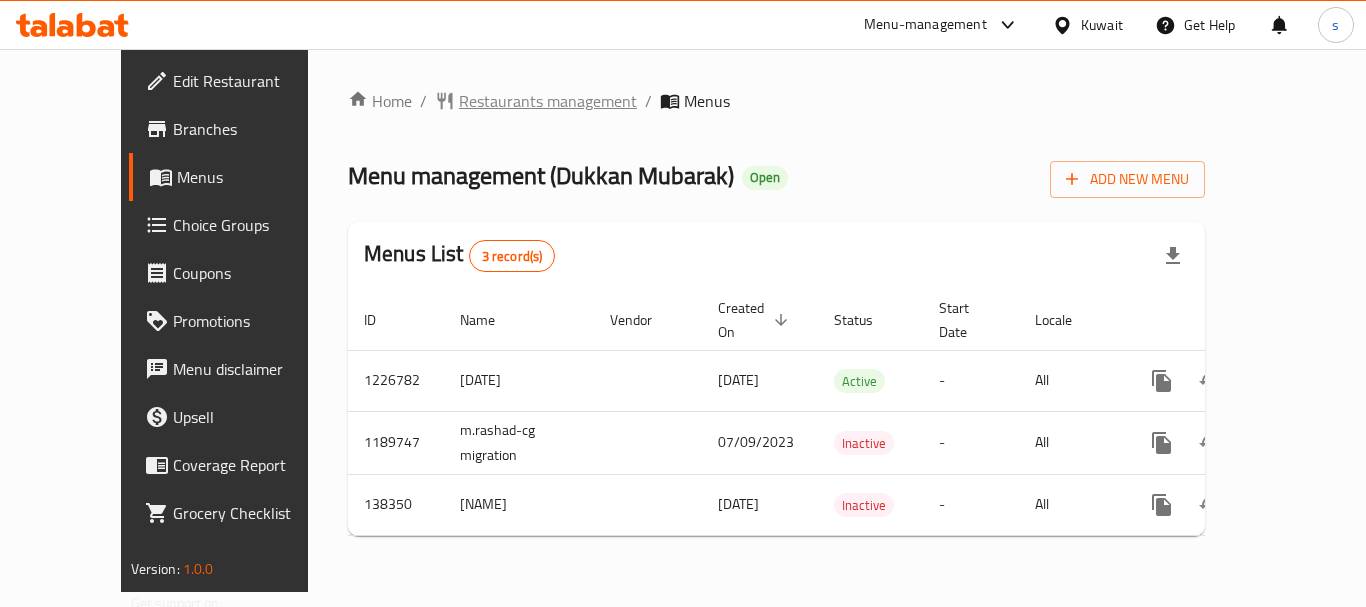 click on "Restaurants management" at bounding box center [548, 101] 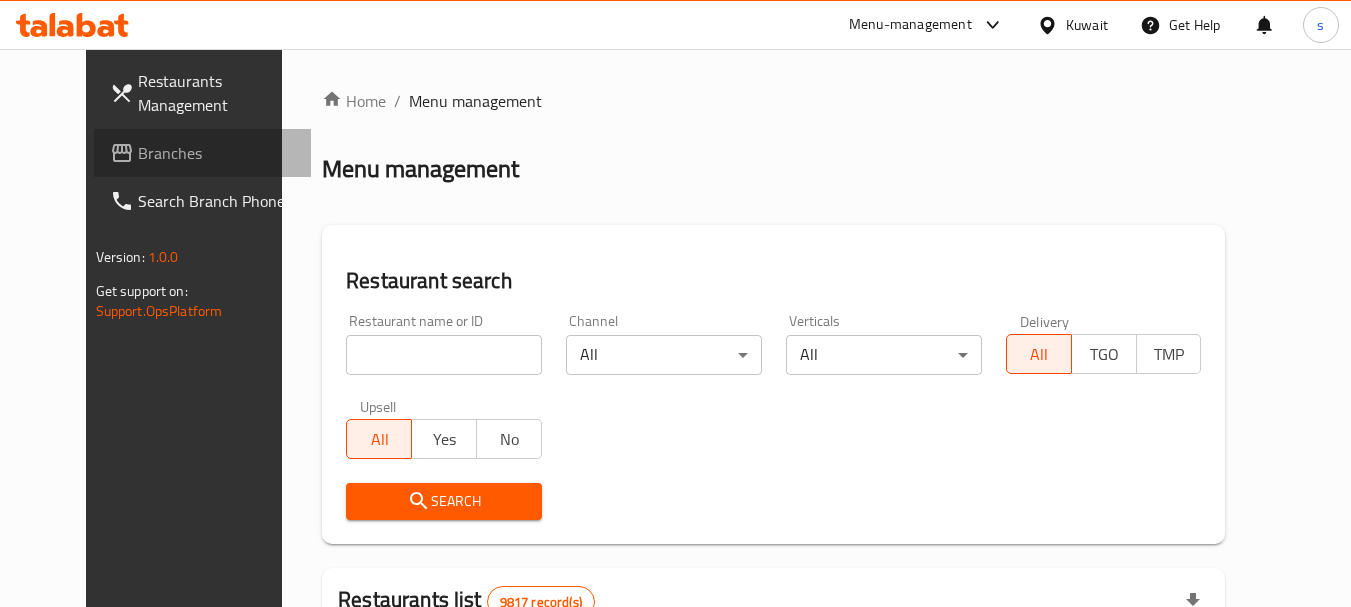 click on "Branches" at bounding box center (217, 153) 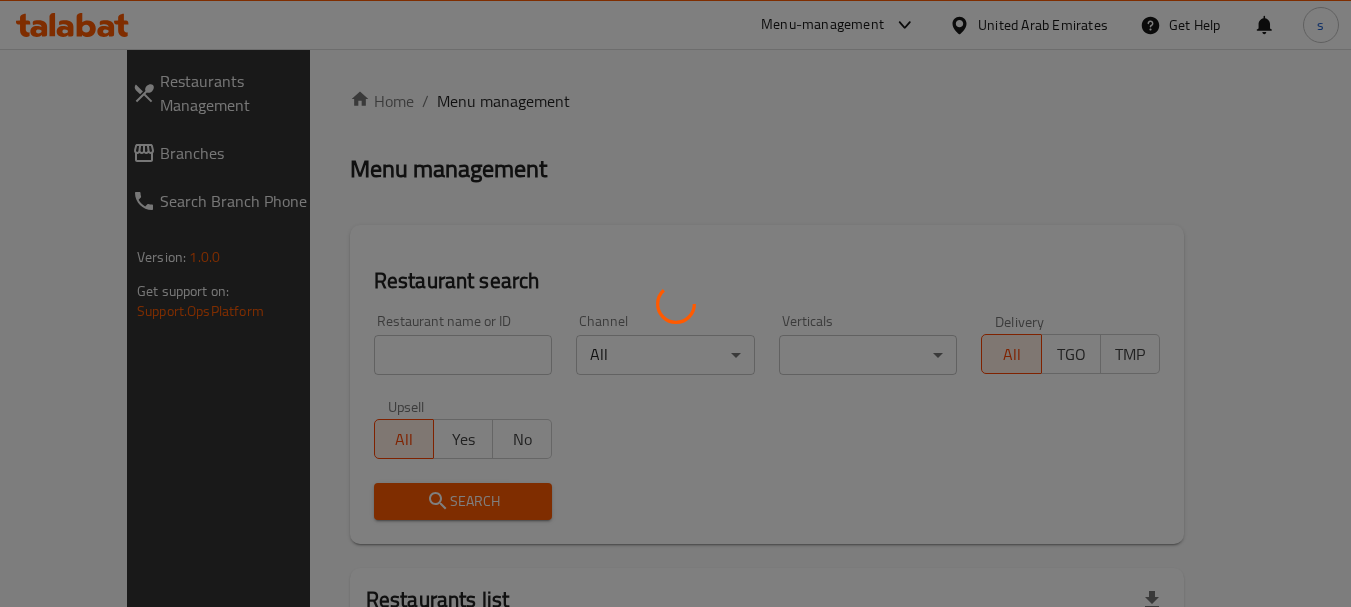 scroll, scrollTop: 0, scrollLeft: 0, axis: both 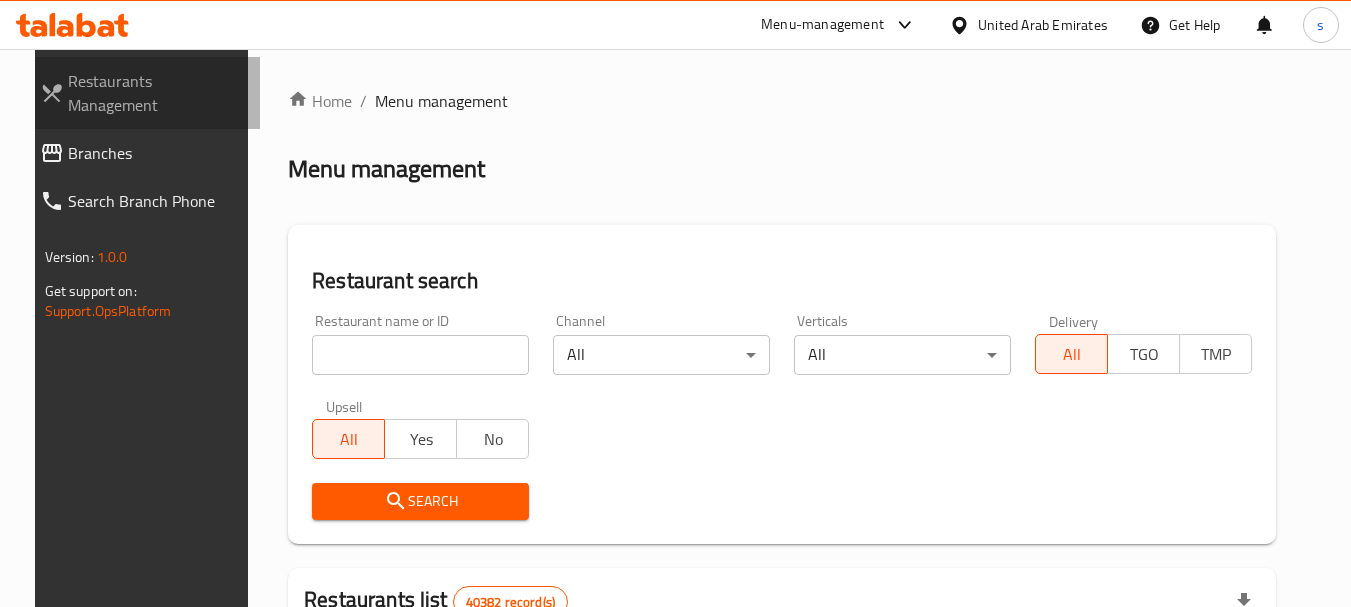 click on "Restaurants Management" at bounding box center (142, 93) 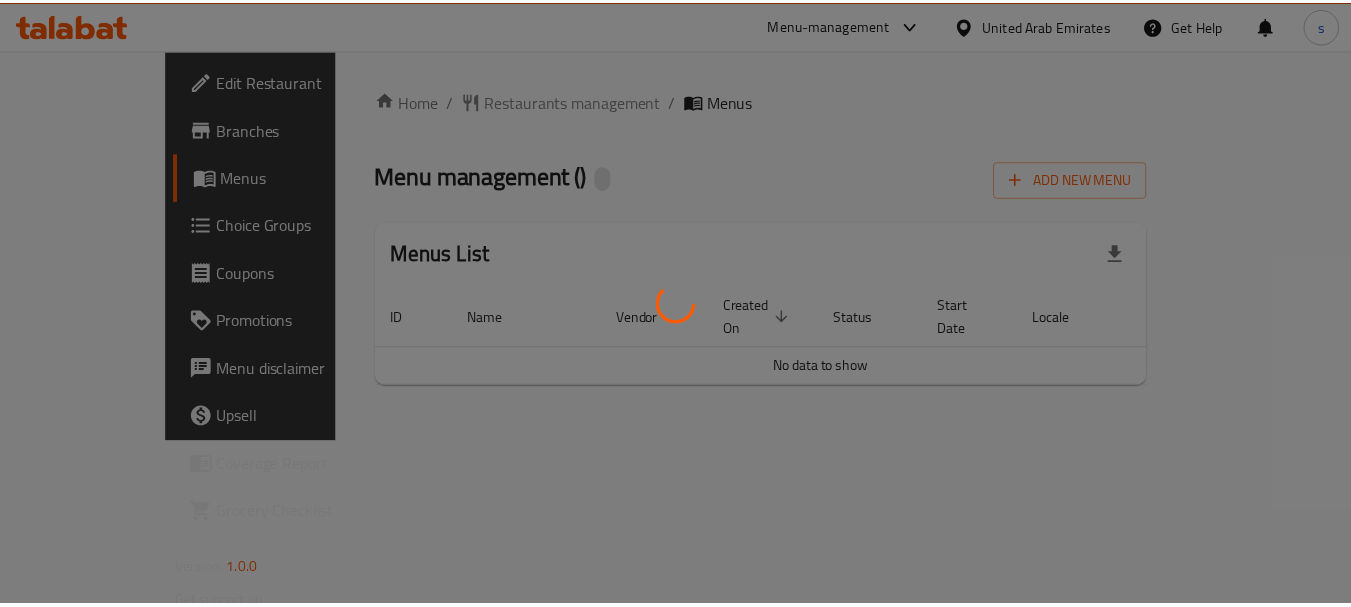 scroll, scrollTop: 0, scrollLeft: 0, axis: both 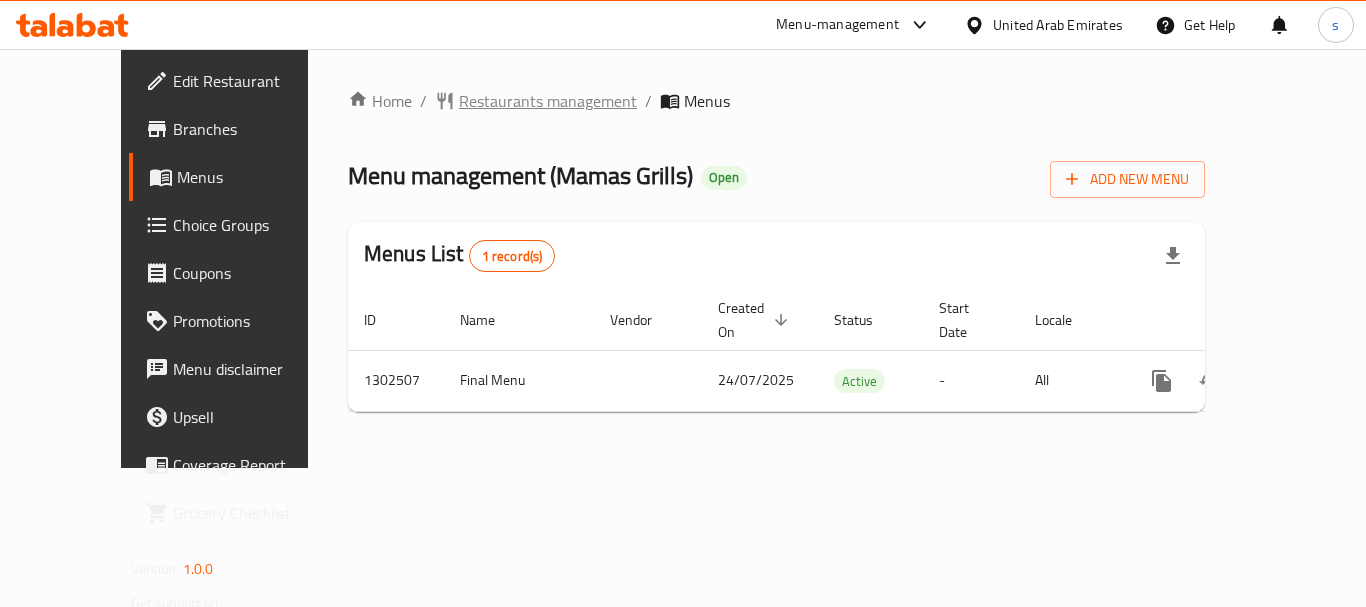 click on "Restaurants management" at bounding box center [548, 101] 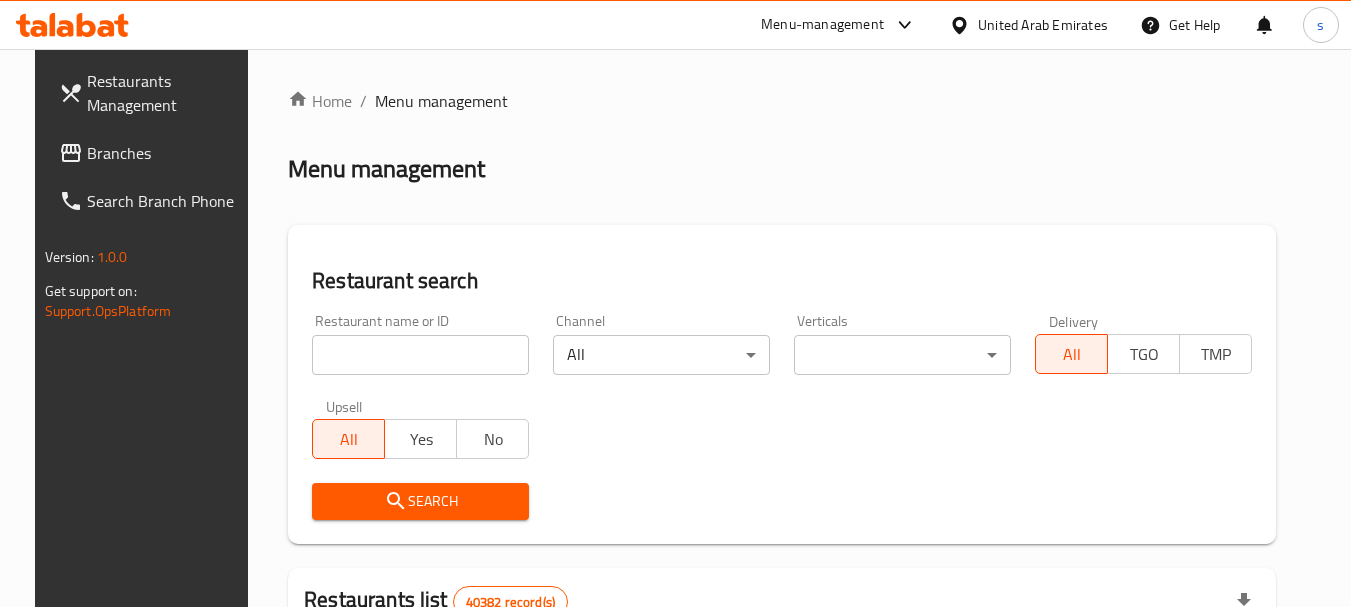 click on "Branches" at bounding box center [166, 153] 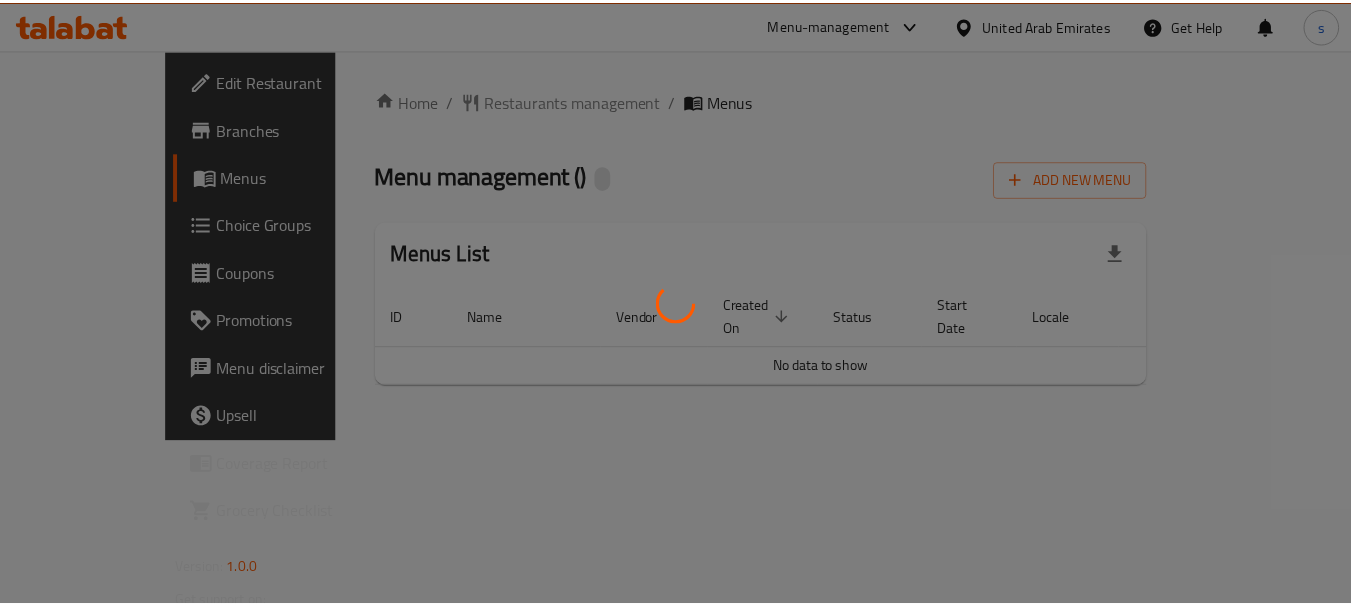scroll, scrollTop: 0, scrollLeft: 0, axis: both 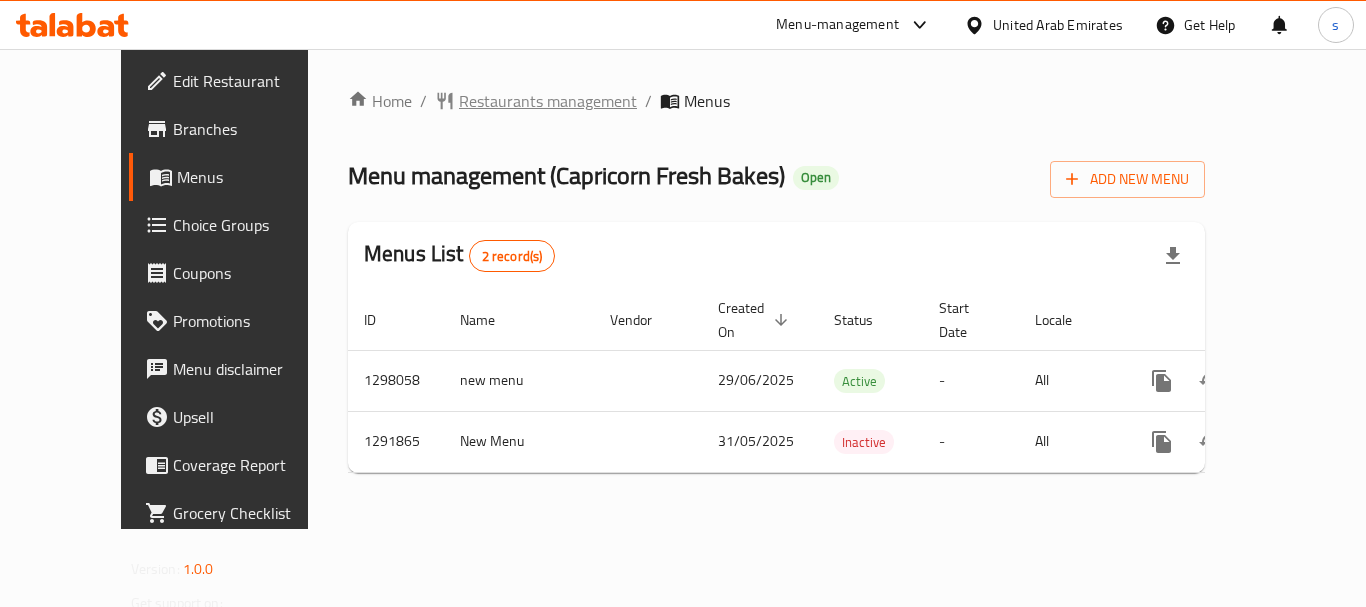 click on "Restaurants management" at bounding box center (548, 101) 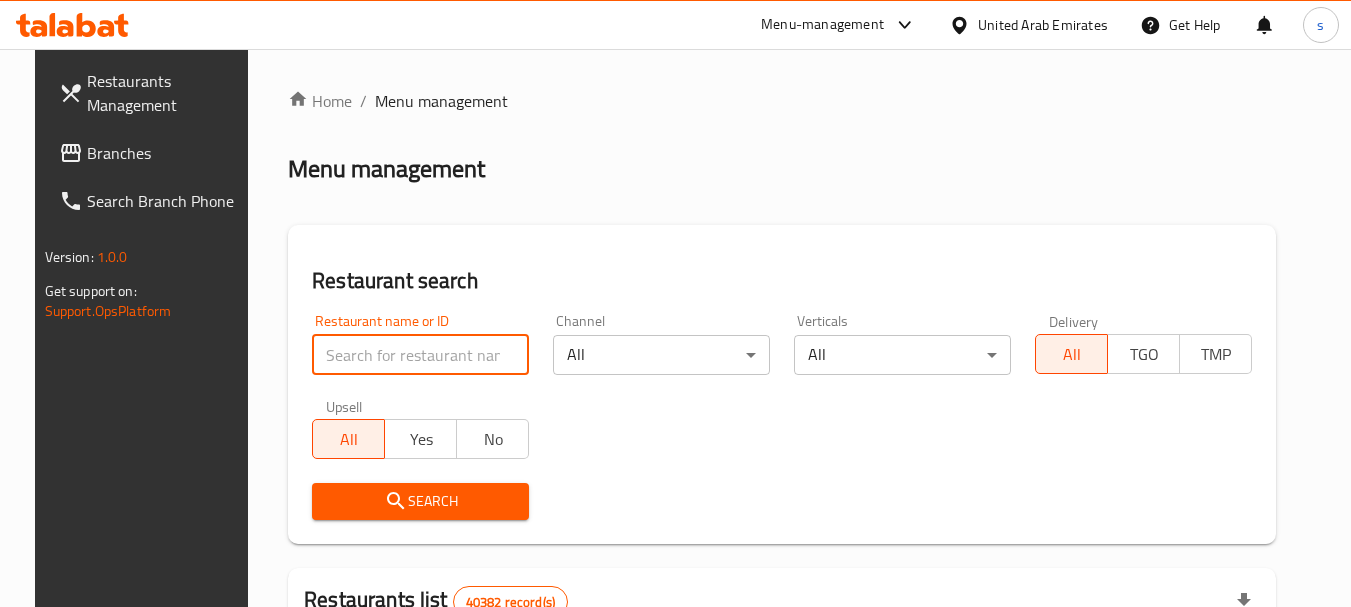 click at bounding box center (420, 355) 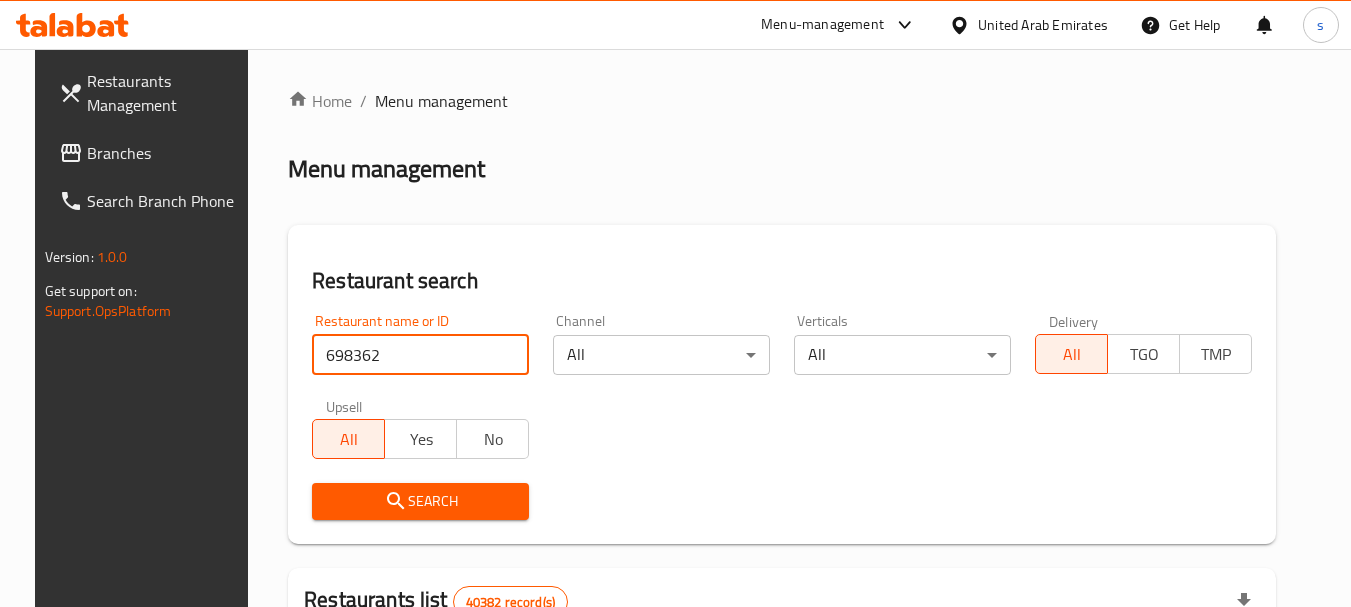 type on "698362" 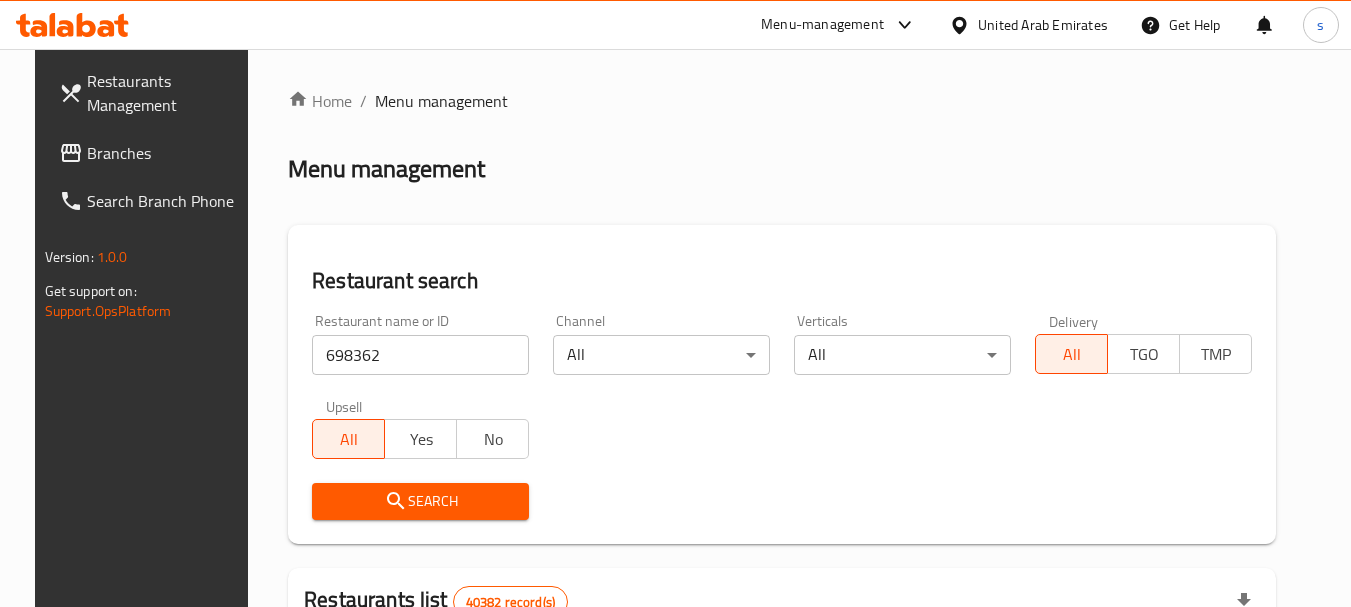 click 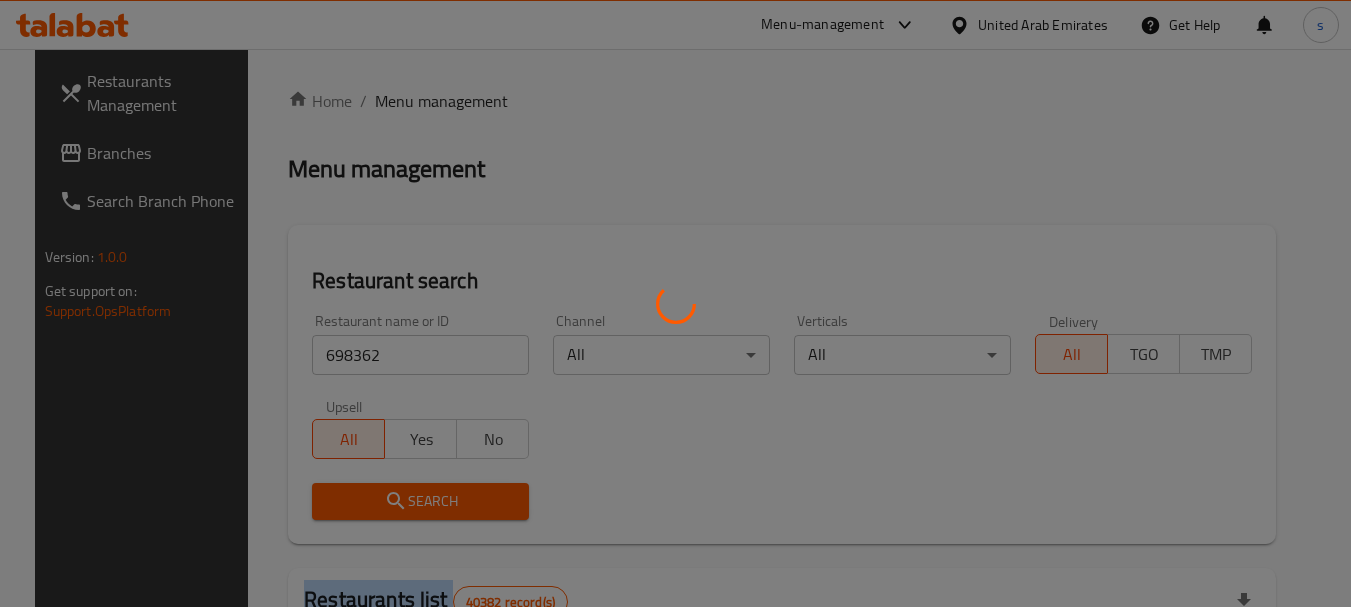 click at bounding box center (675, 303) 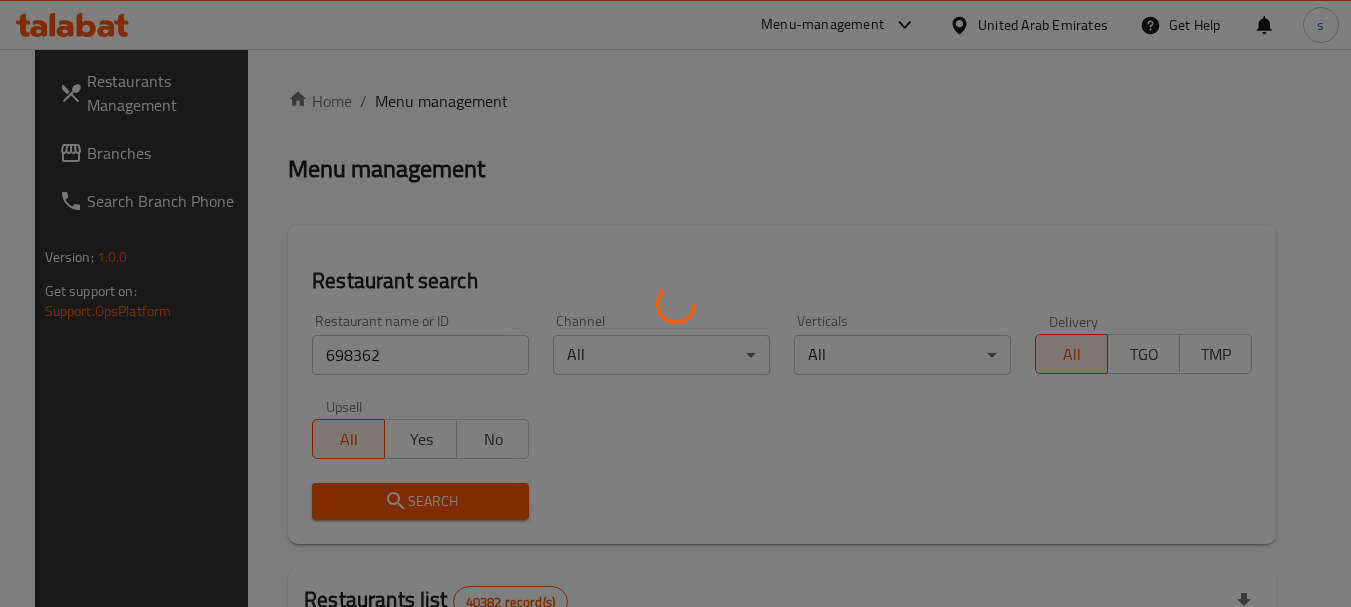 click at bounding box center (675, 303) 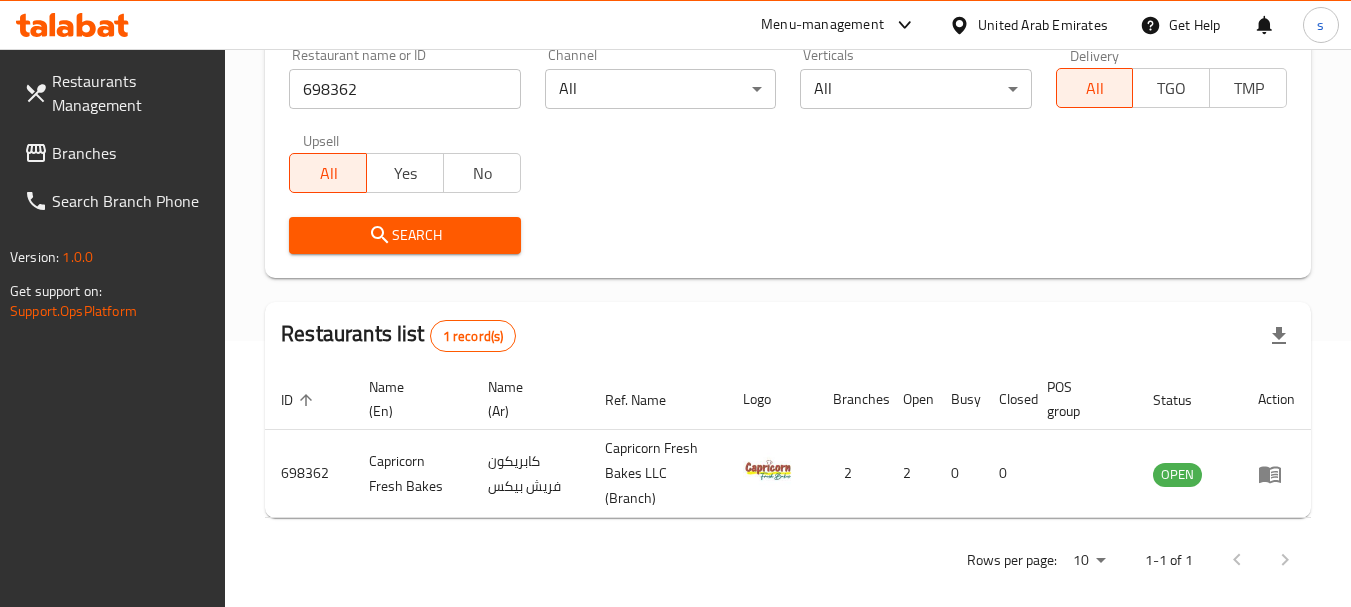 scroll, scrollTop: 285, scrollLeft: 0, axis: vertical 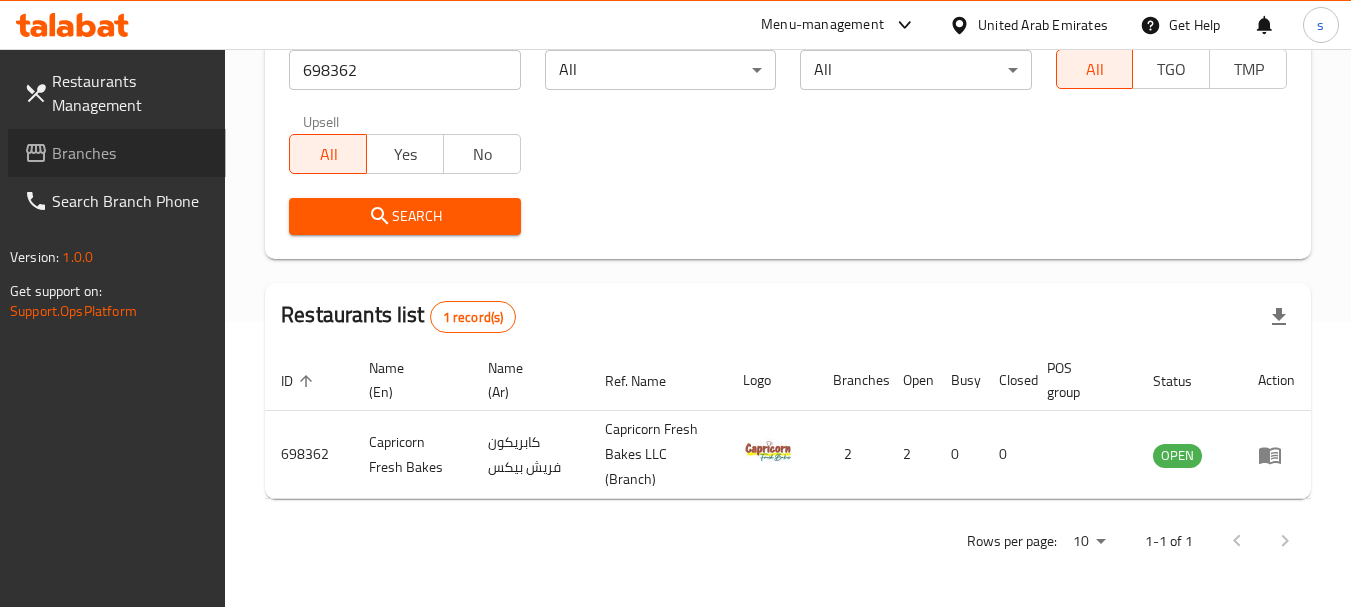 click on "Branches" at bounding box center [131, 153] 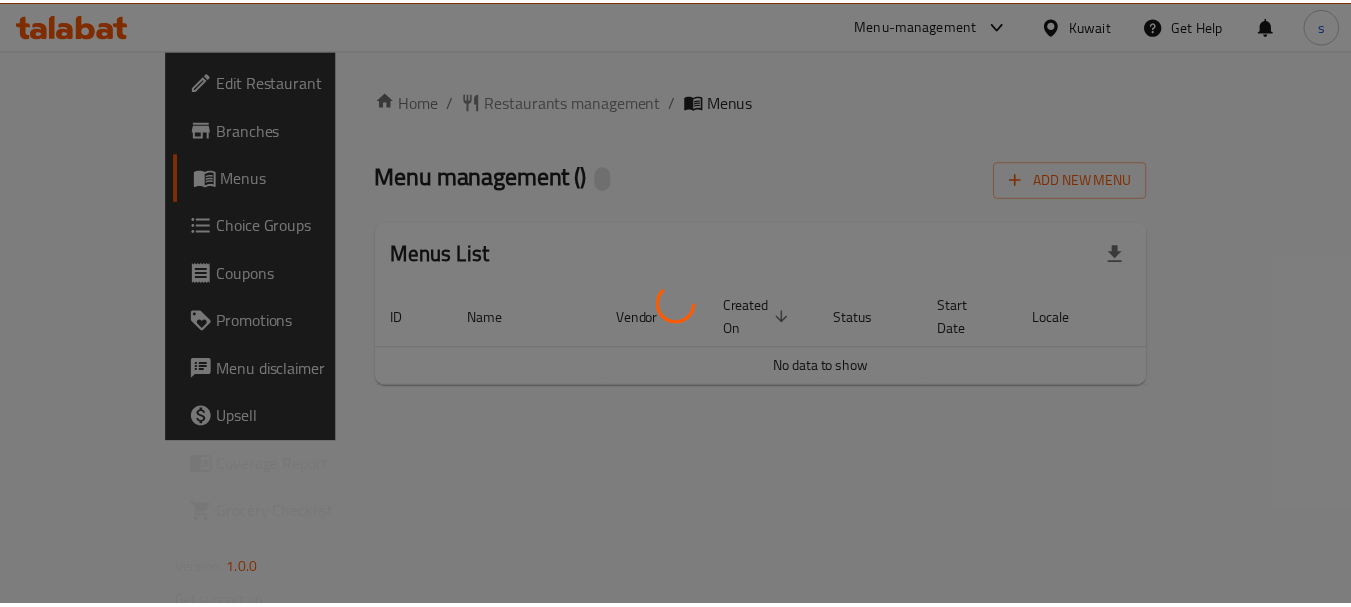 scroll, scrollTop: 0, scrollLeft: 0, axis: both 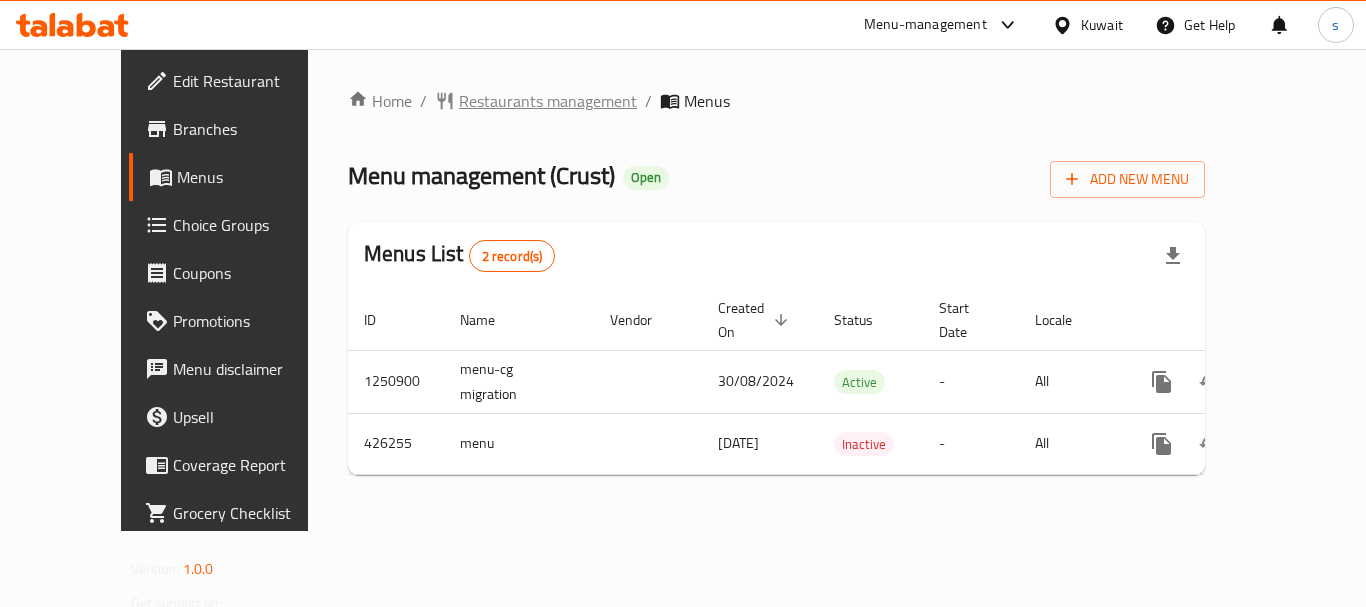 click on "Restaurants management" at bounding box center (548, 101) 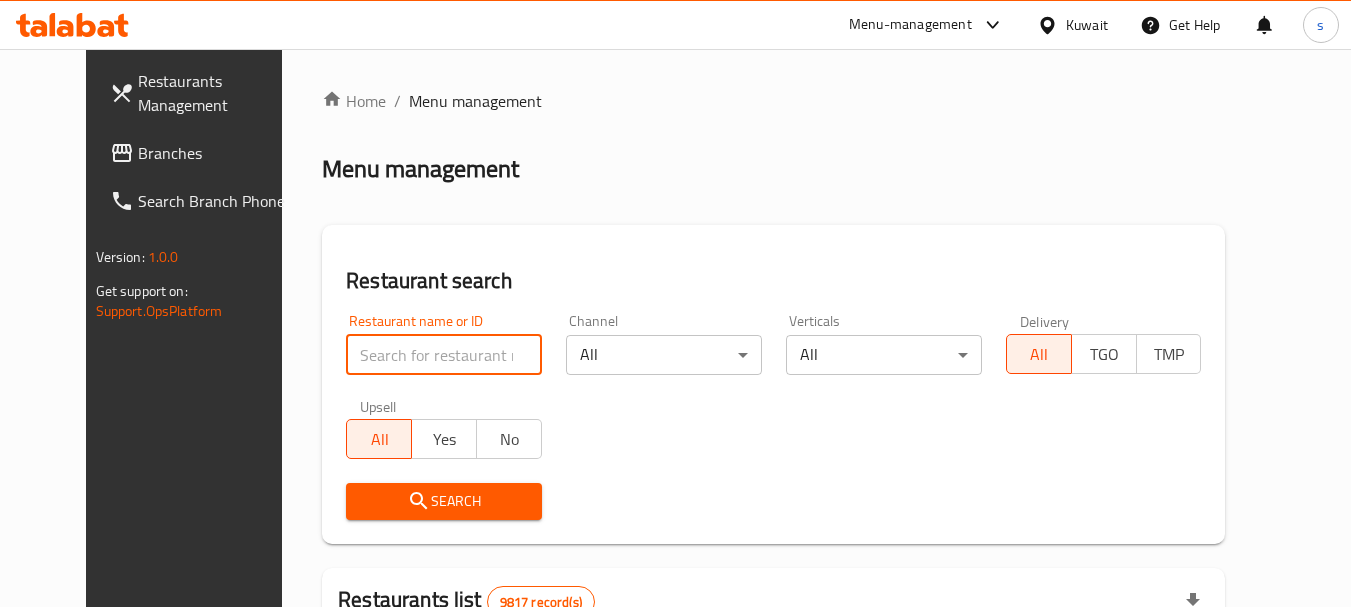 click at bounding box center (444, 355) 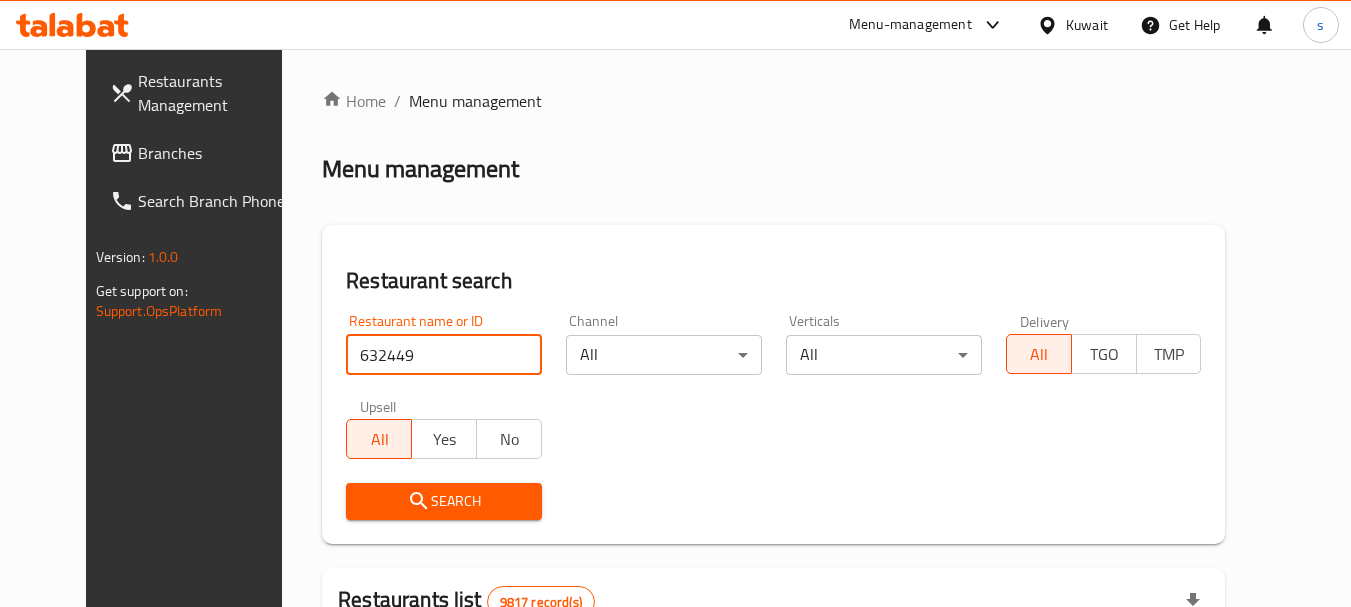 type on "632449" 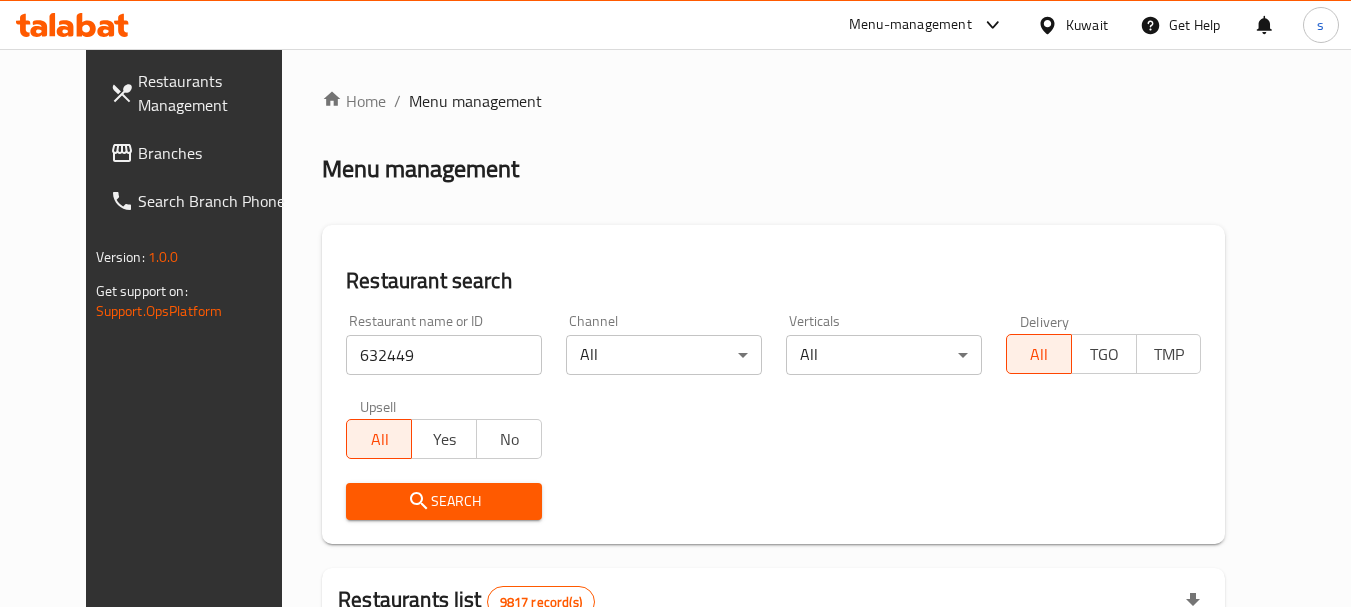 click on "Search" at bounding box center (444, 501) 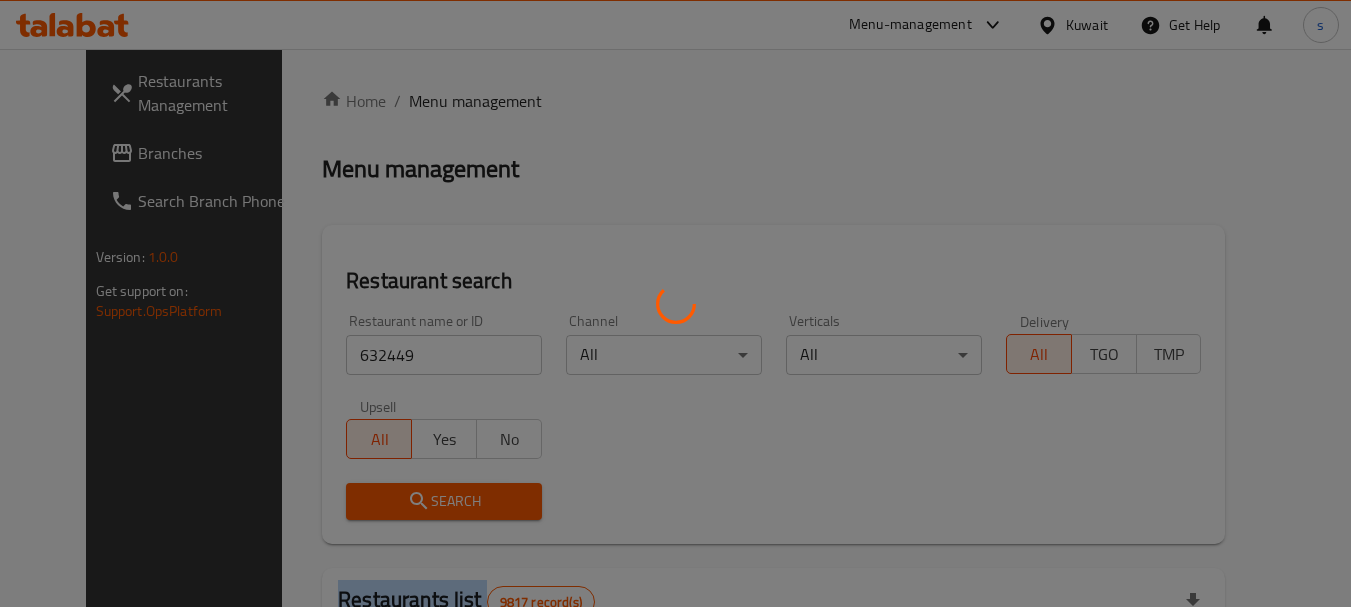 click at bounding box center [675, 303] 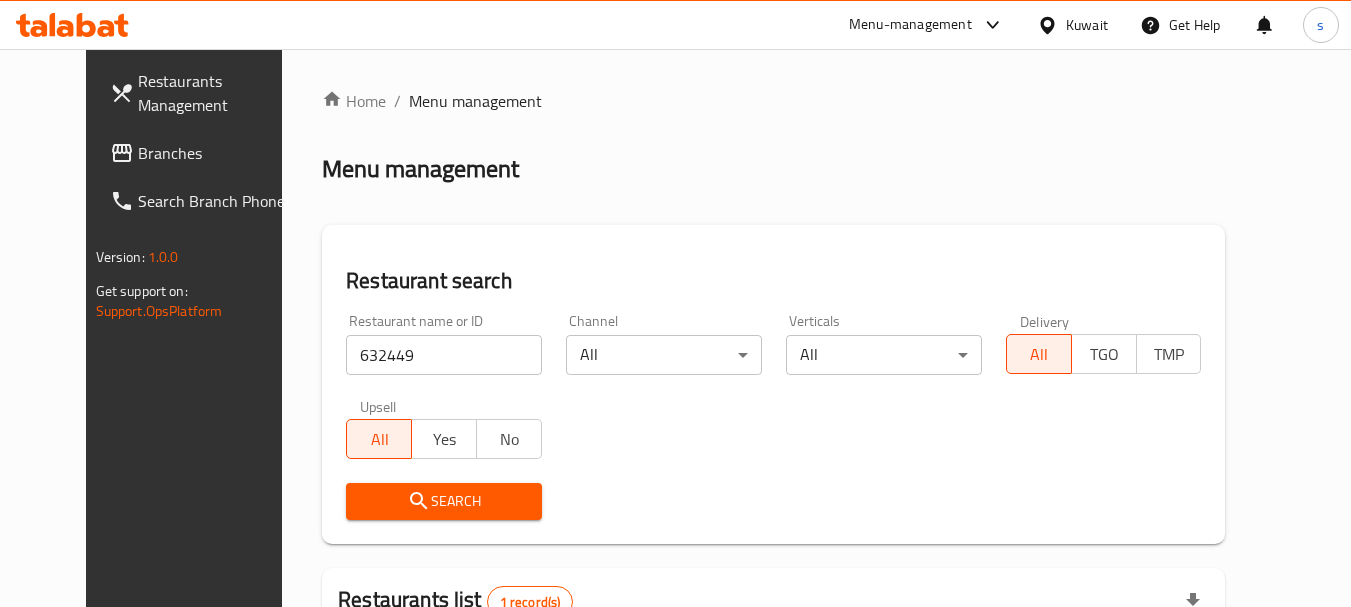 click on "Restaurant name or ID 632449 Restaurant name or ID Channel All ​ Verticals All ​ Delivery All TGO TMP Upsell All Yes No   Search" at bounding box center [773, 417] 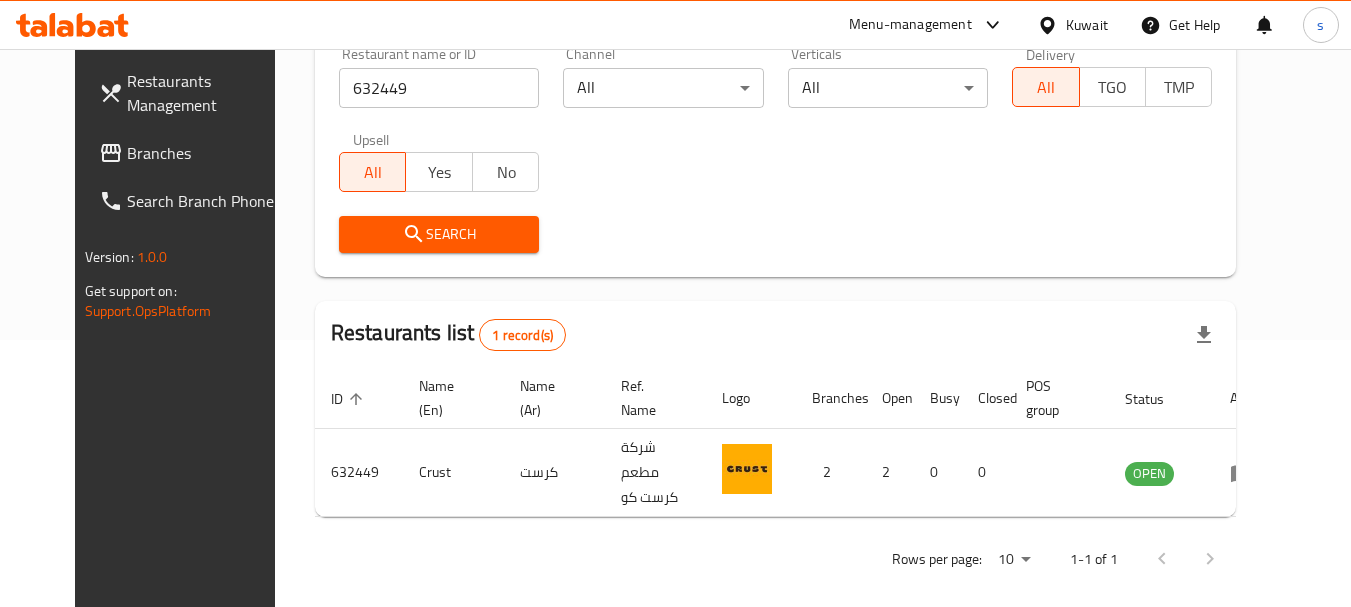 scroll, scrollTop: 268, scrollLeft: 0, axis: vertical 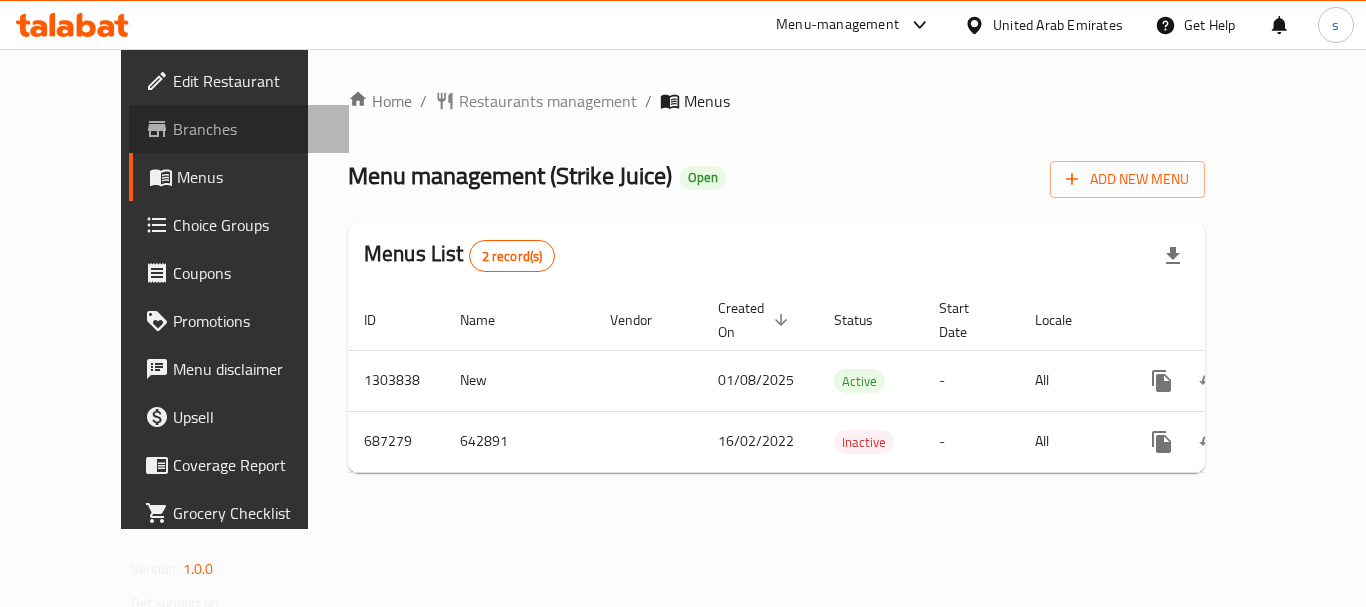 click on "Branches" at bounding box center [253, 129] 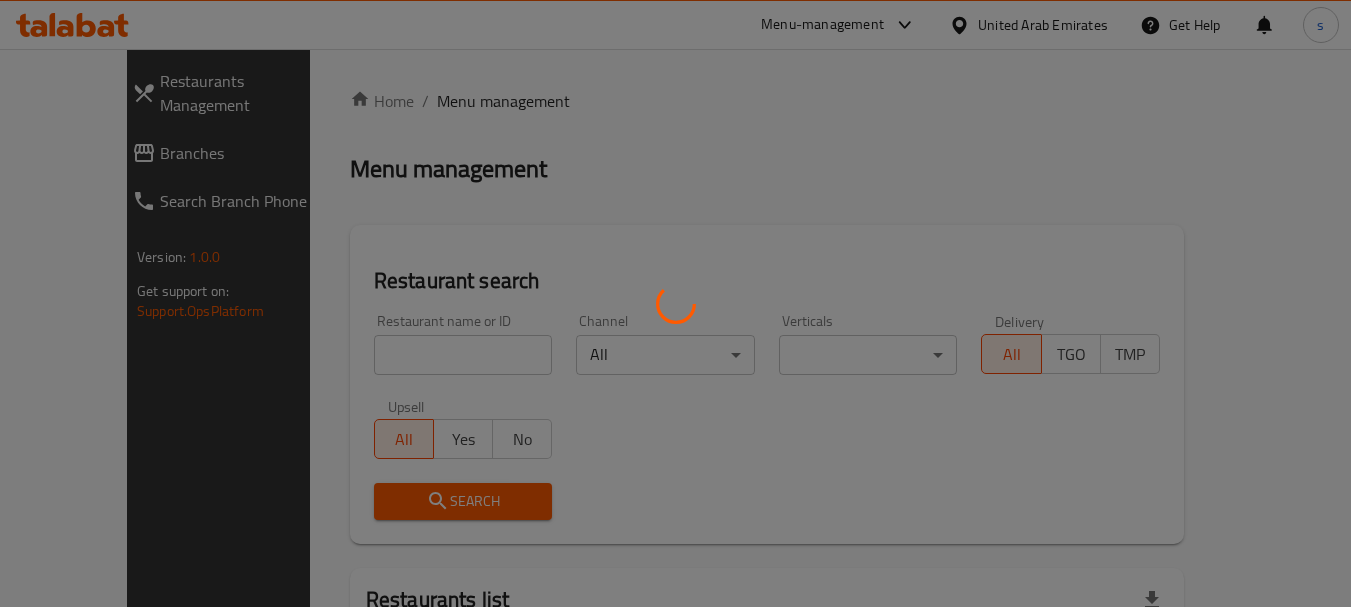 scroll, scrollTop: 0, scrollLeft: 0, axis: both 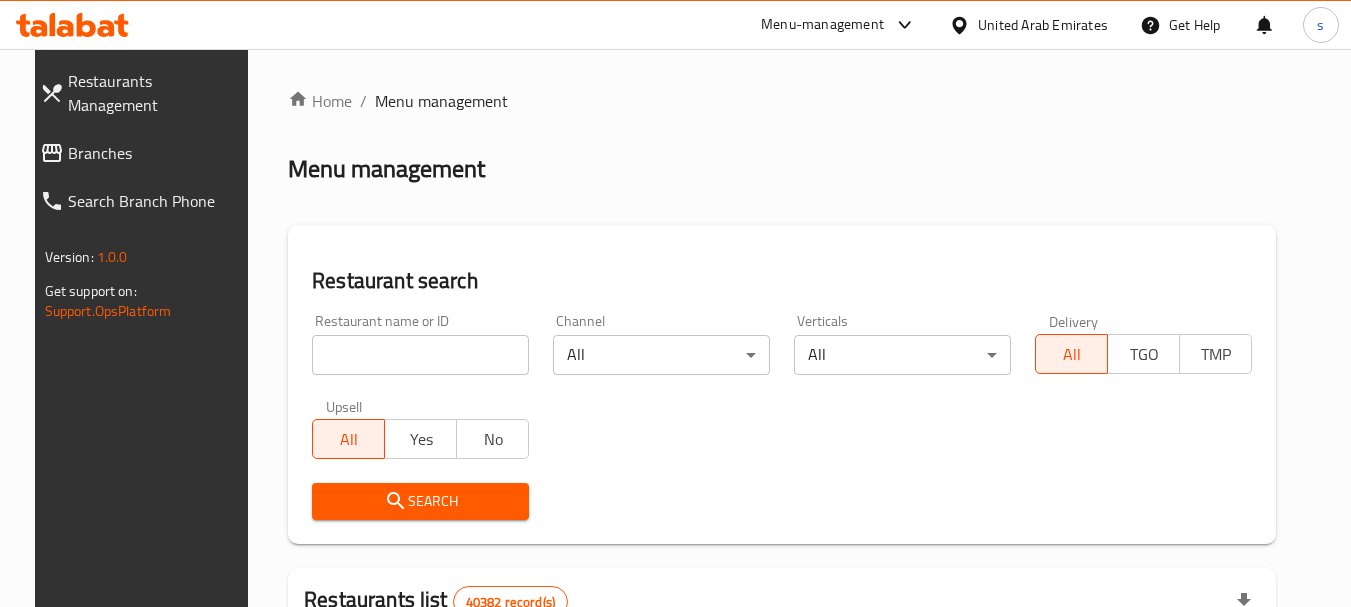 click on "Branches" at bounding box center (156, 153) 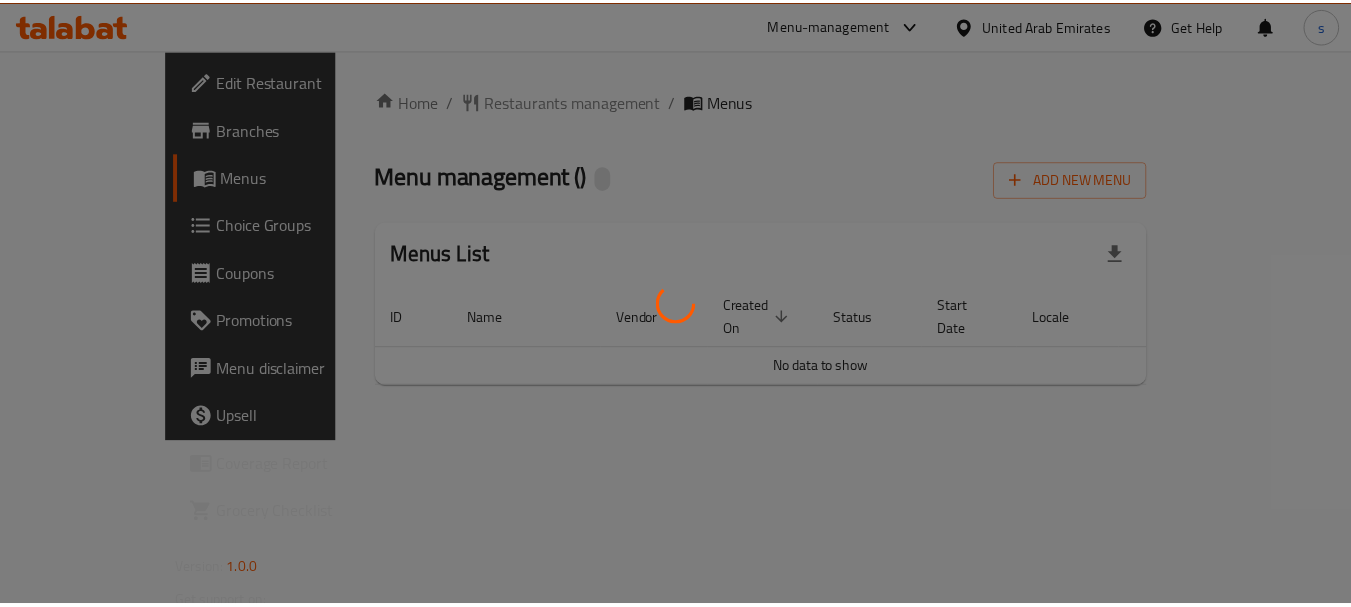 scroll, scrollTop: 0, scrollLeft: 0, axis: both 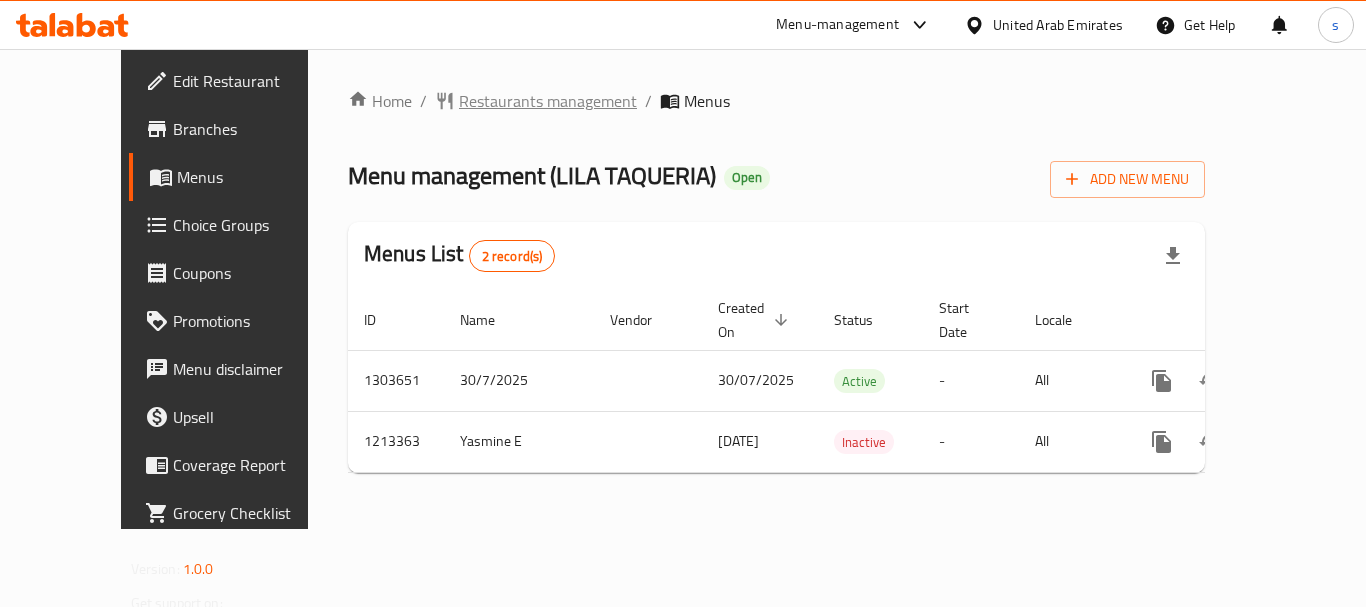 click on "Restaurants management" at bounding box center [548, 101] 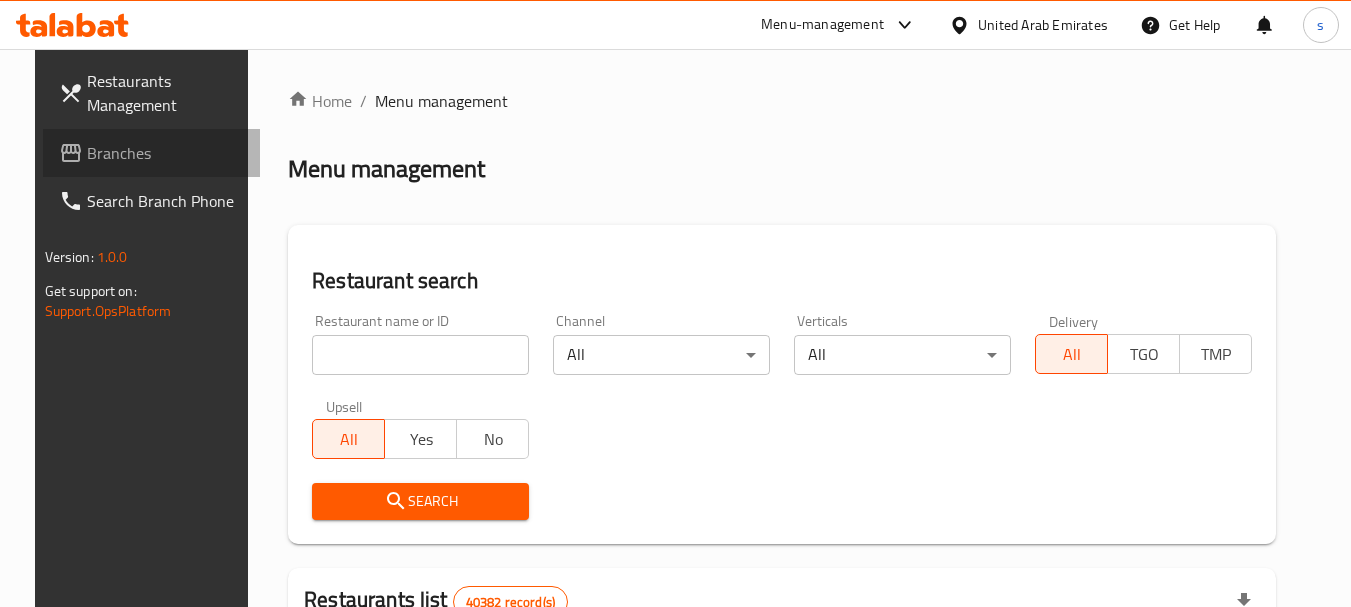 click on "Branches" at bounding box center [166, 153] 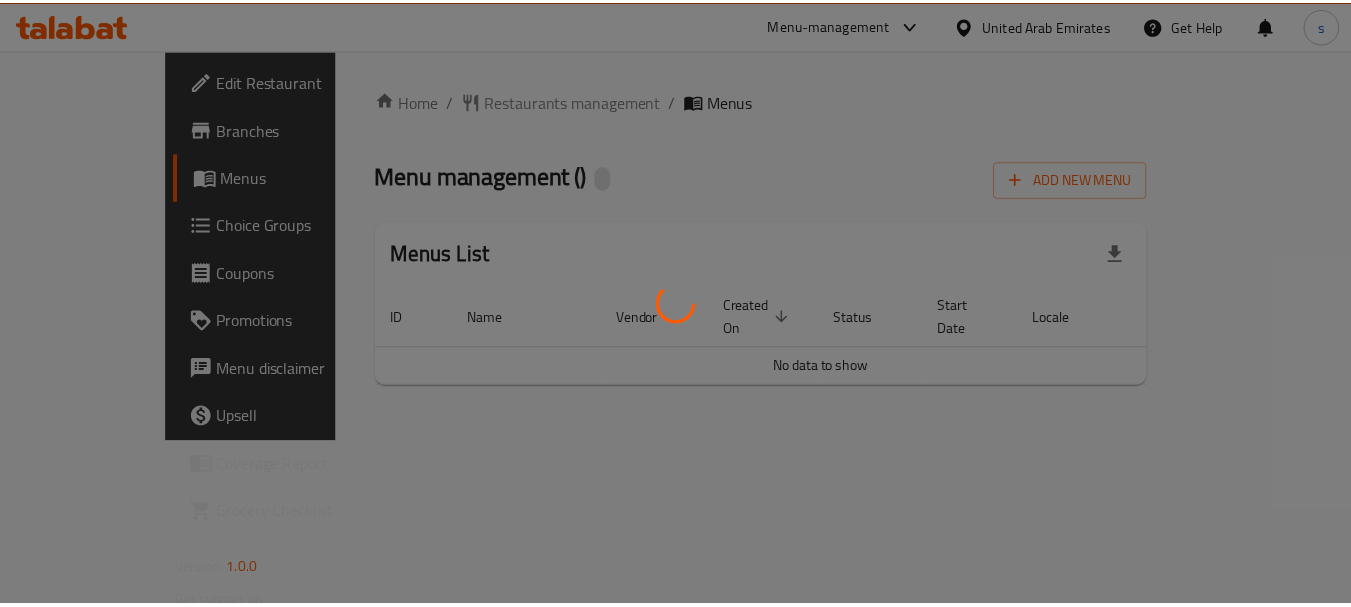 scroll, scrollTop: 0, scrollLeft: 0, axis: both 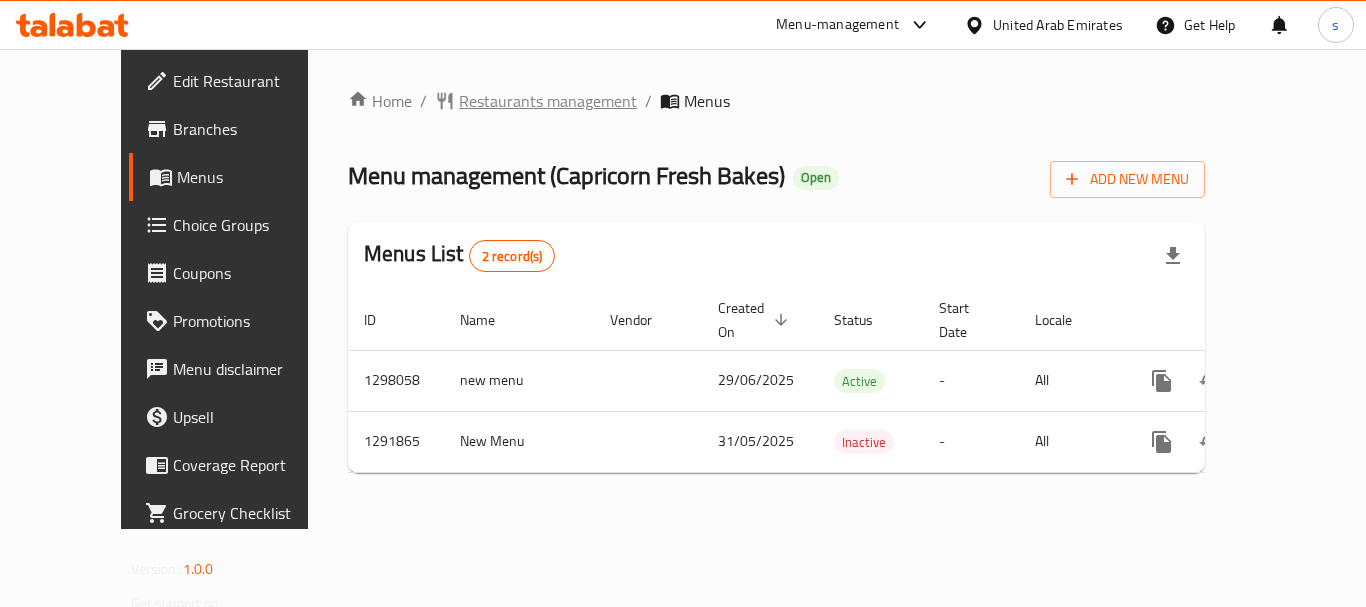 click on "Restaurants management" at bounding box center [548, 101] 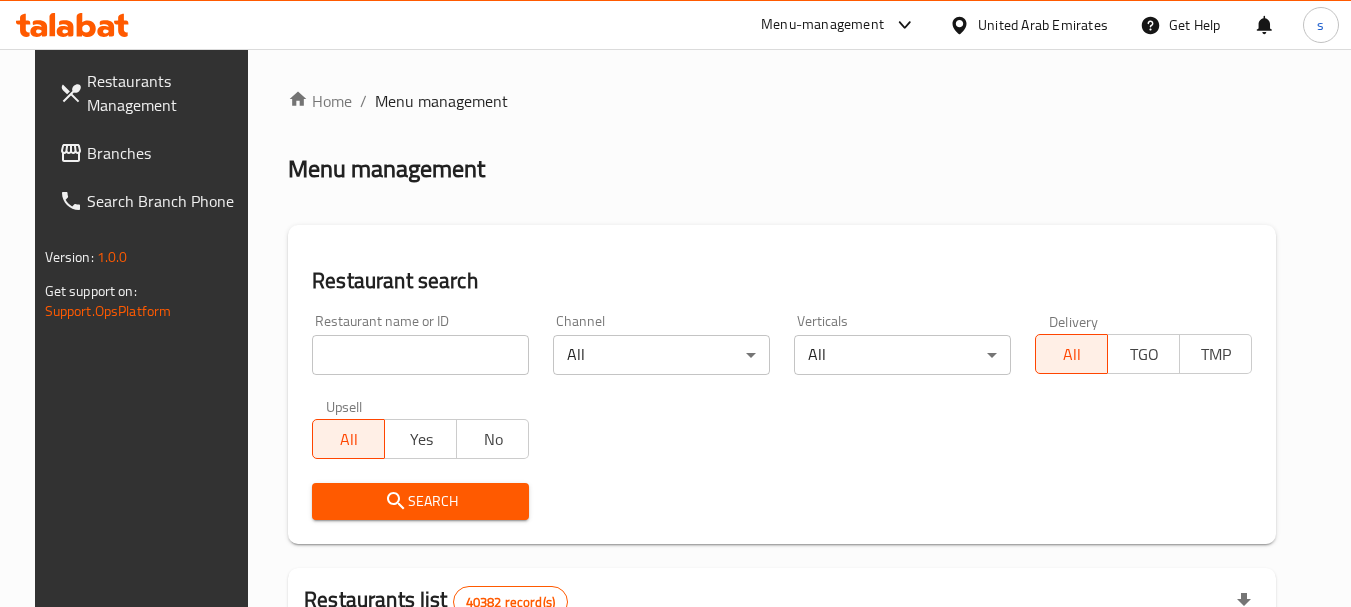 click on "Branches" at bounding box center (152, 153) 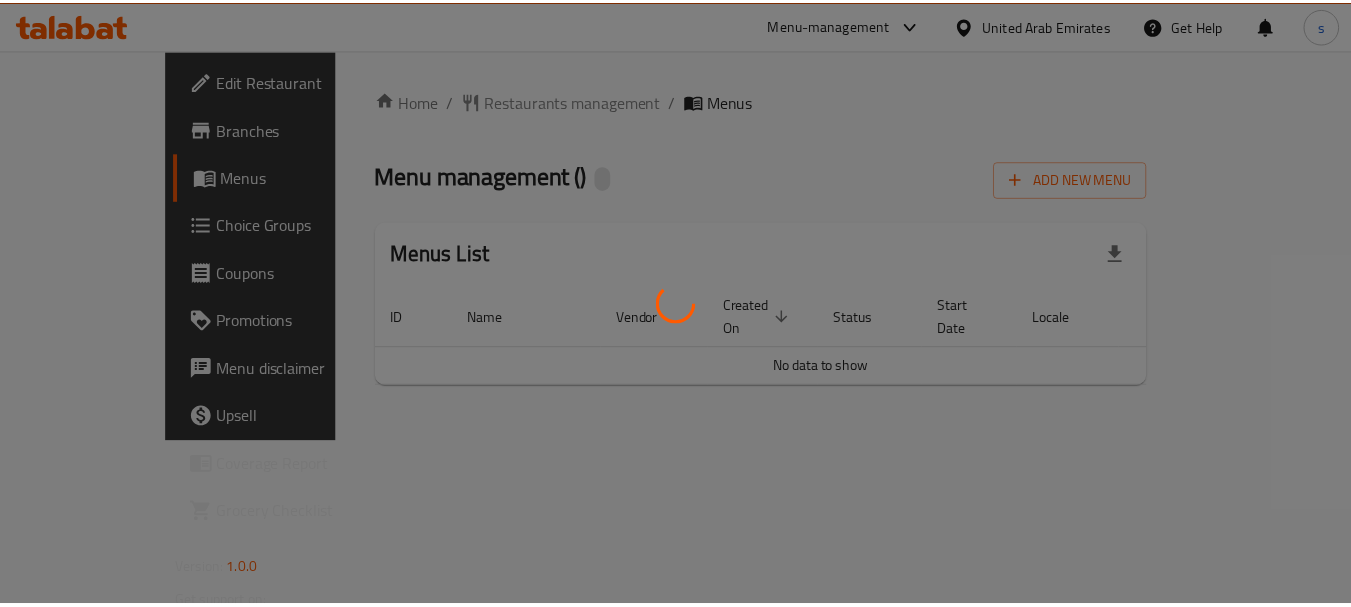 scroll, scrollTop: 0, scrollLeft: 0, axis: both 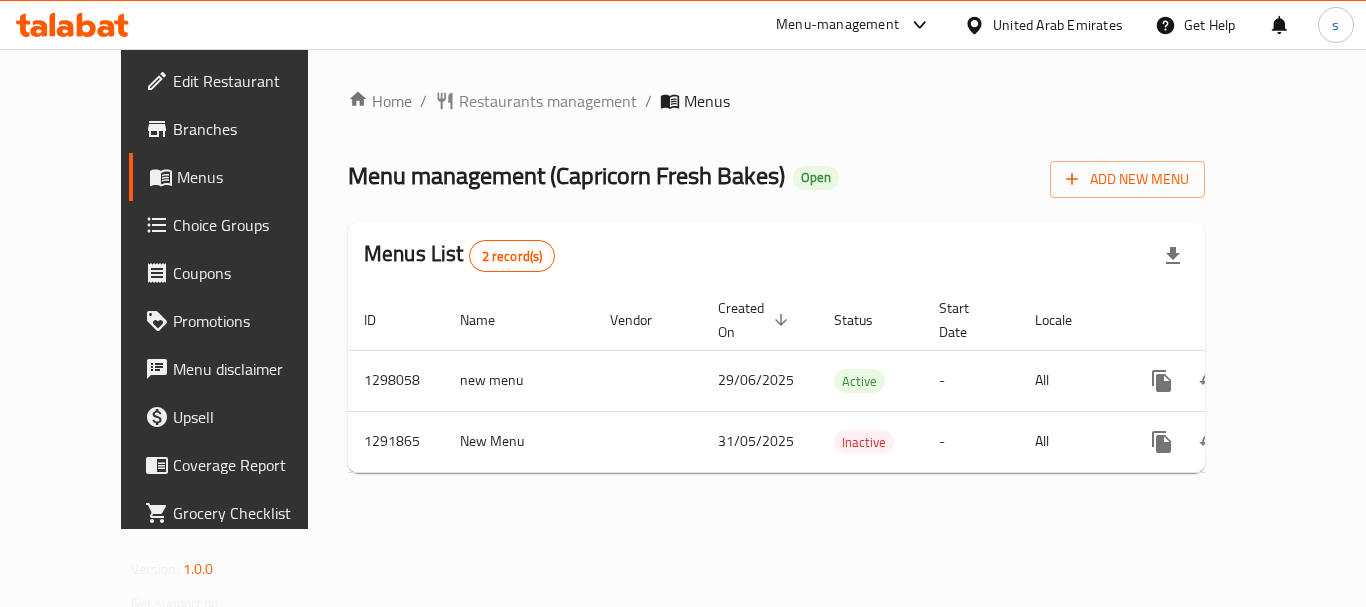 click on "Home / Restaurants management / Menus Menu management ( Capricorn Fresh Bakes )  Open Add New Menu Menus List   2 record(s) ID Name Vendor Created On sorted descending Status Start Date Locale Actions 1298058 new menu 29/06/2025 Active - All 1291865 New Menu 31/05/2025 Inactive - All" at bounding box center [776, 289] 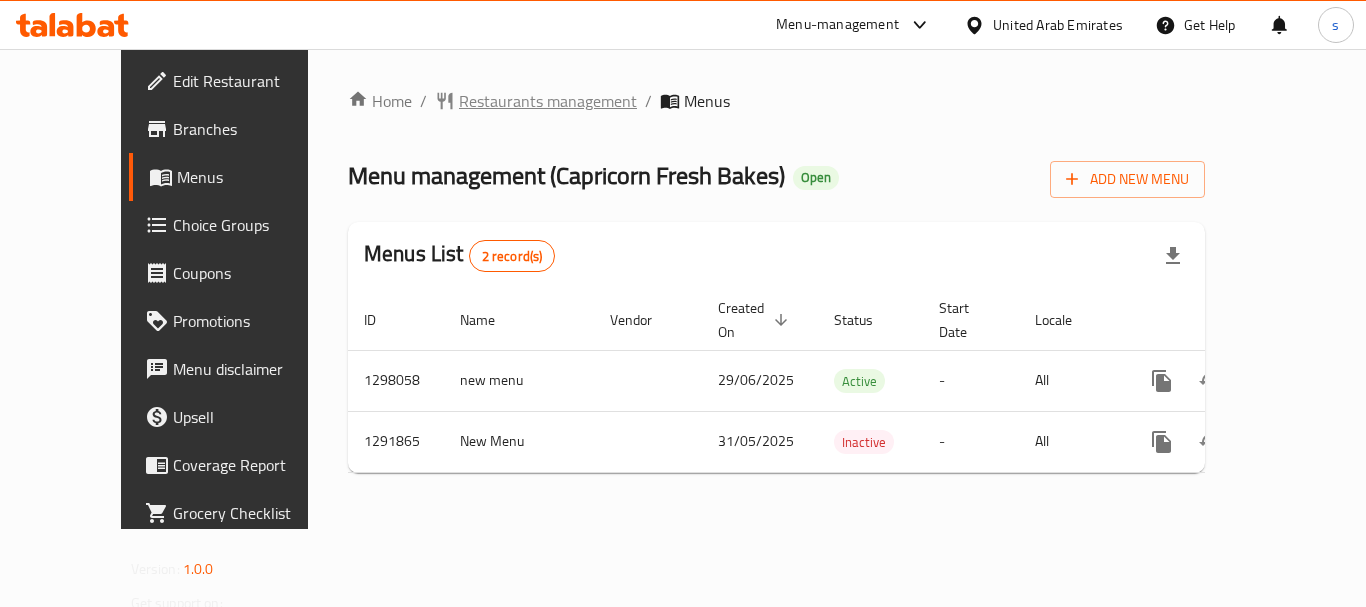 click on "Restaurants management" at bounding box center [548, 101] 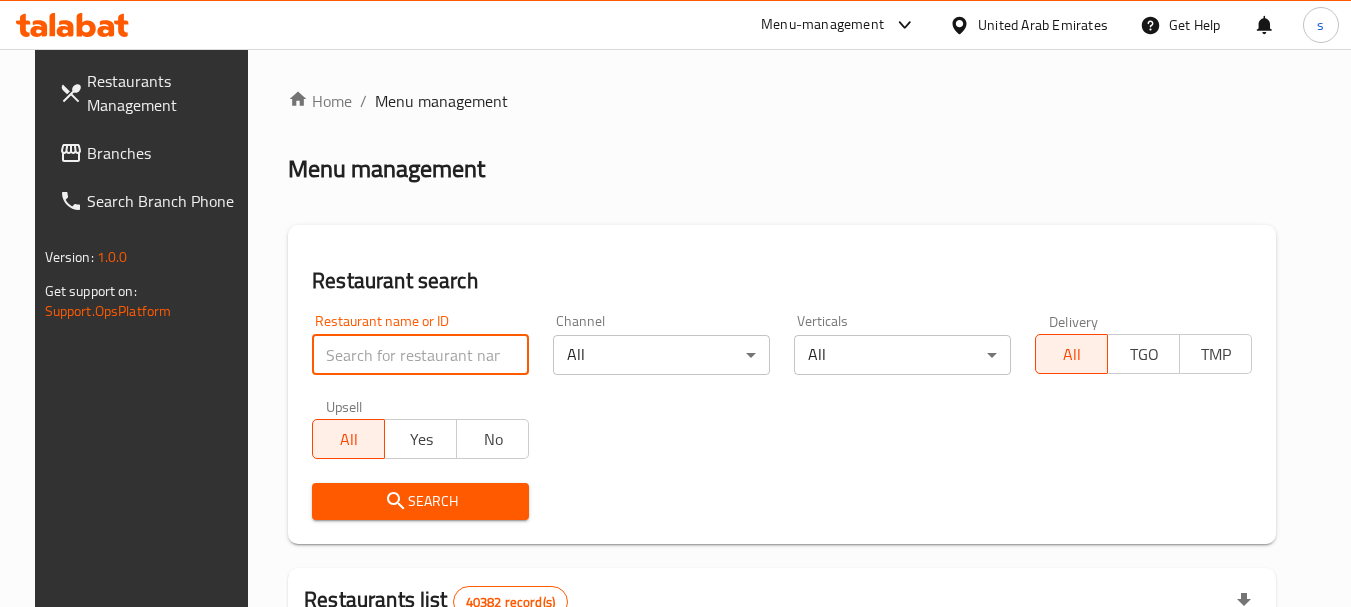 click at bounding box center [420, 355] 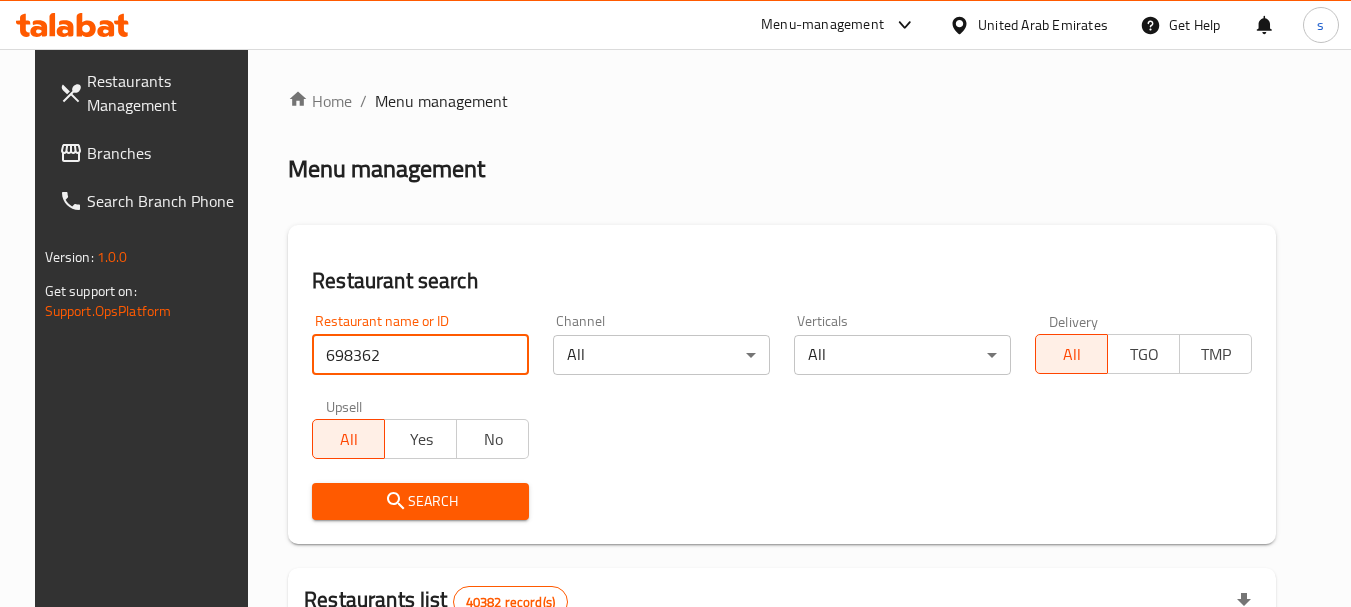 type on "698362" 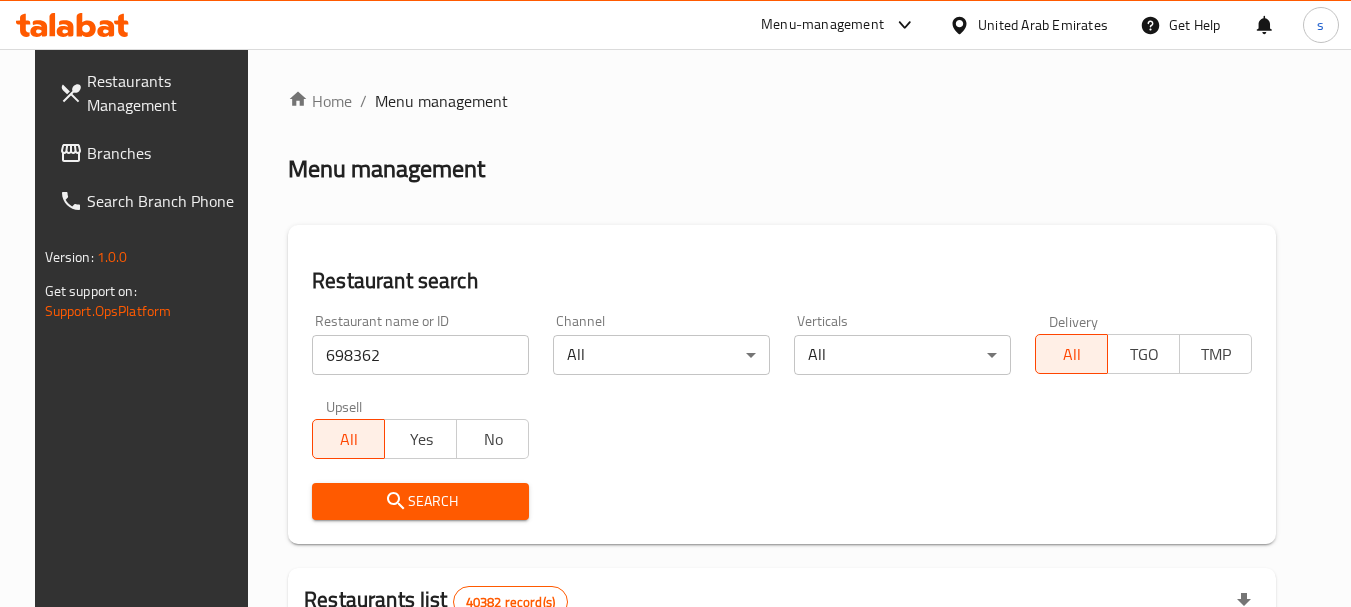 click on "Search" at bounding box center (420, 501) 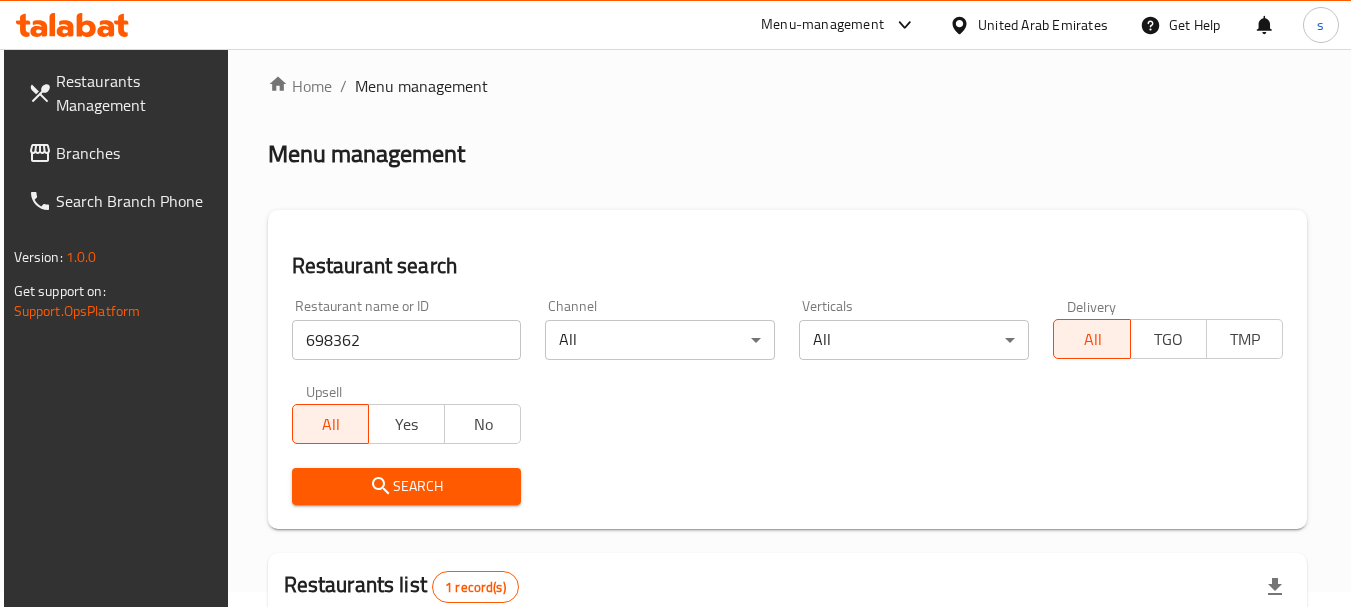scroll, scrollTop: 285, scrollLeft: 0, axis: vertical 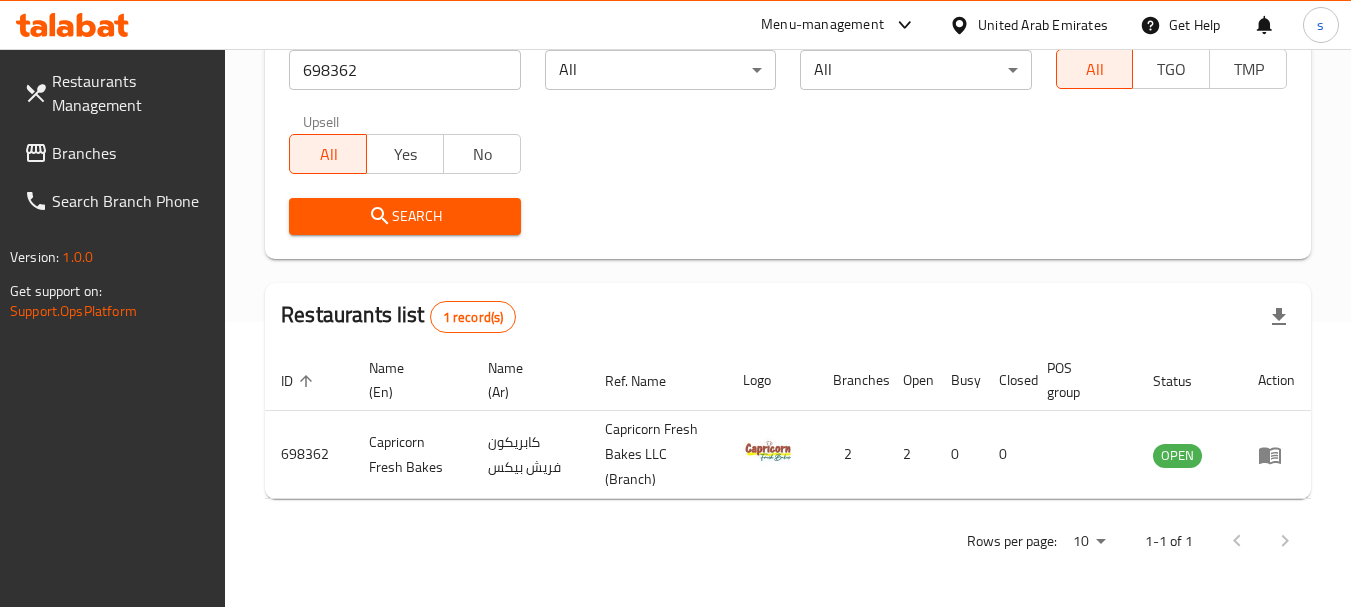 click on "Branches" at bounding box center (131, 153) 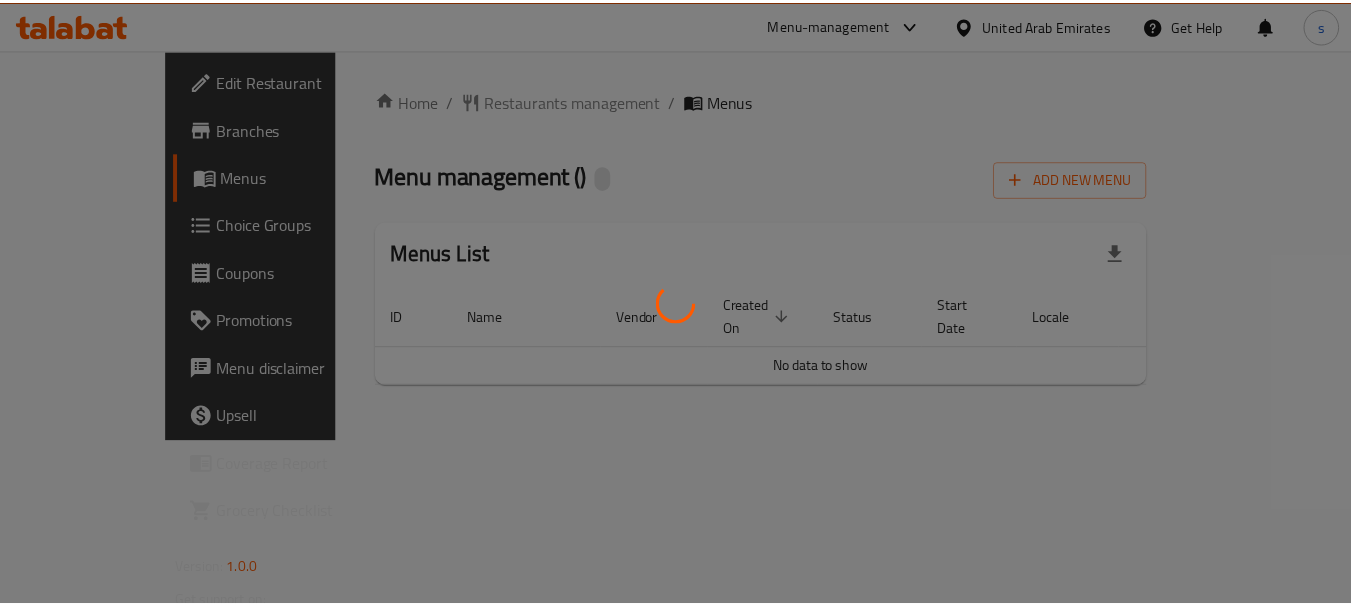 scroll, scrollTop: 0, scrollLeft: 0, axis: both 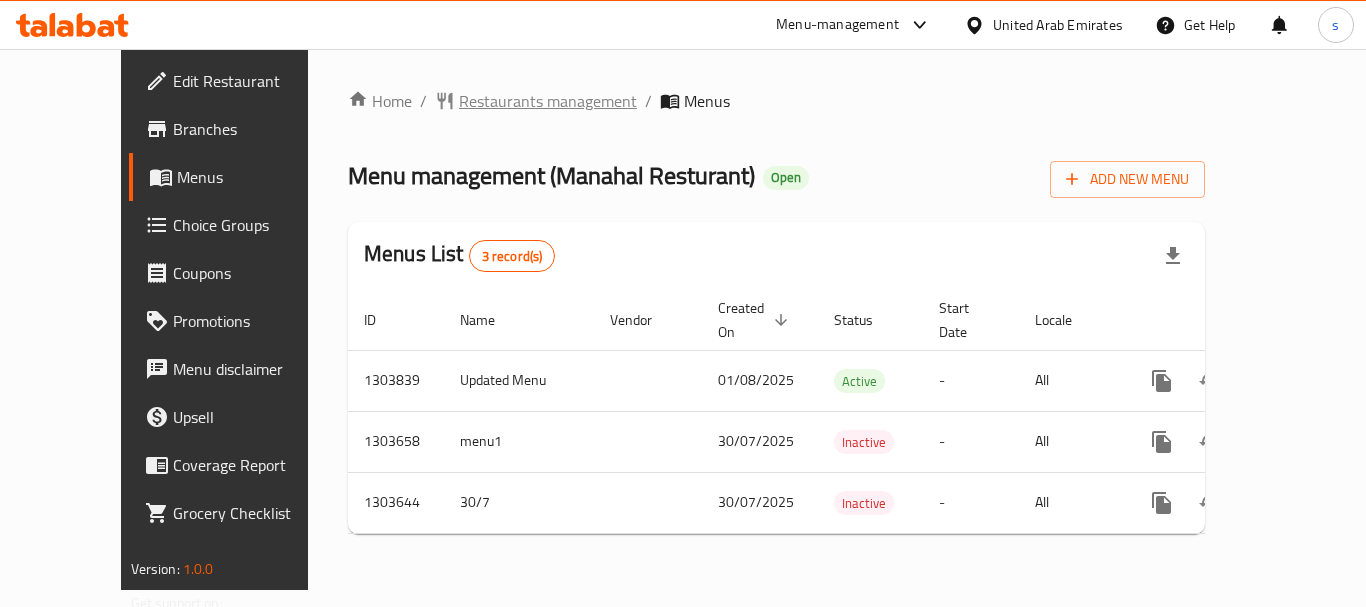 click on "Restaurants management" at bounding box center (548, 101) 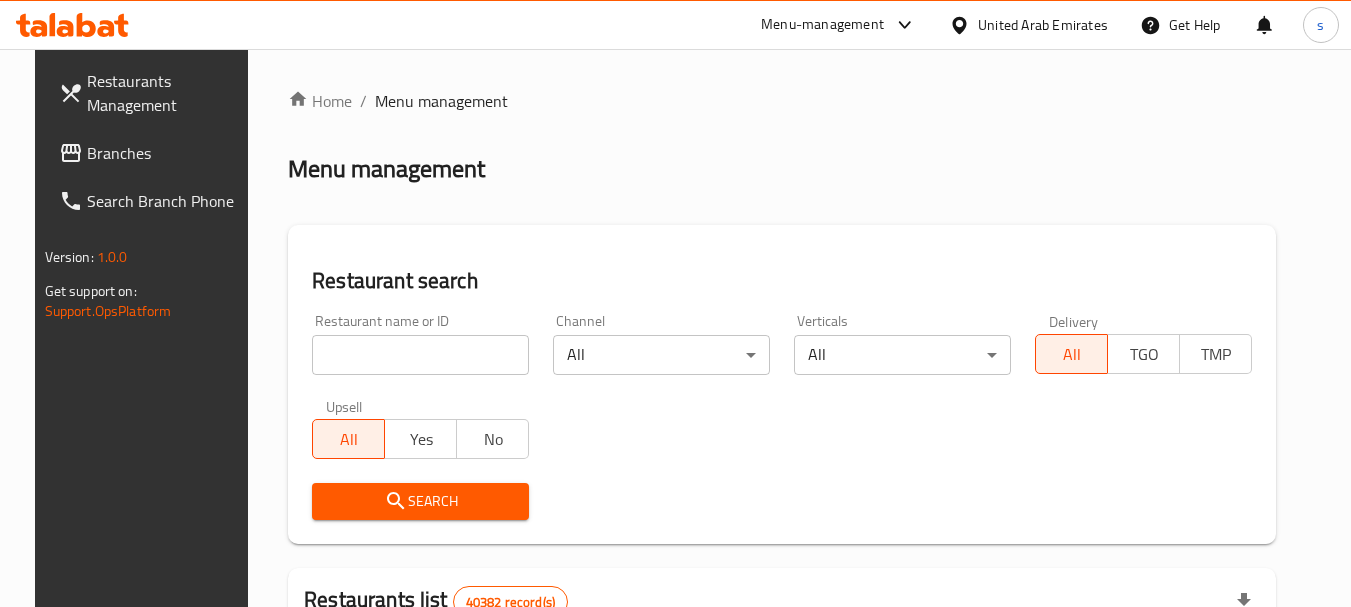 click on "Branches" at bounding box center (166, 153) 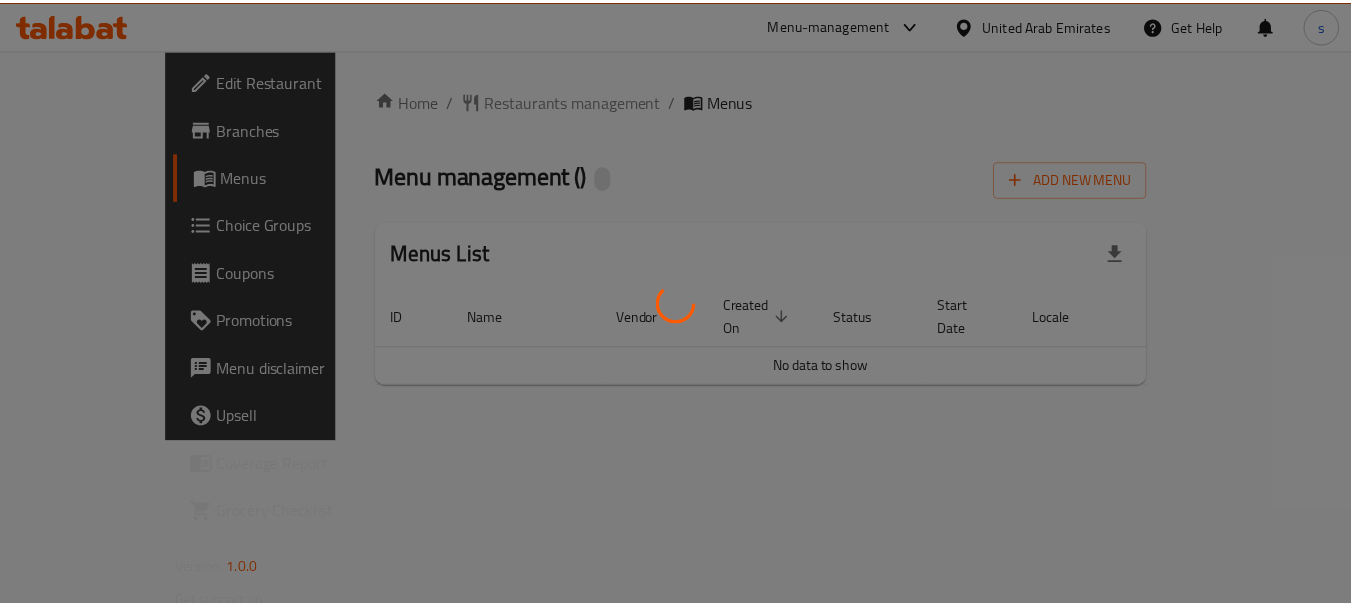 scroll, scrollTop: 0, scrollLeft: 0, axis: both 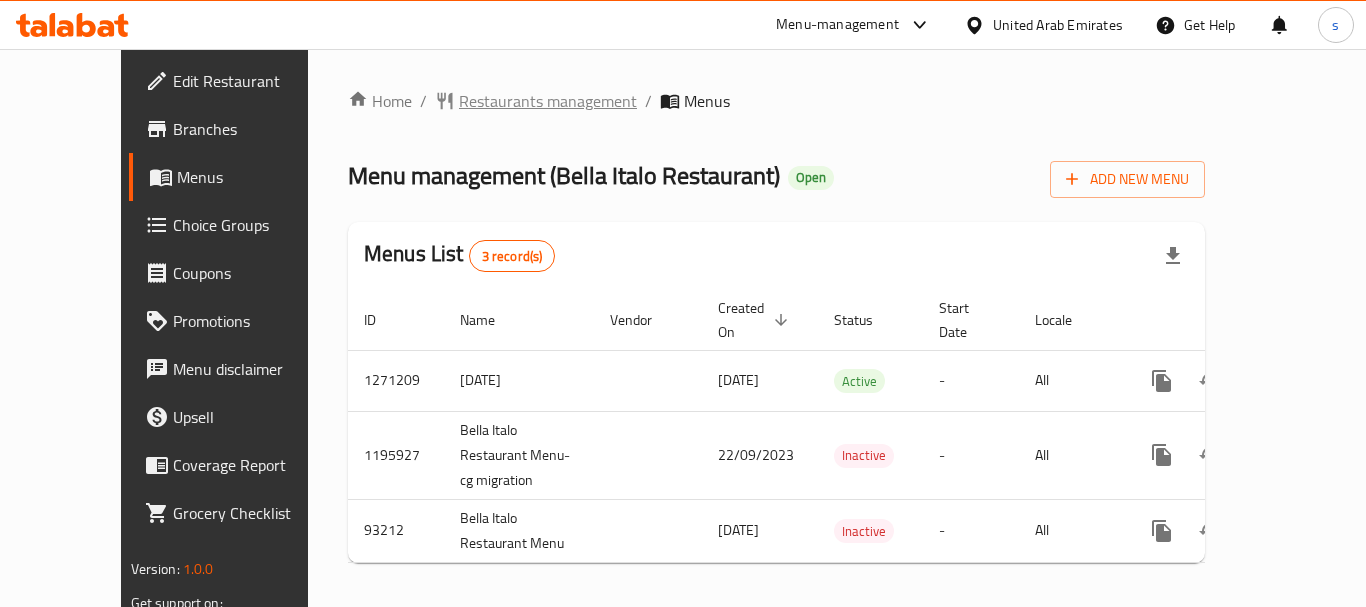 click on "Restaurants management" at bounding box center (548, 101) 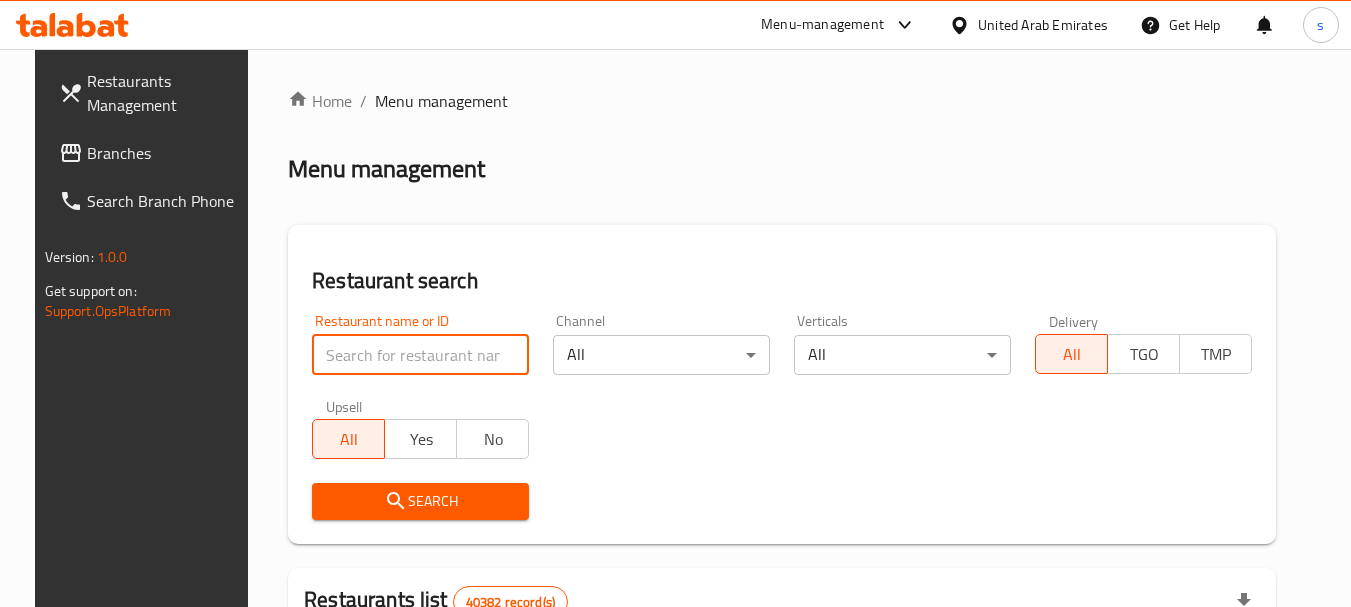 click at bounding box center [420, 355] 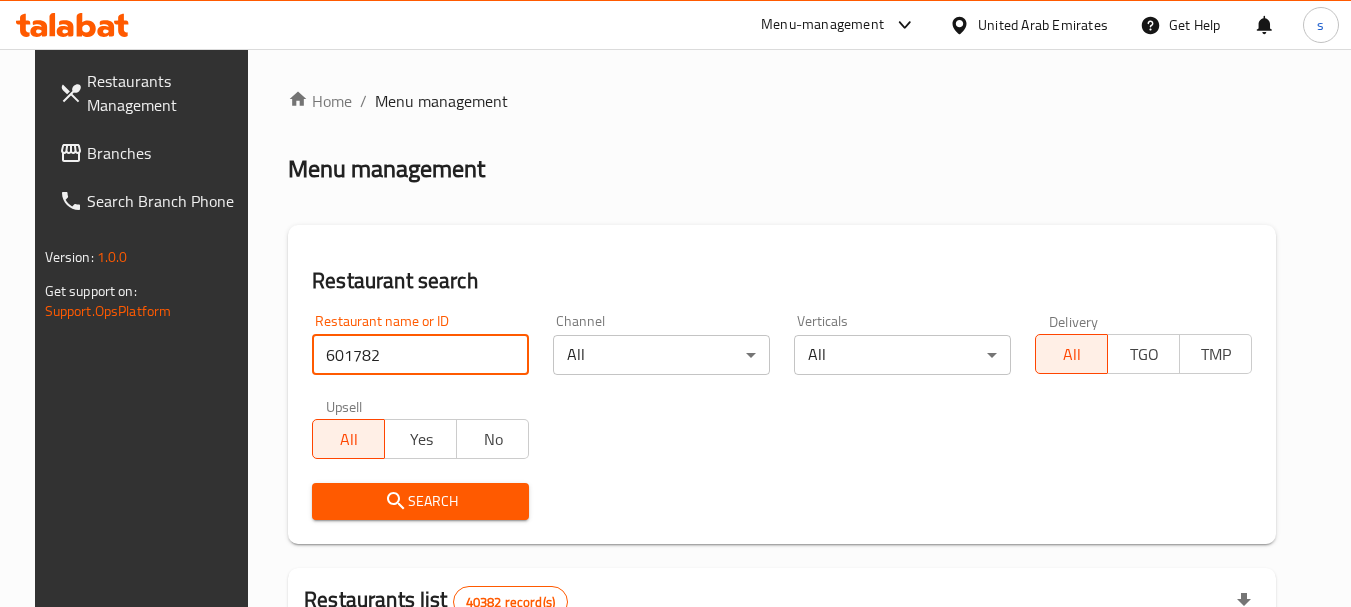 type on "601782" 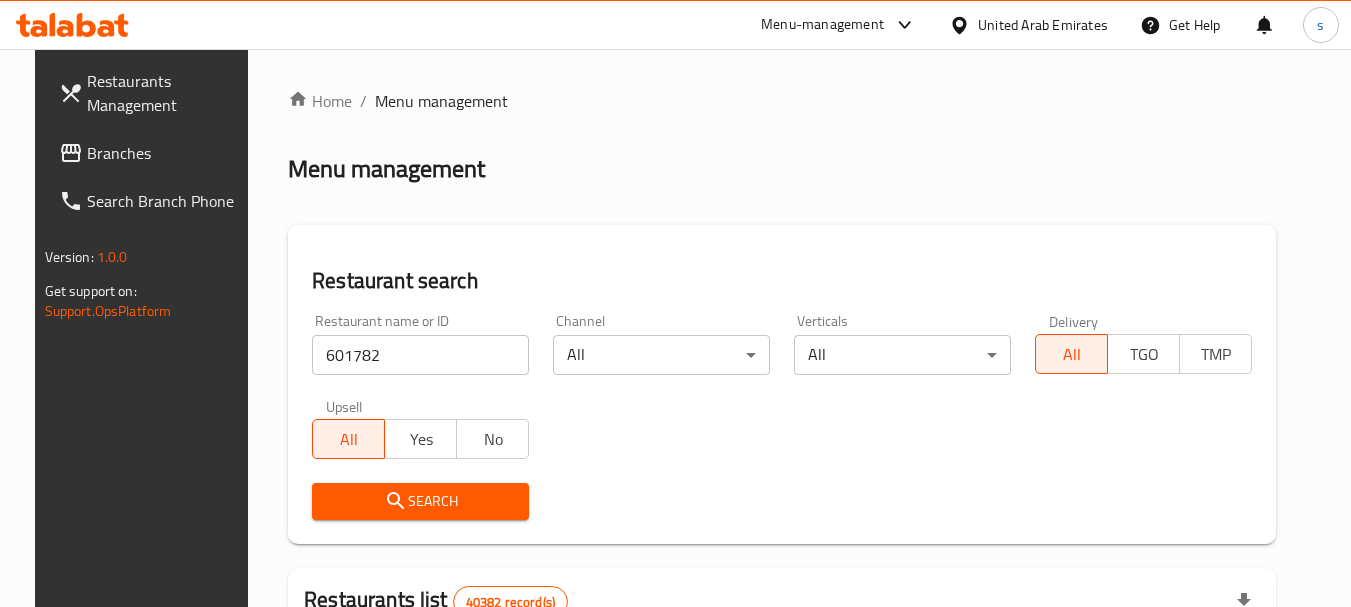 click 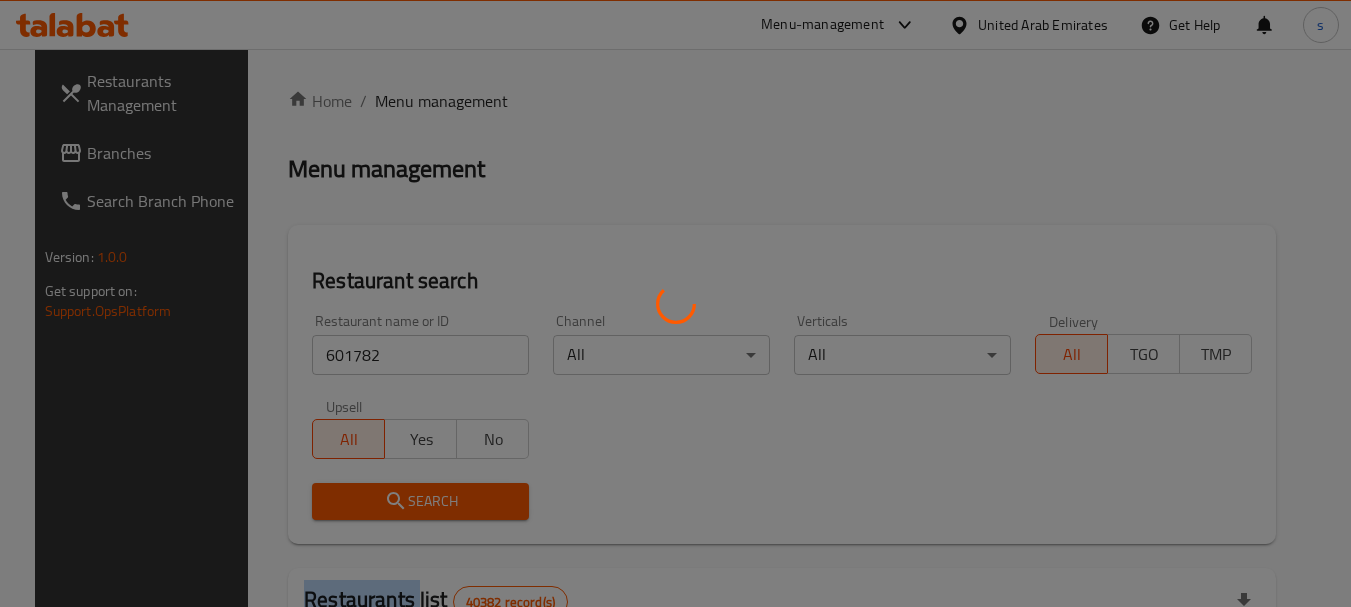 click at bounding box center (675, 303) 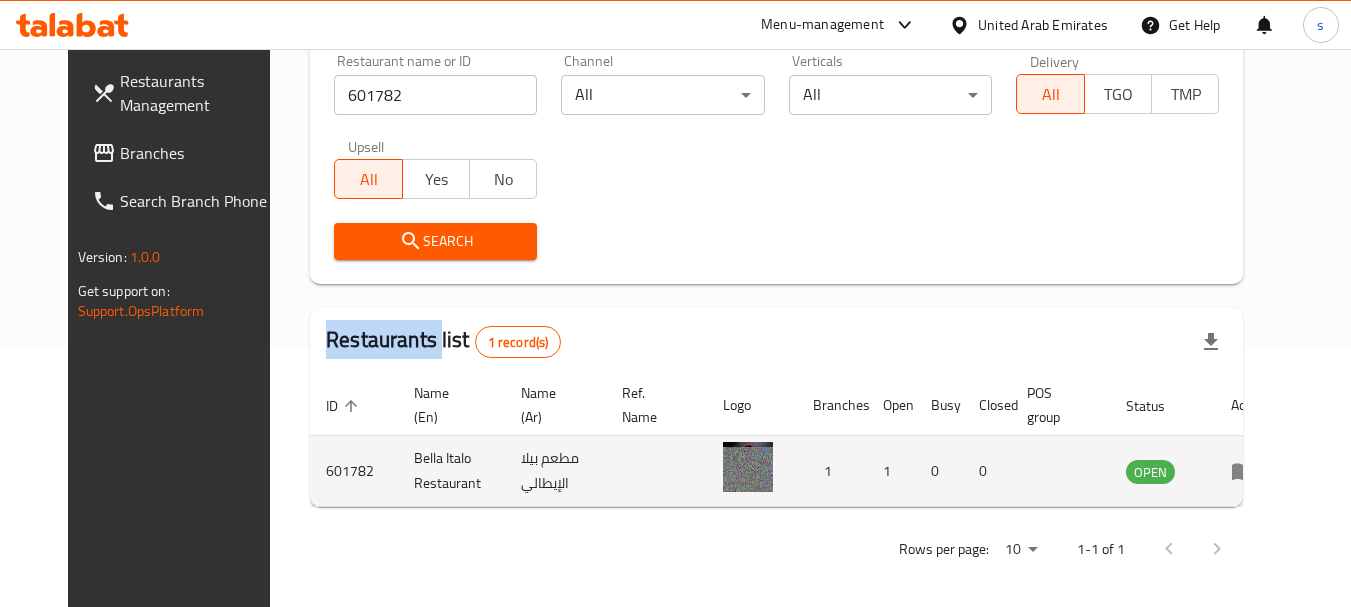 scroll, scrollTop: 268, scrollLeft: 0, axis: vertical 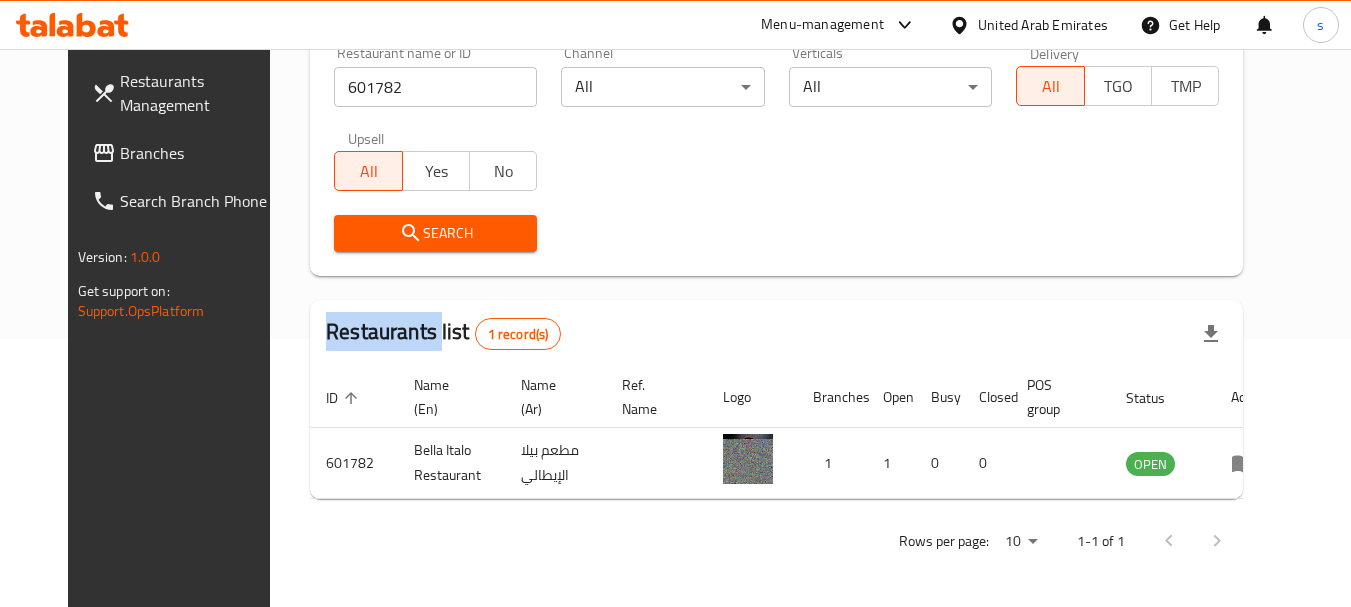 click on "Branches" at bounding box center (199, 153) 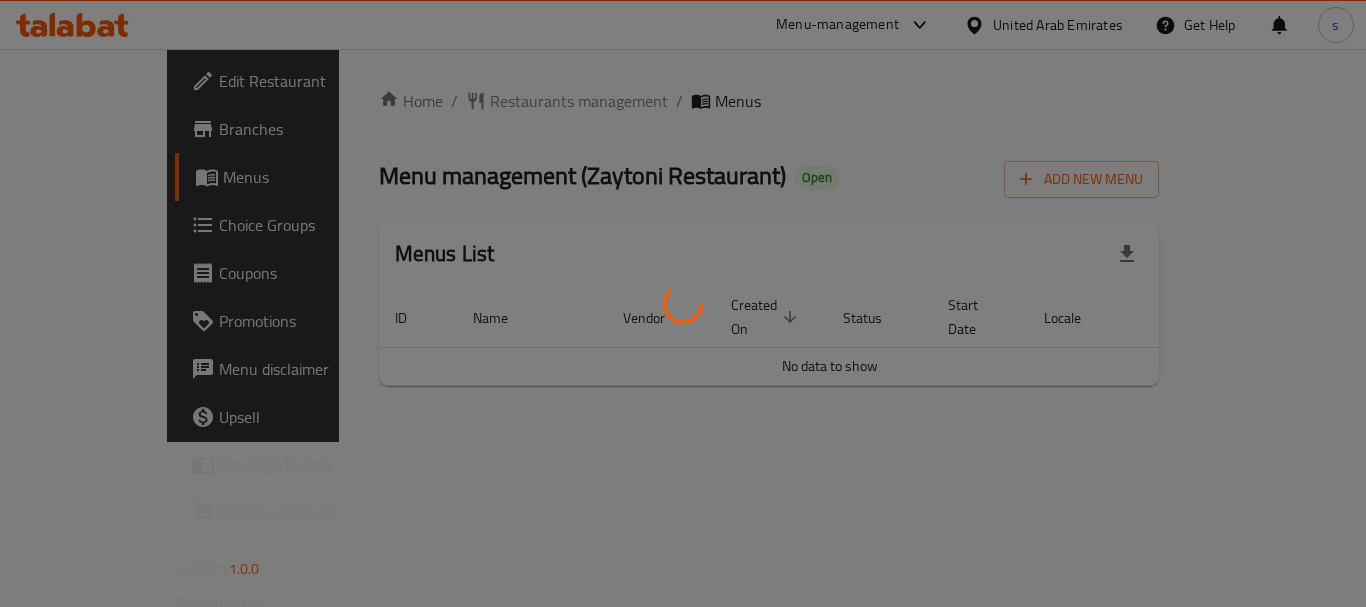 scroll, scrollTop: 0, scrollLeft: 0, axis: both 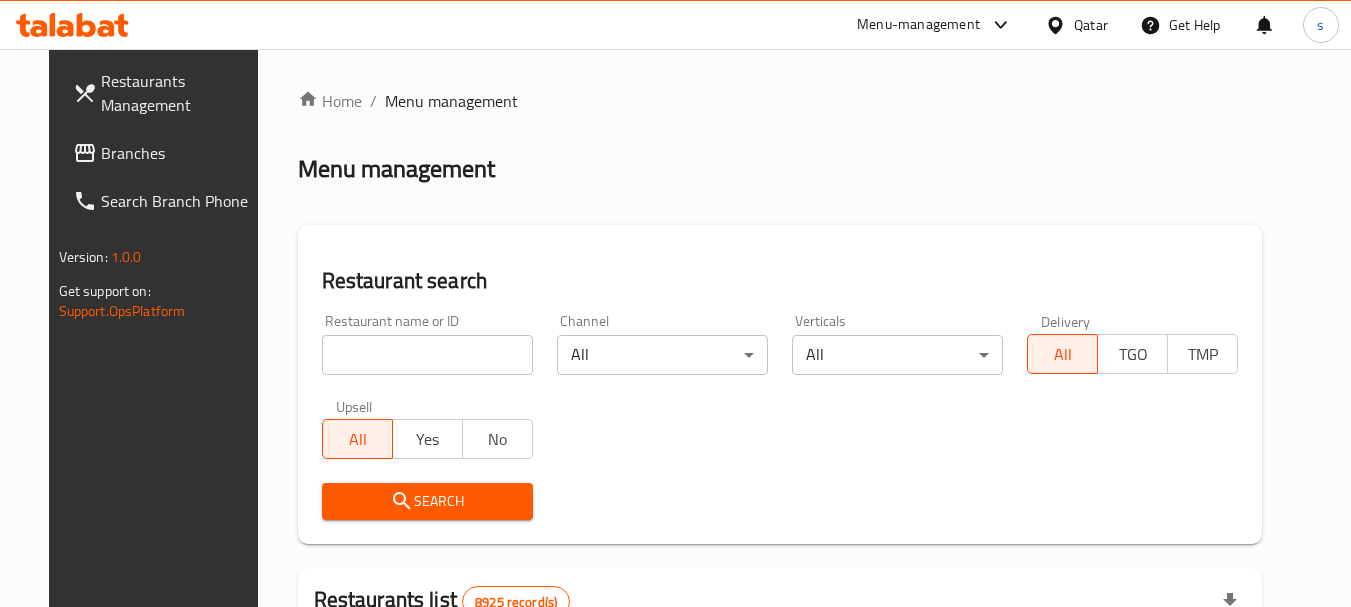 click on "Branches" at bounding box center [180, 153] 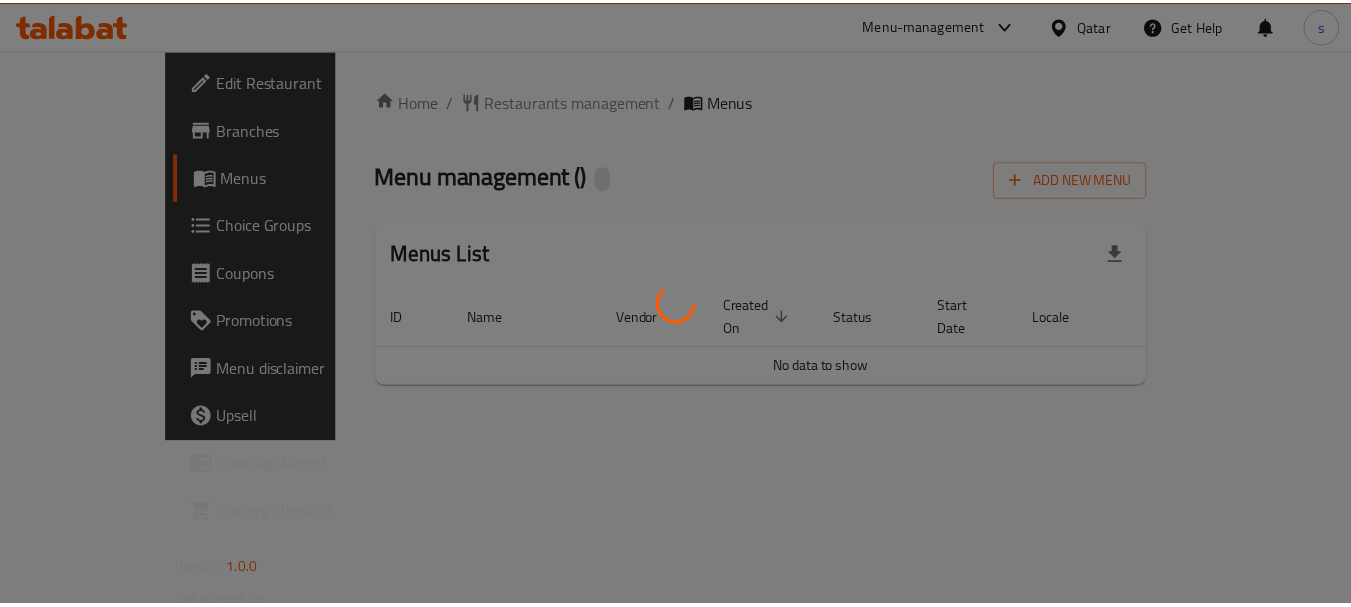 scroll, scrollTop: 0, scrollLeft: 0, axis: both 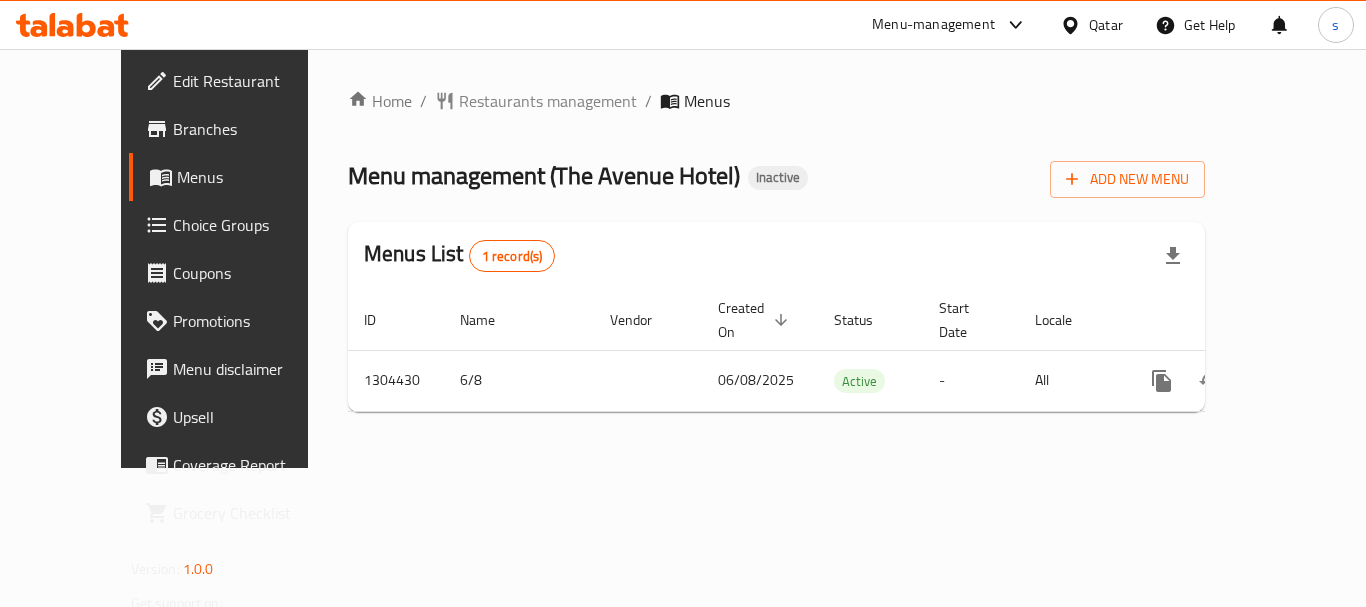 click on "Home / Restaurants management / Menus Menu management ( The Avenue Hotel )  Inactive Add New Menu Menus List   1 record(s) ID Name Vendor Created On sorted descending Status Start Date Locale Actions 1304430 6/8 06/08/2025 Active - All" at bounding box center [776, 258] 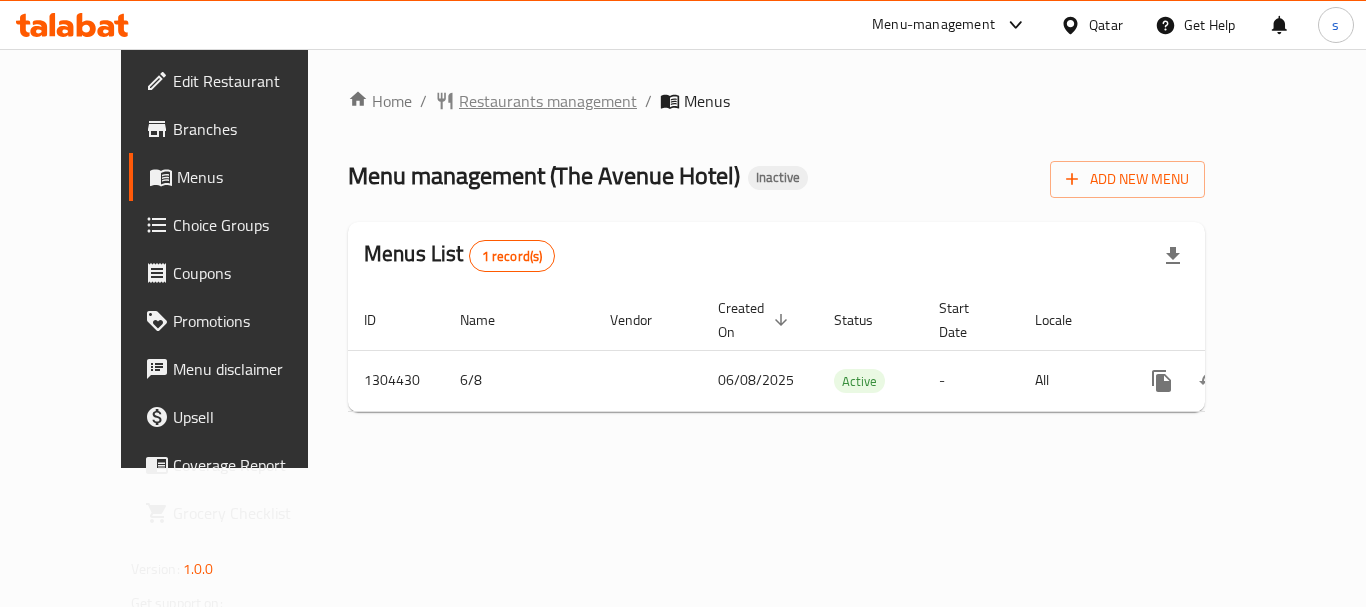 click on "Restaurants management" at bounding box center [548, 101] 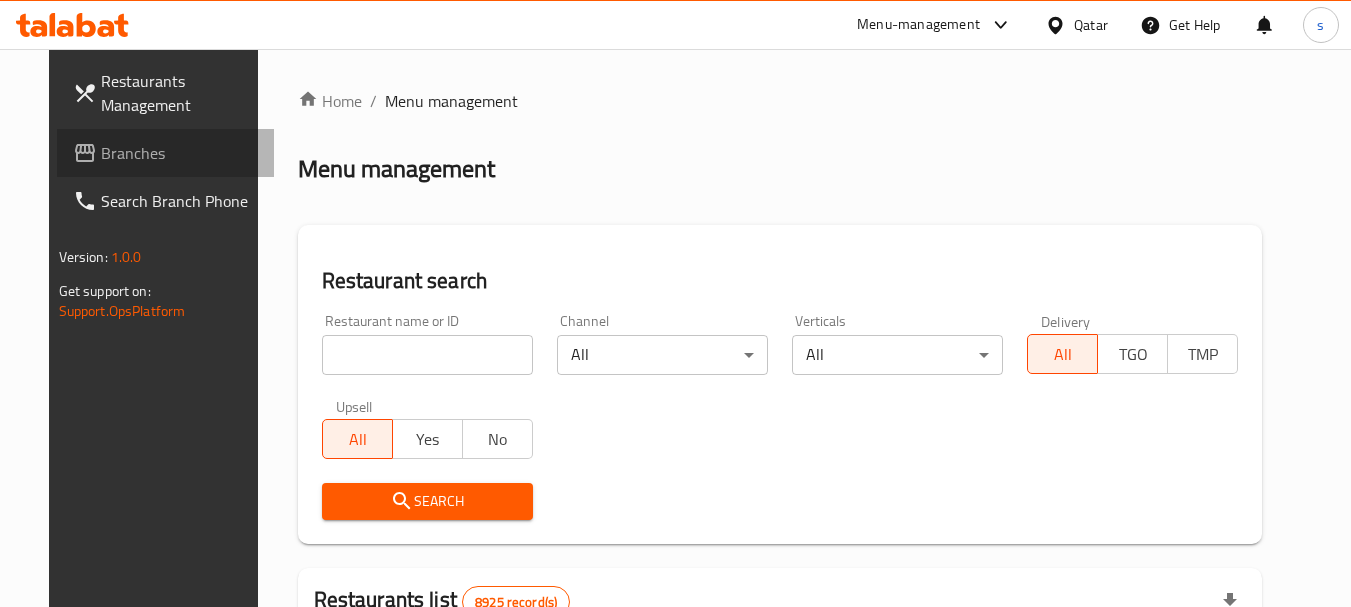 click on "Branches" at bounding box center (180, 153) 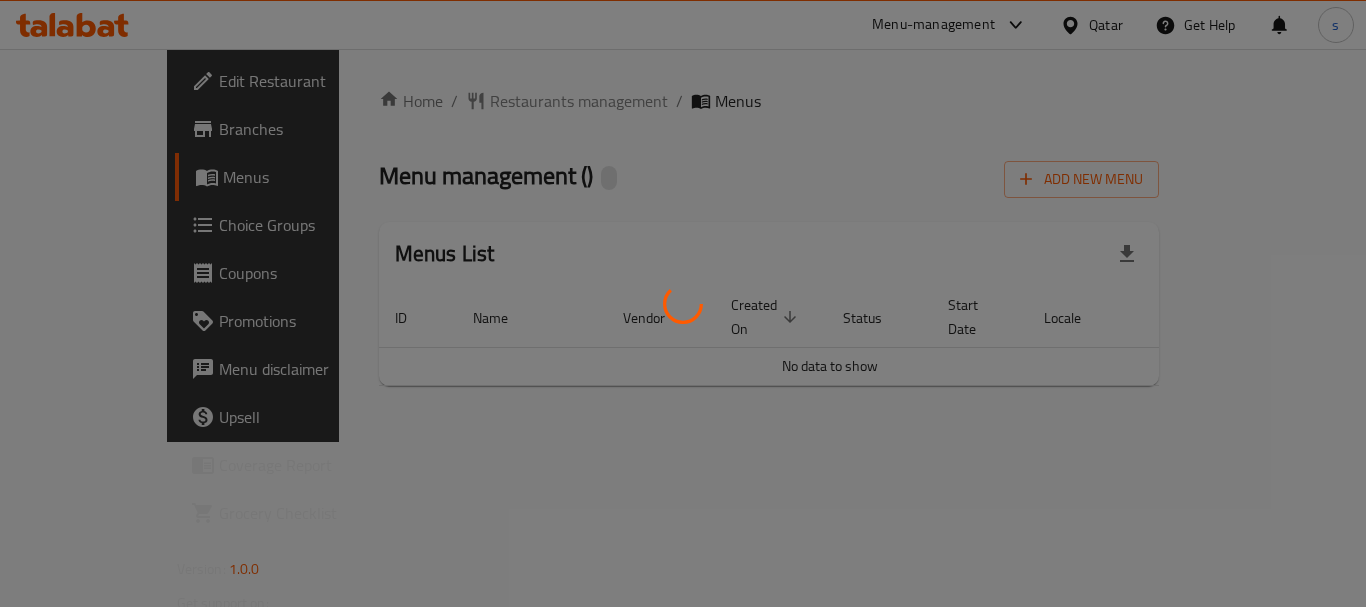 scroll, scrollTop: 0, scrollLeft: 0, axis: both 